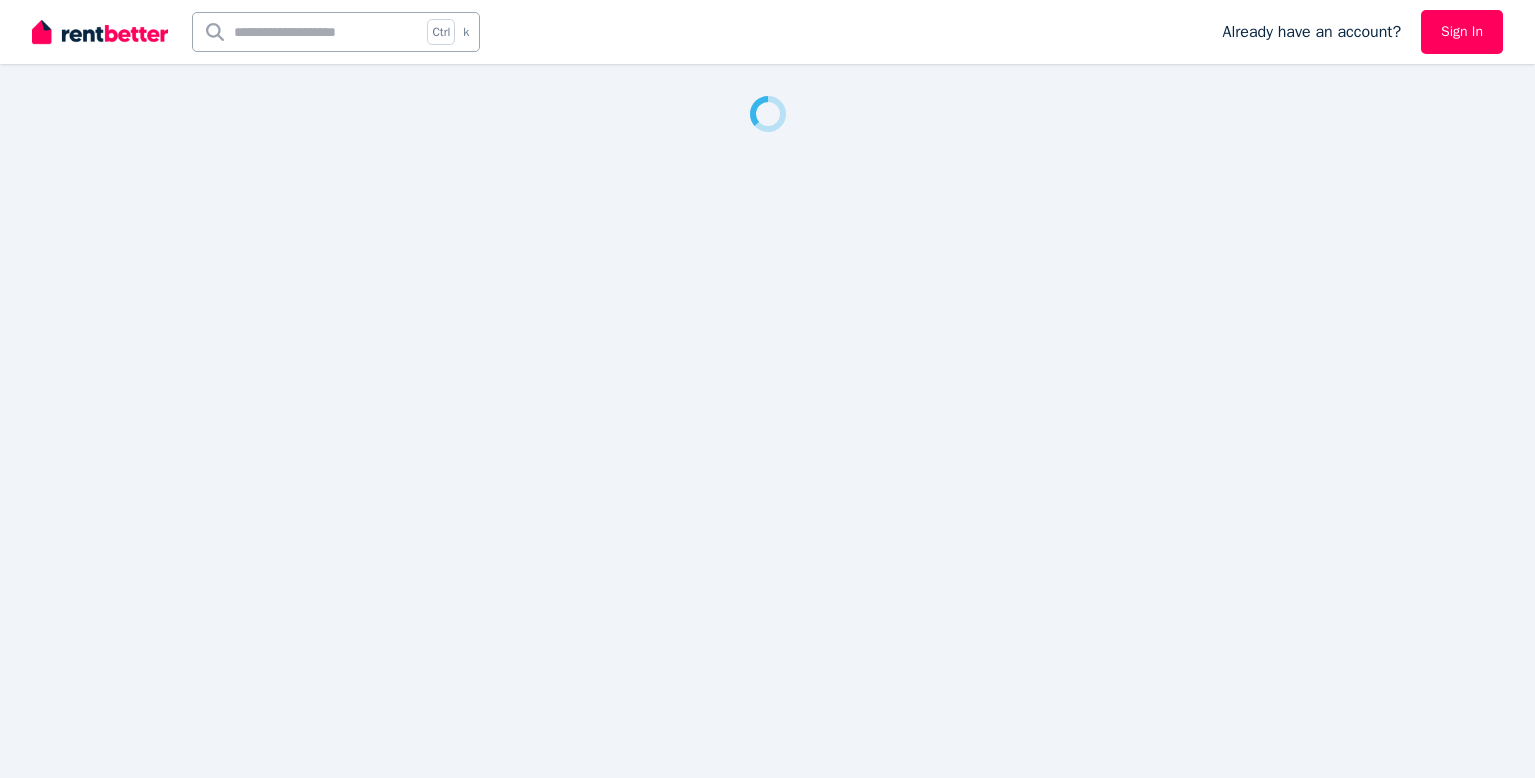 scroll, scrollTop: 0, scrollLeft: 0, axis: both 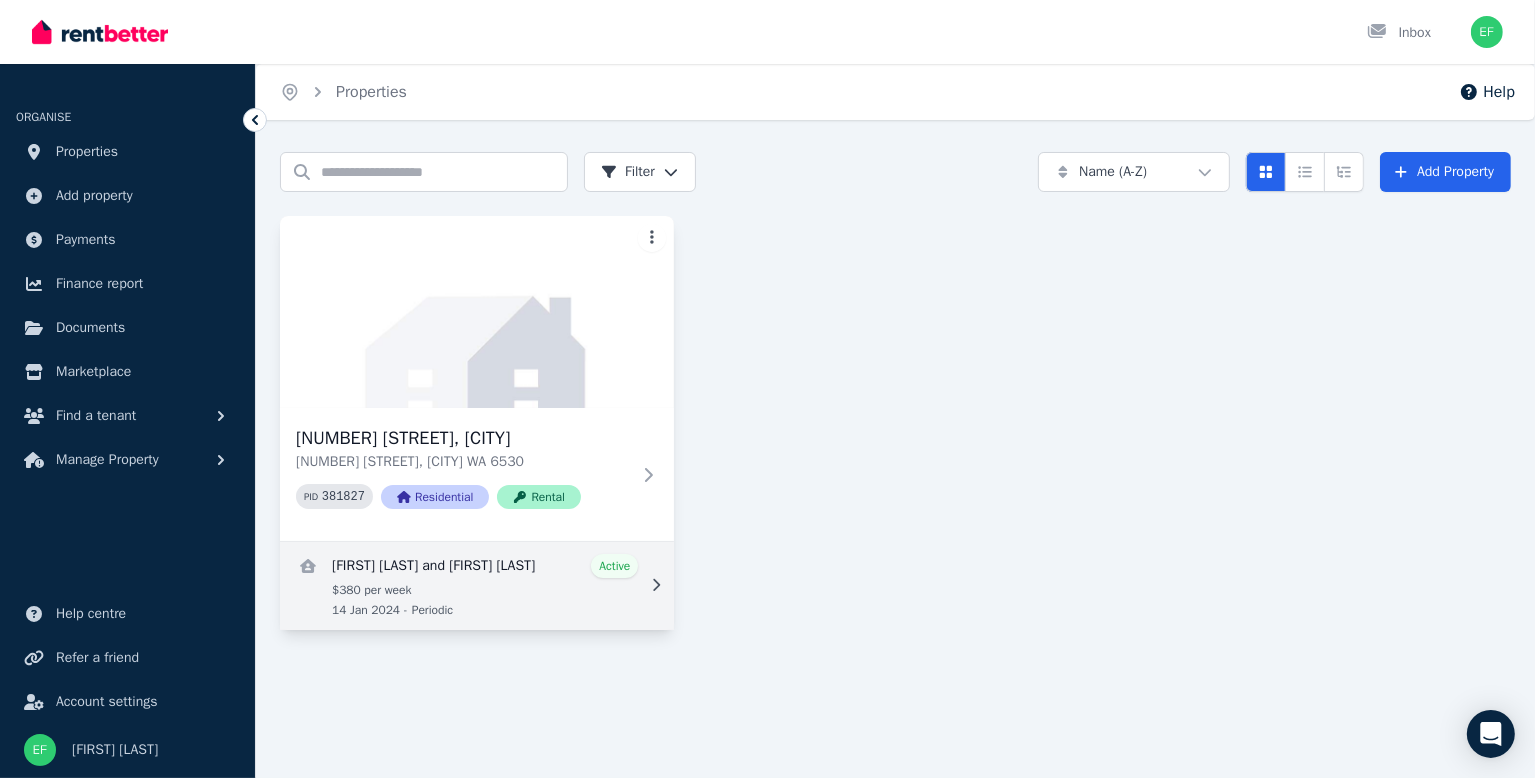 click at bounding box center [477, 586] 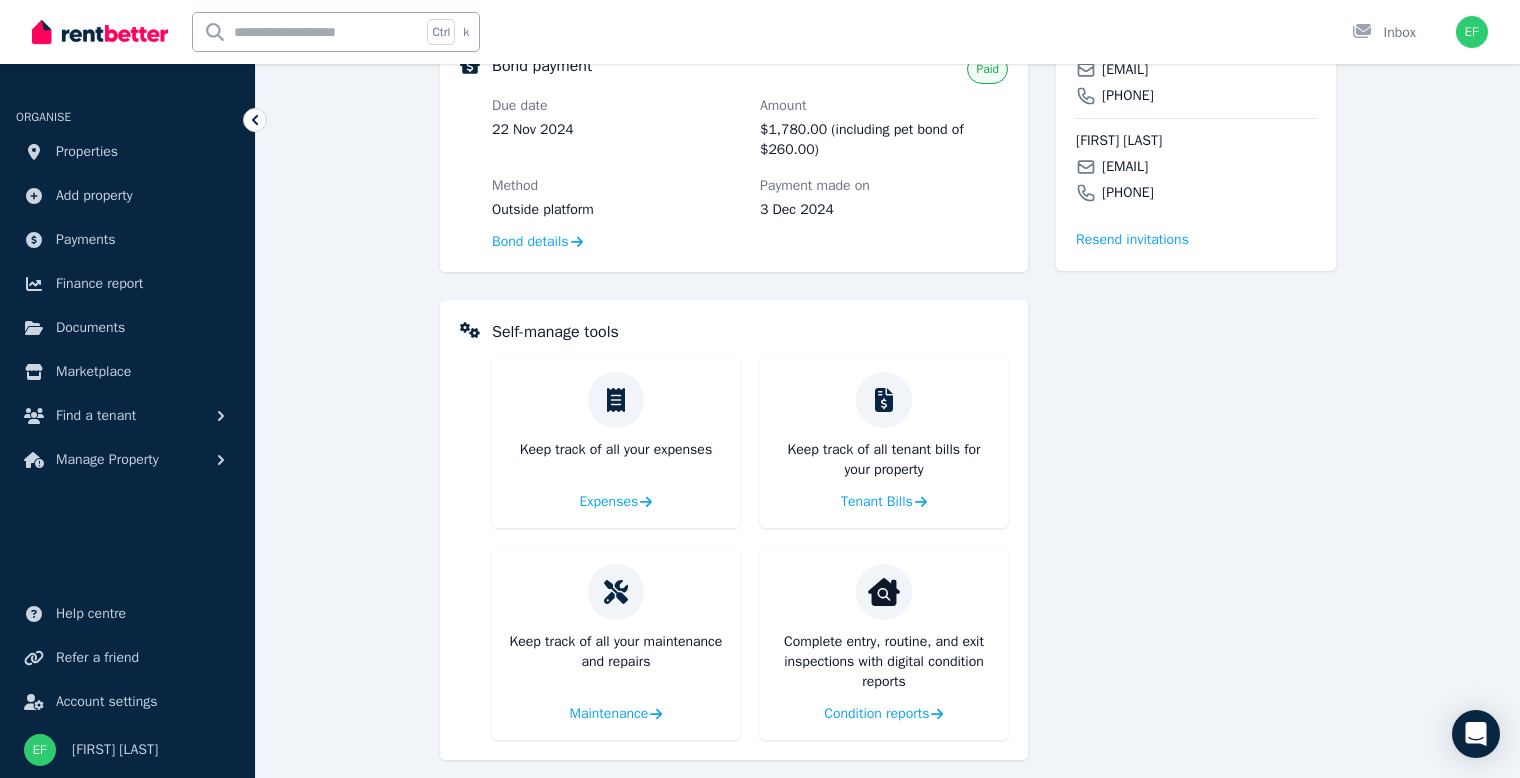 scroll, scrollTop: 684, scrollLeft: 0, axis: vertical 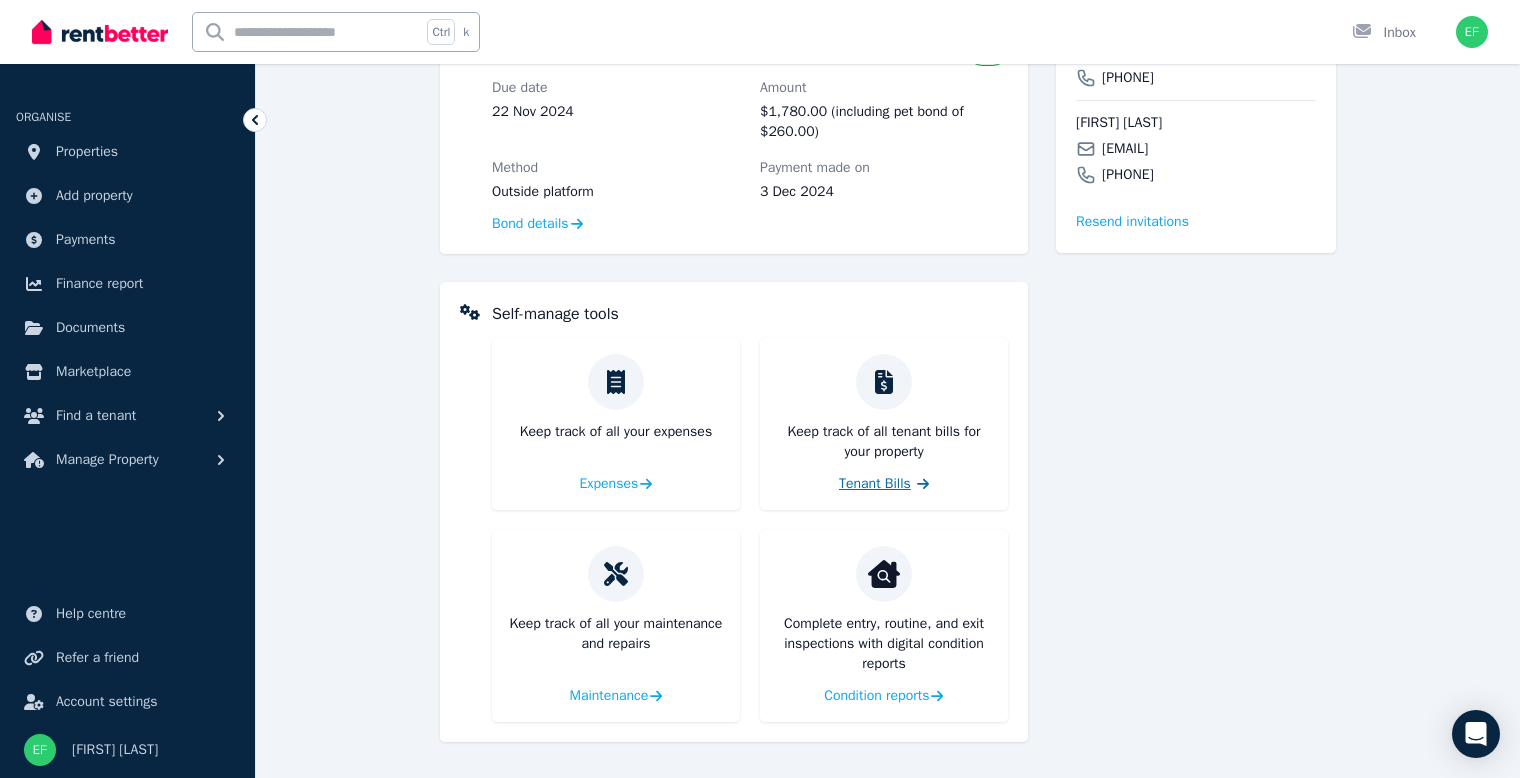click on "Tenant Bills" at bounding box center (875, 484) 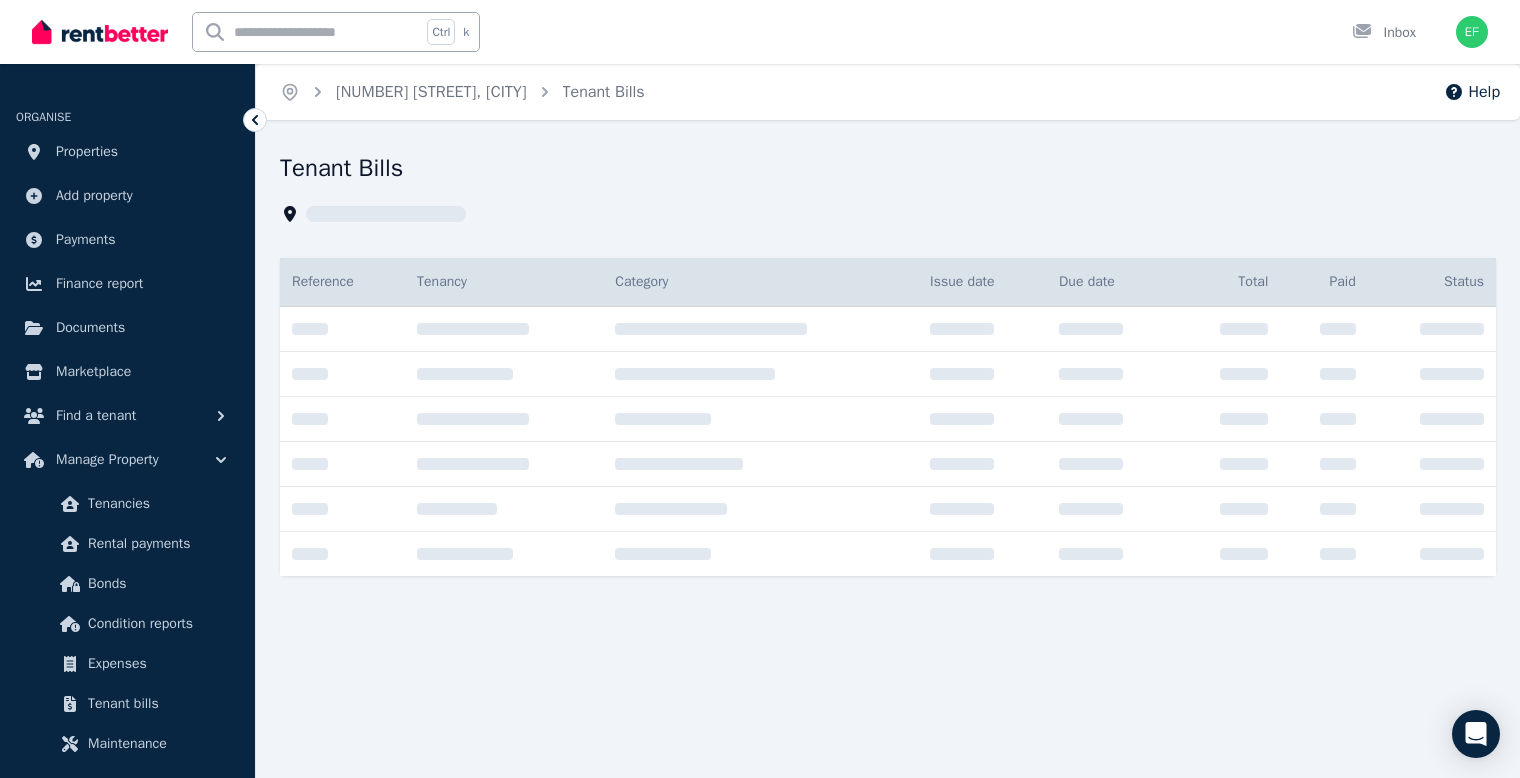 scroll, scrollTop: 0, scrollLeft: 0, axis: both 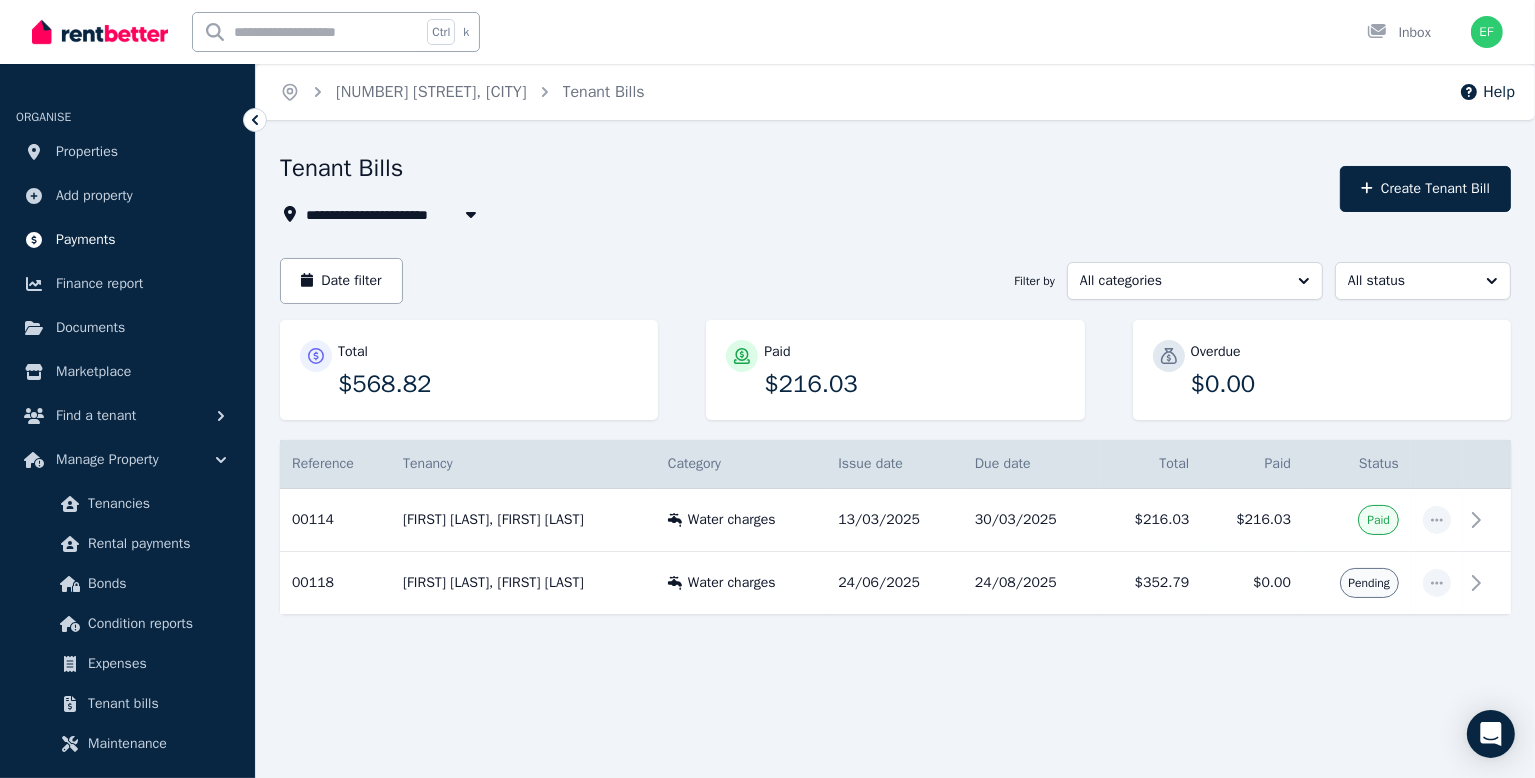 click on "Payments" at bounding box center [86, 240] 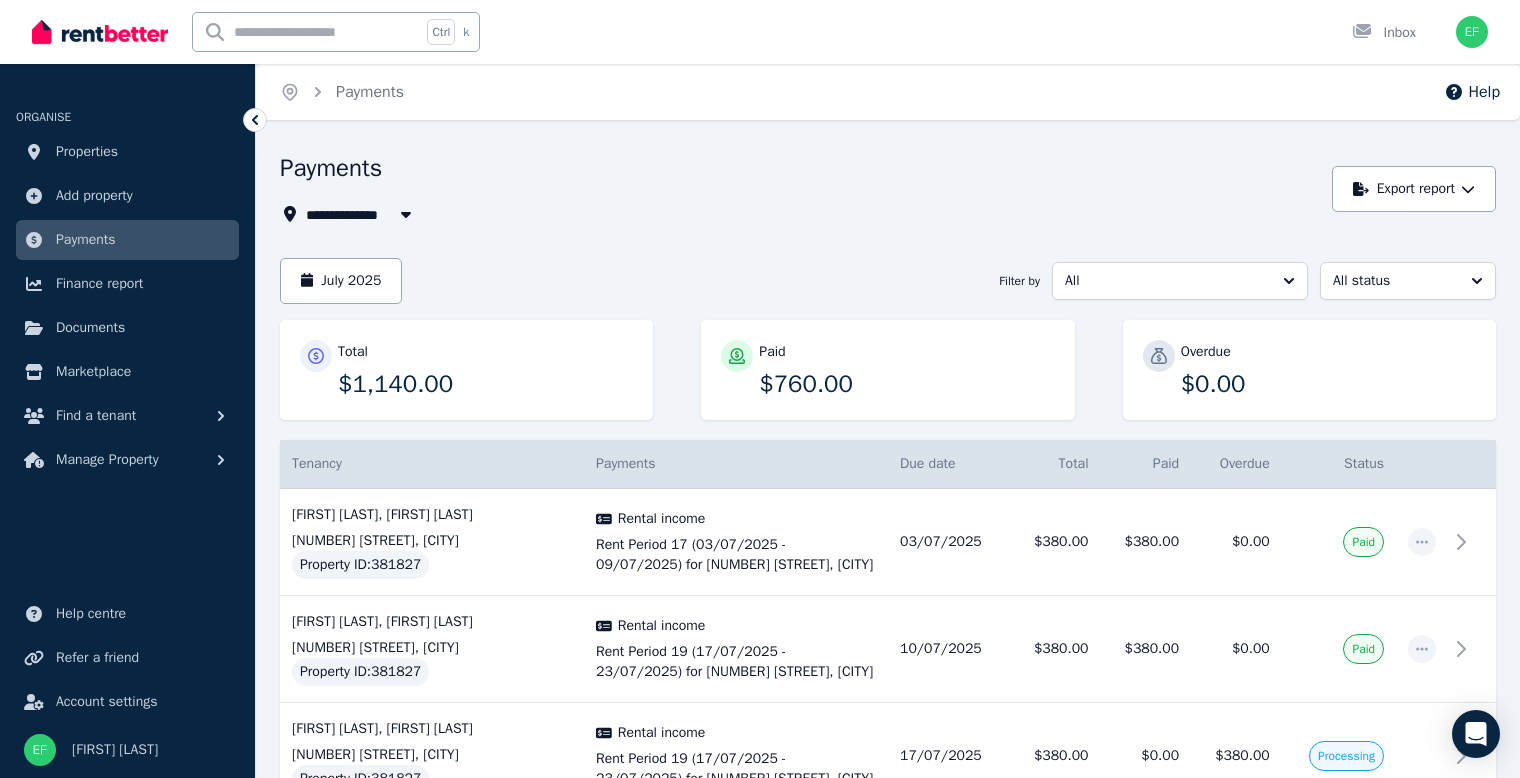 scroll, scrollTop: 138, scrollLeft: 0, axis: vertical 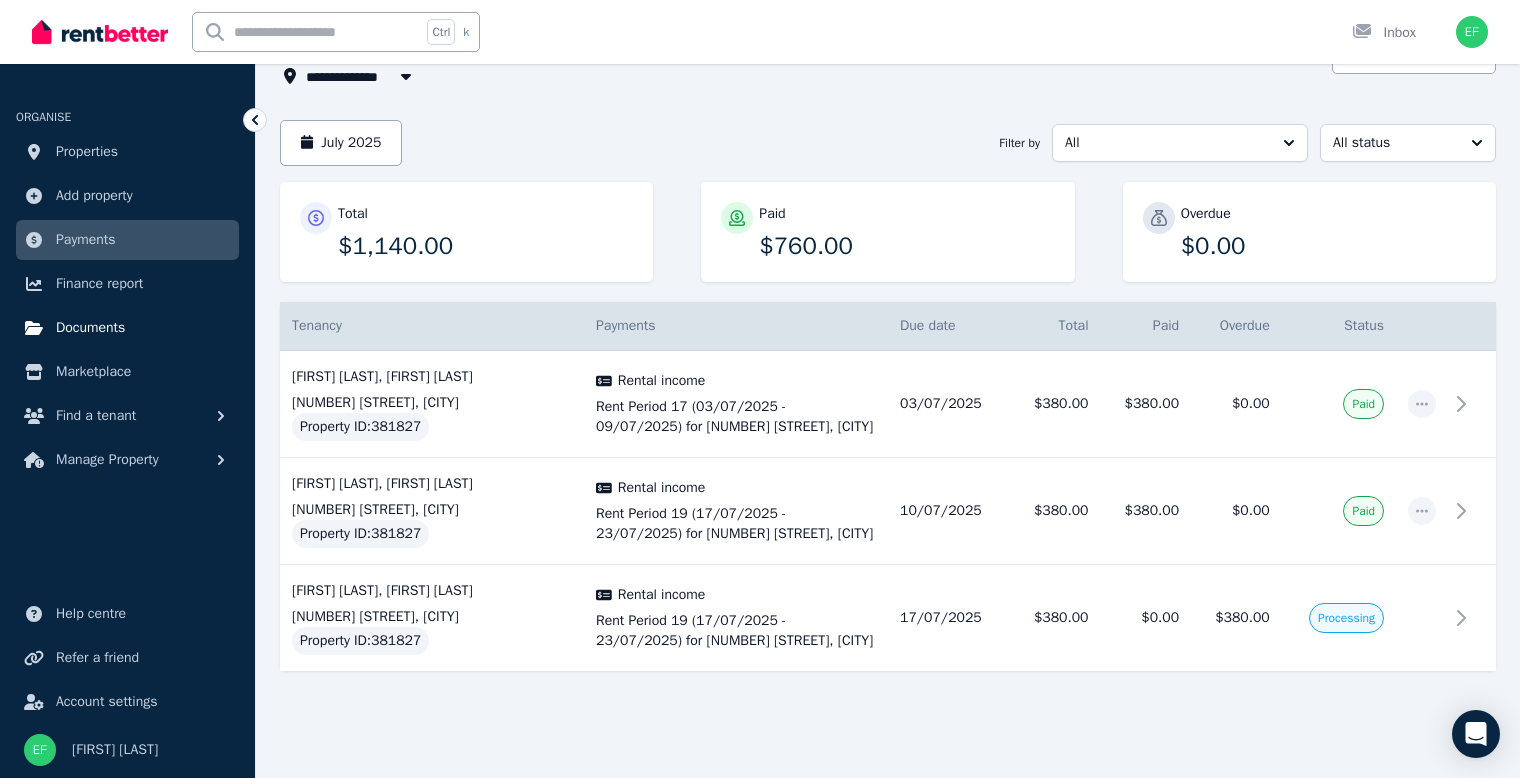 click on "Documents" at bounding box center [90, 328] 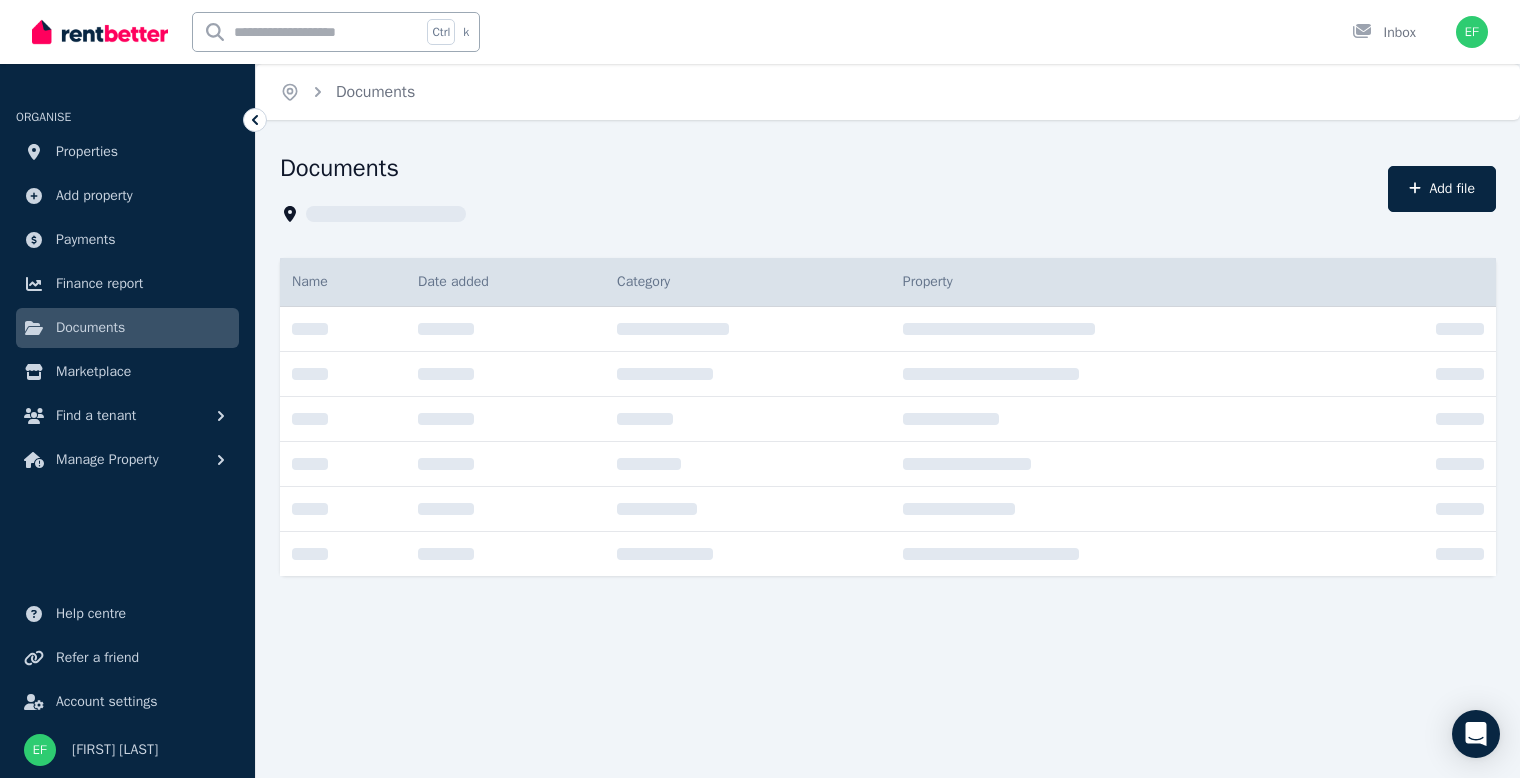 scroll, scrollTop: 0, scrollLeft: 0, axis: both 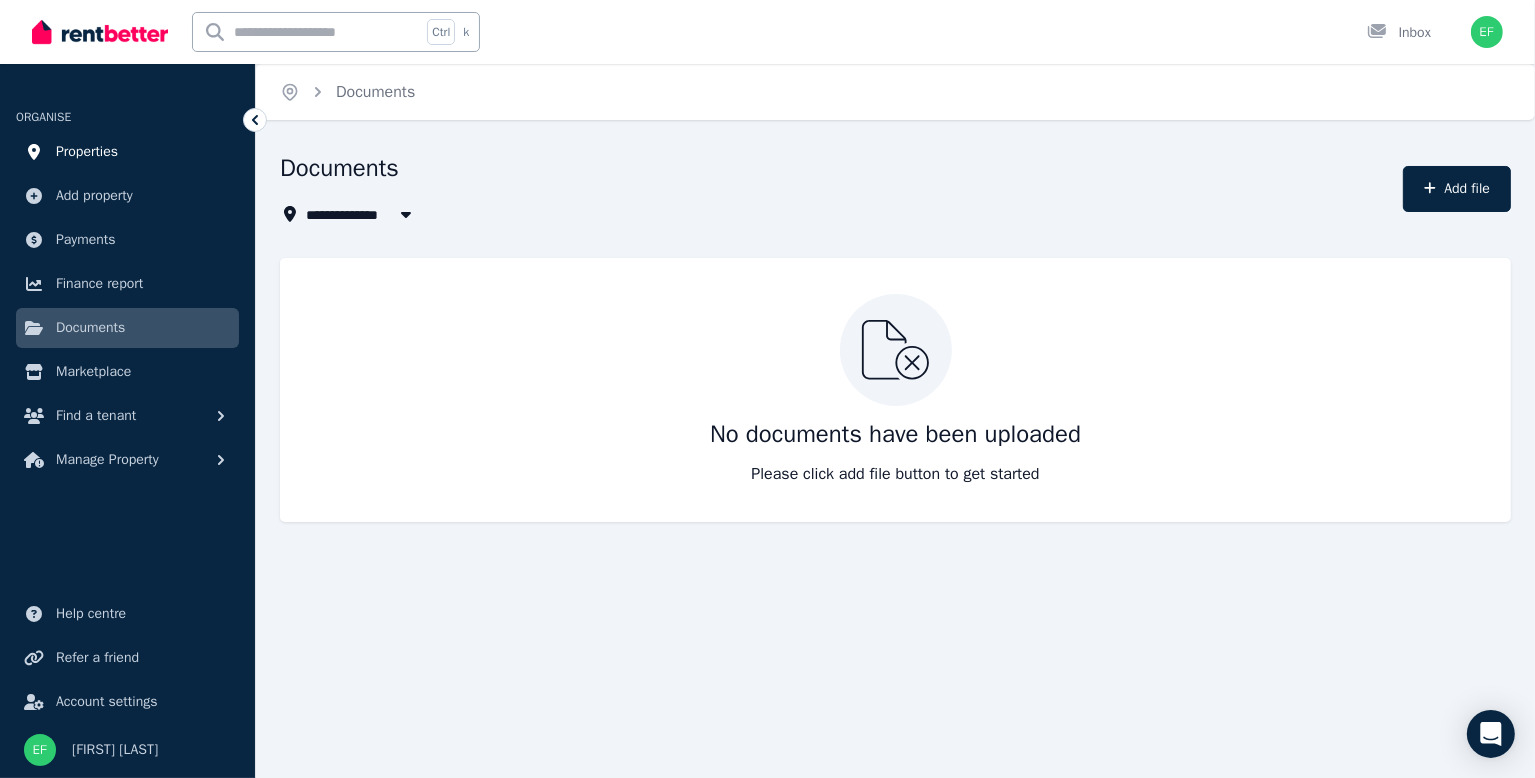 click on "Properties" at bounding box center [87, 152] 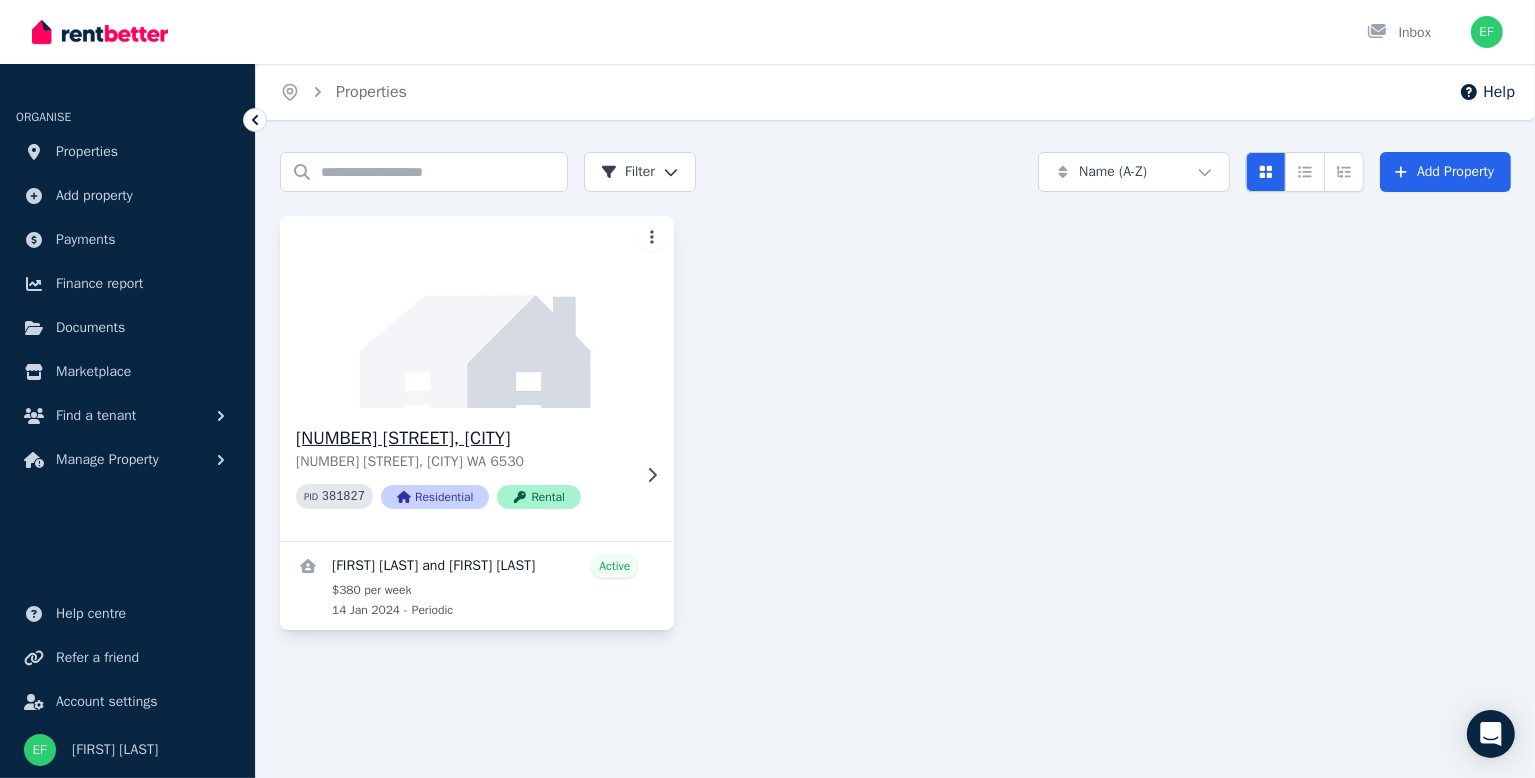 click on "[NUMBER] [STREET], [CITY]" at bounding box center (463, 438) 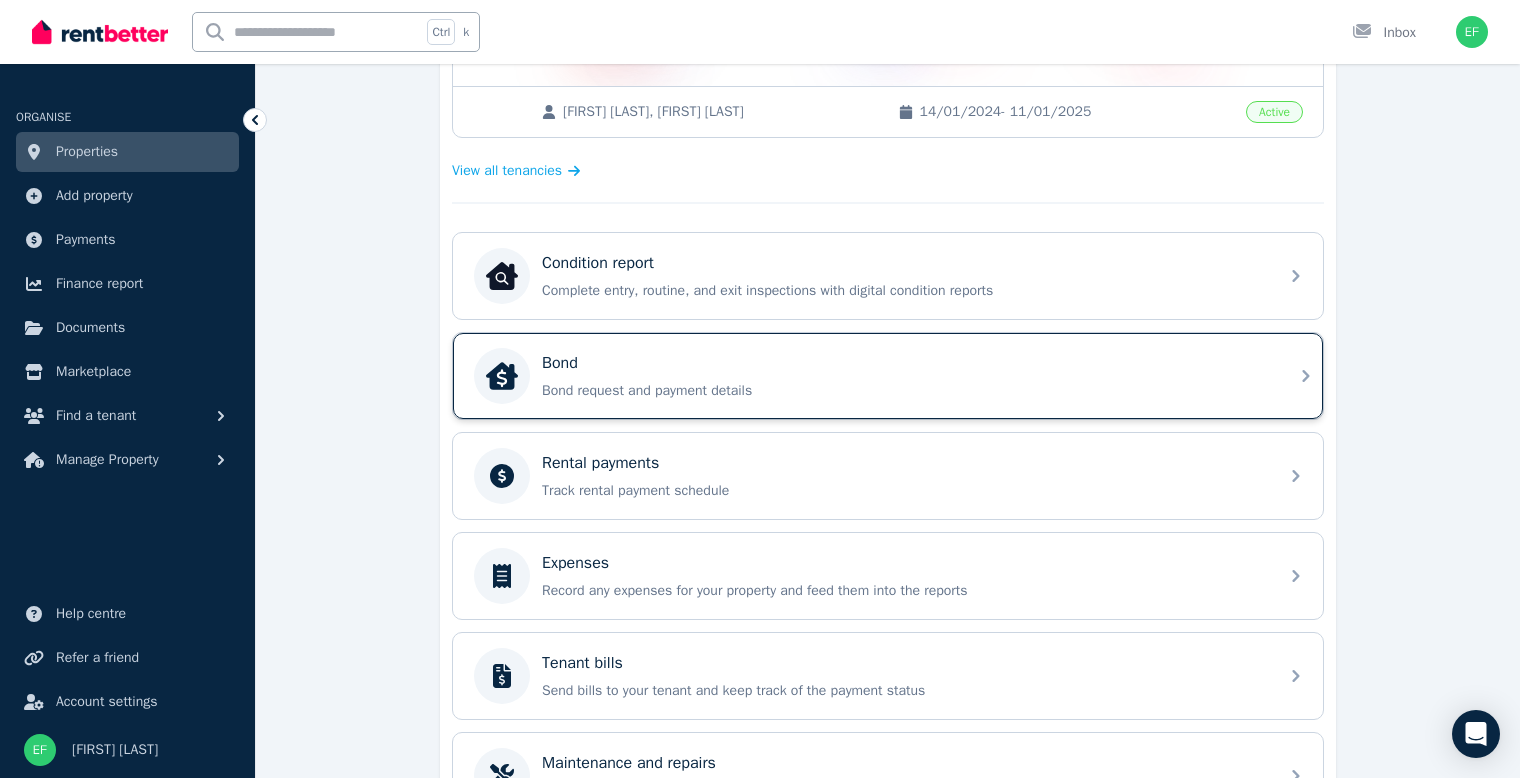 scroll, scrollTop: 666, scrollLeft: 0, axis: vertical 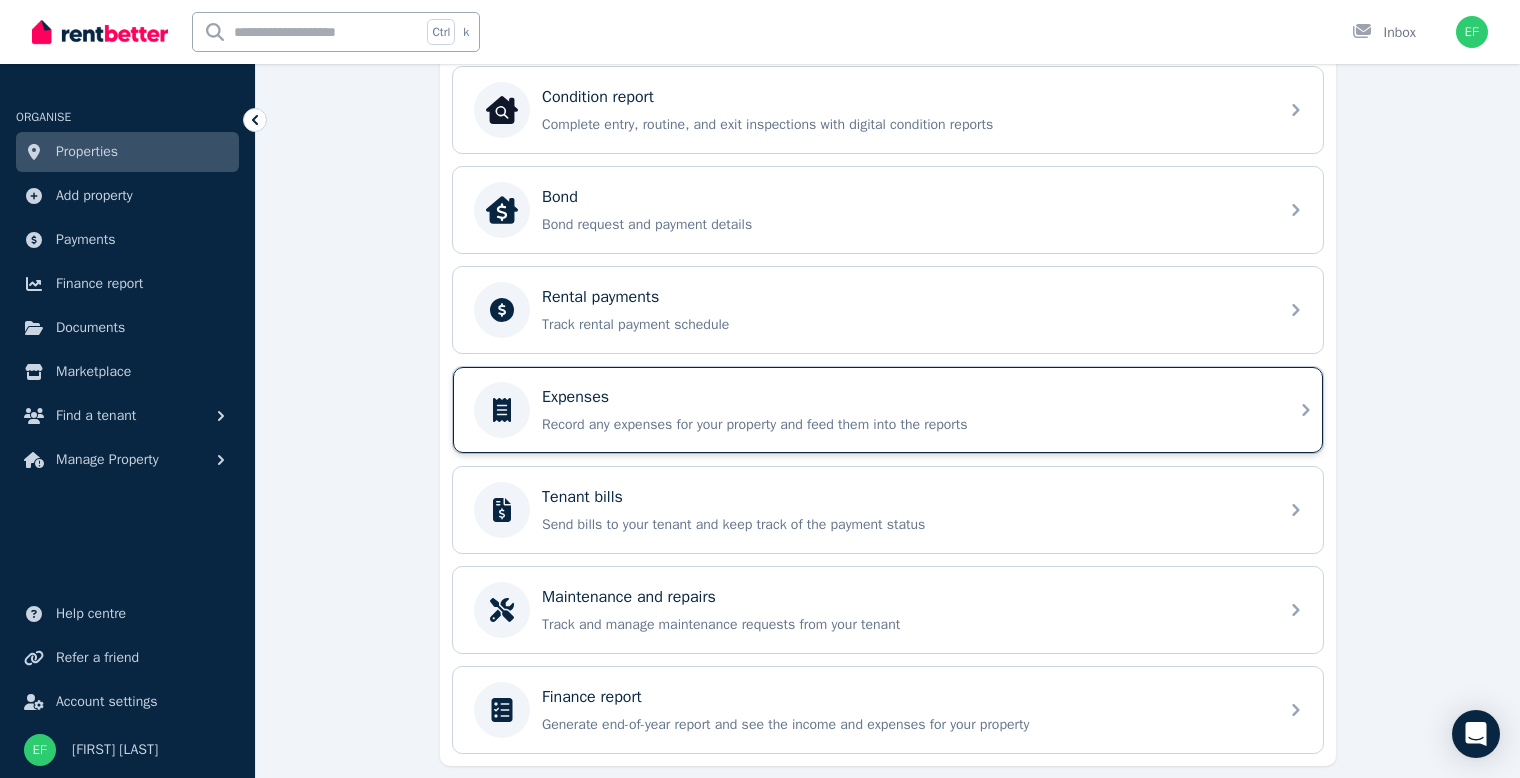 click on "Expenses" at bounding box center (904, 397) 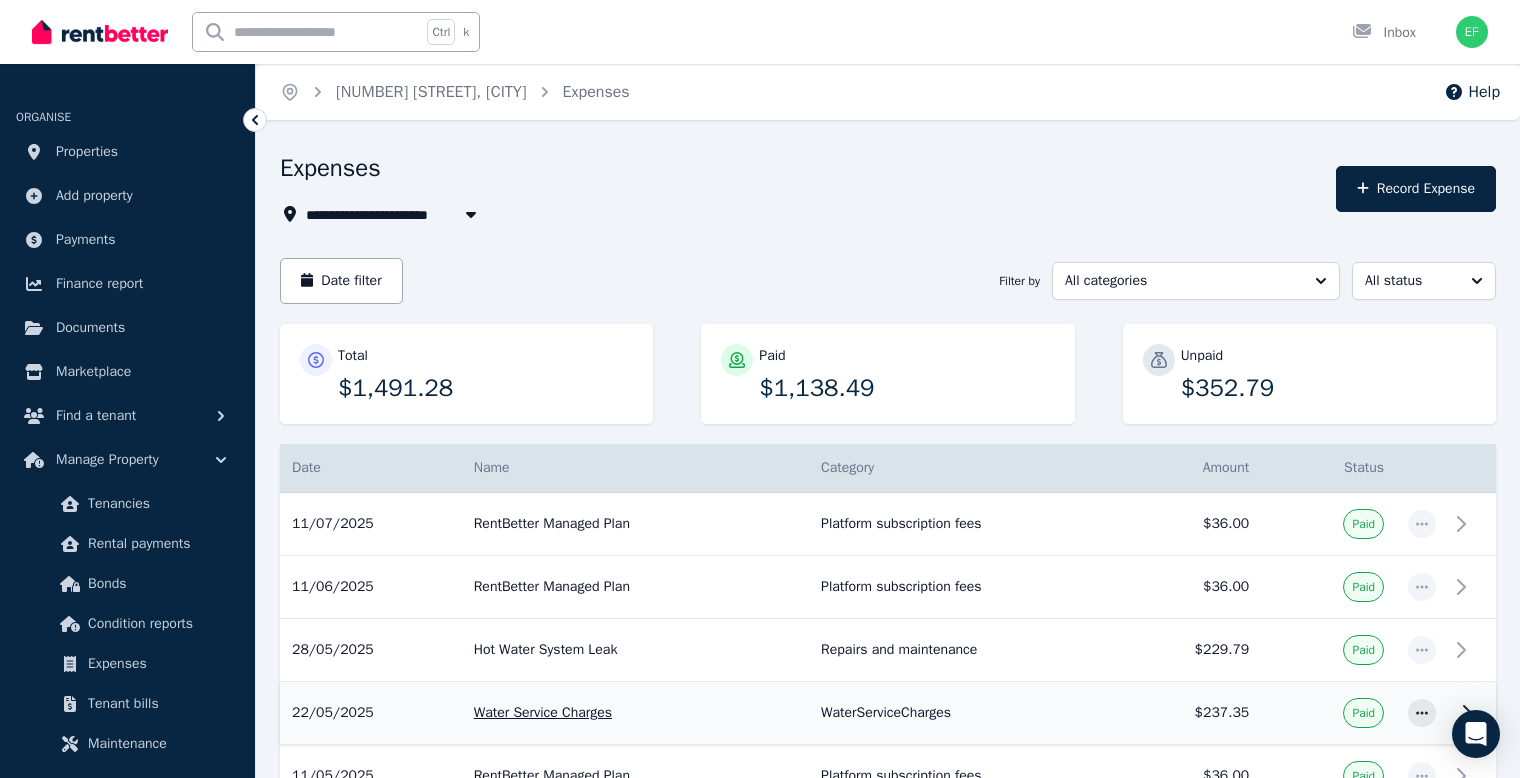 scroll, scrollTop: 166, scrollLeft: 0, axis: vertical 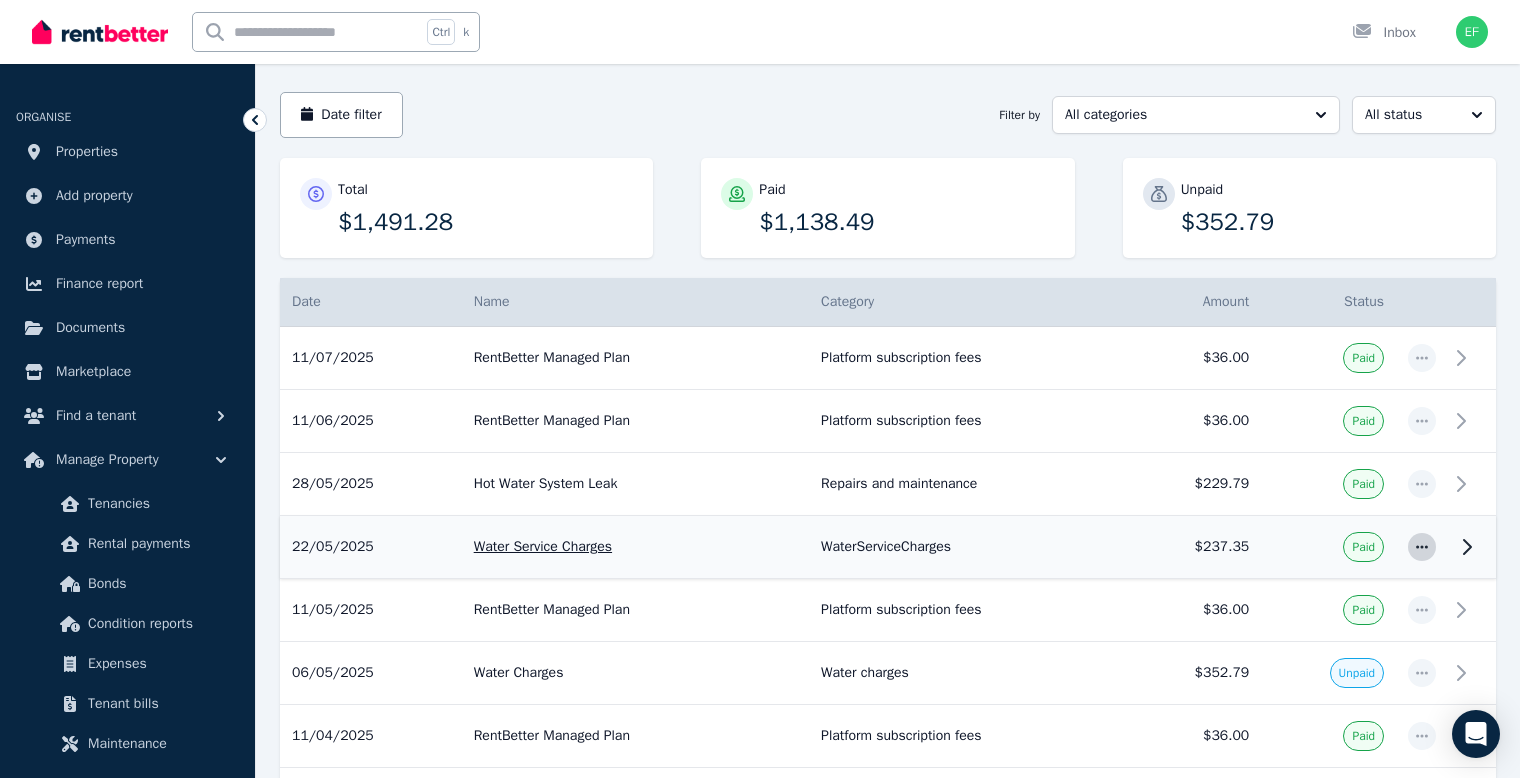 click 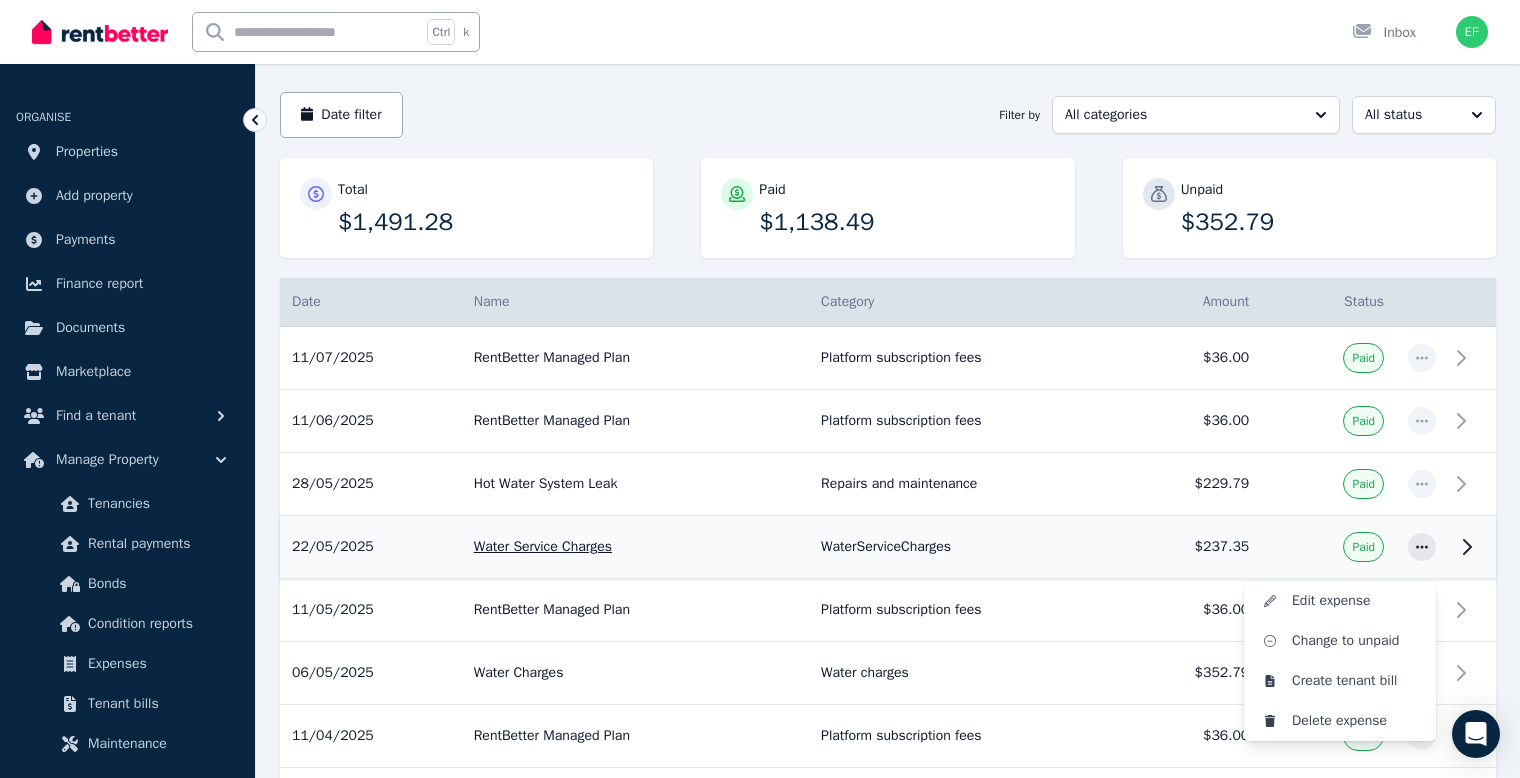 scroll, scrollTop: 0, scrollLeft: 0, axis: both 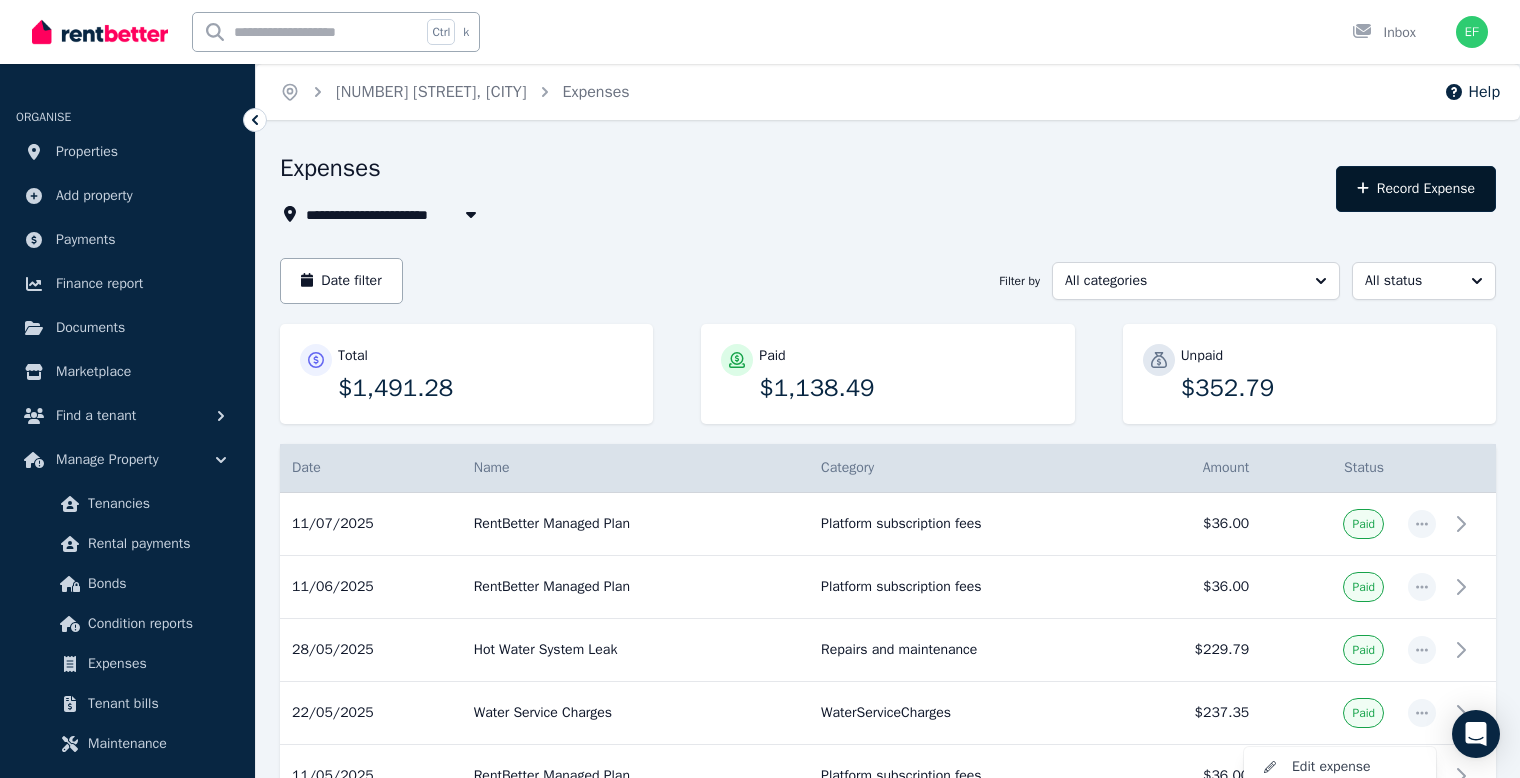 click on "Record Expense" at bounding box center [1416, 189] 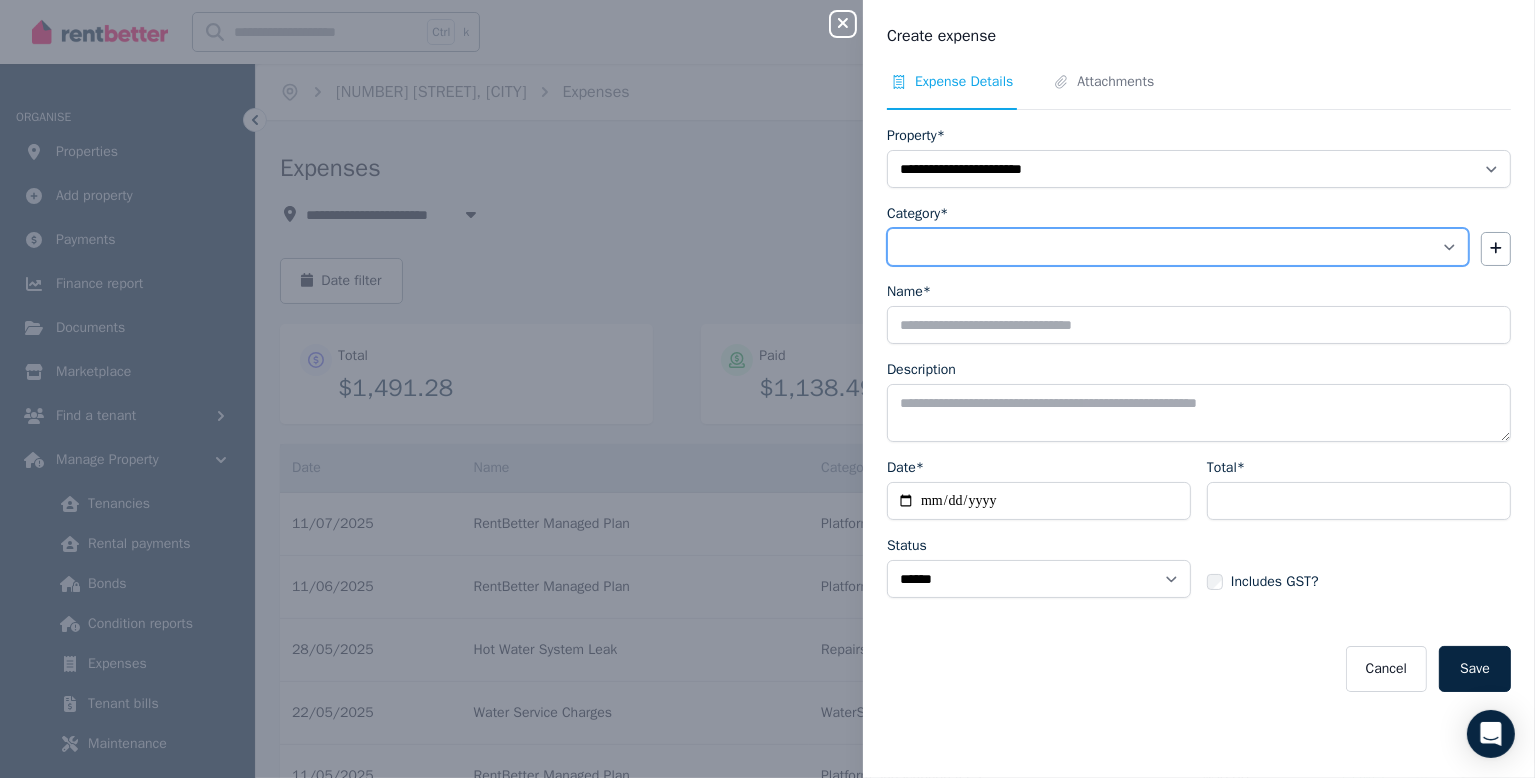 click on "**********" at bounding box center (1178, 247) 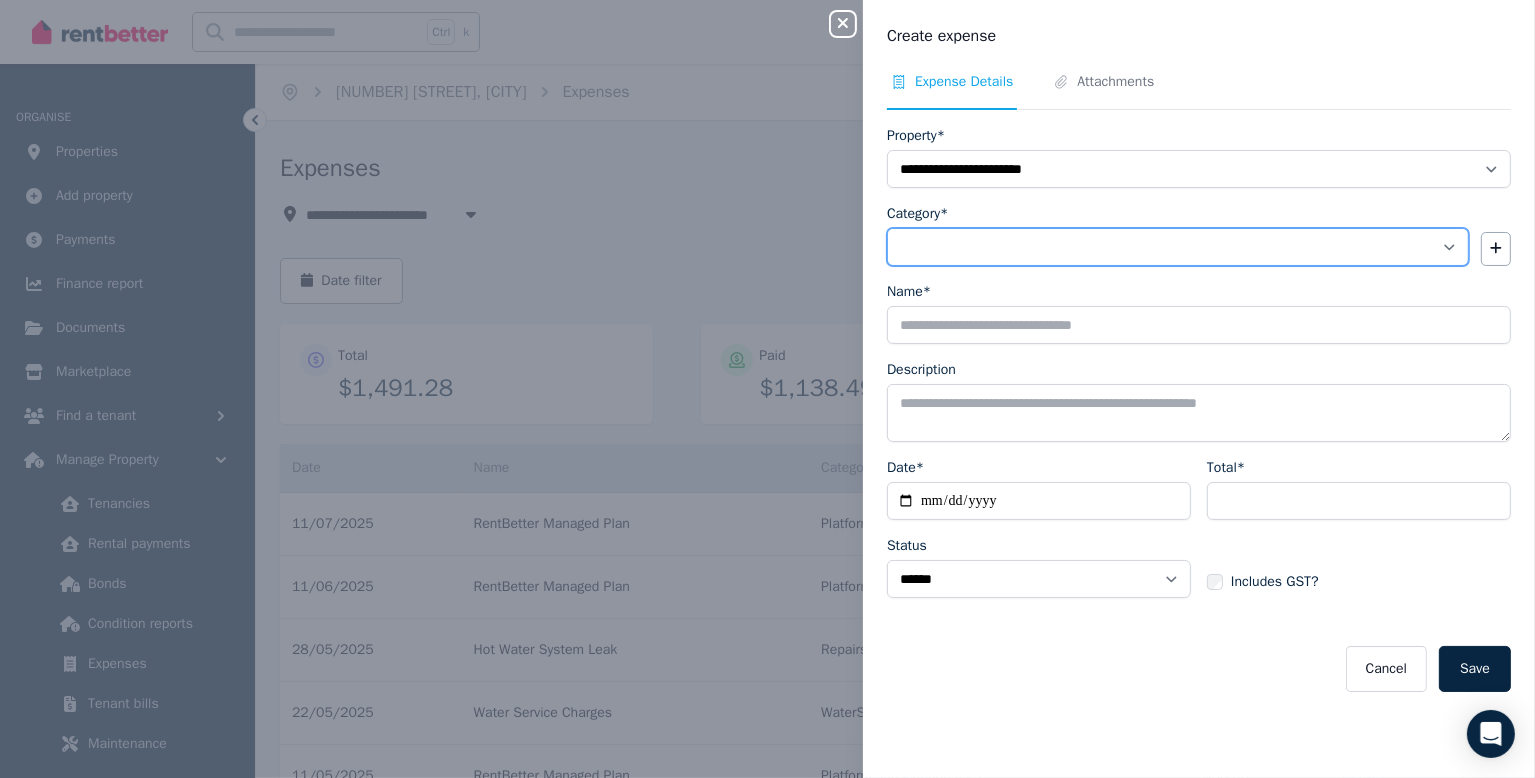 select on "**********" 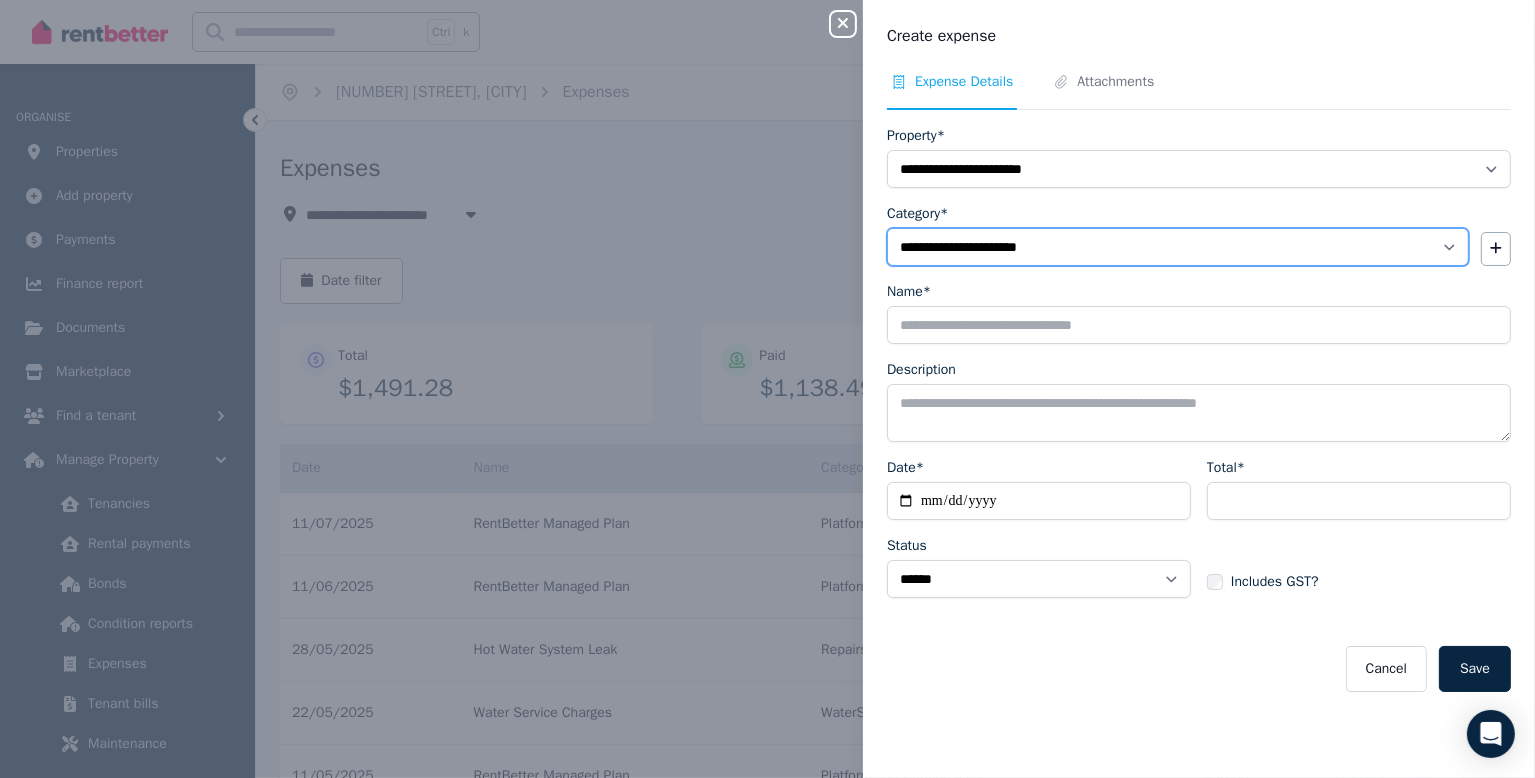 click on "**********" at bounding box center [1178, 247] 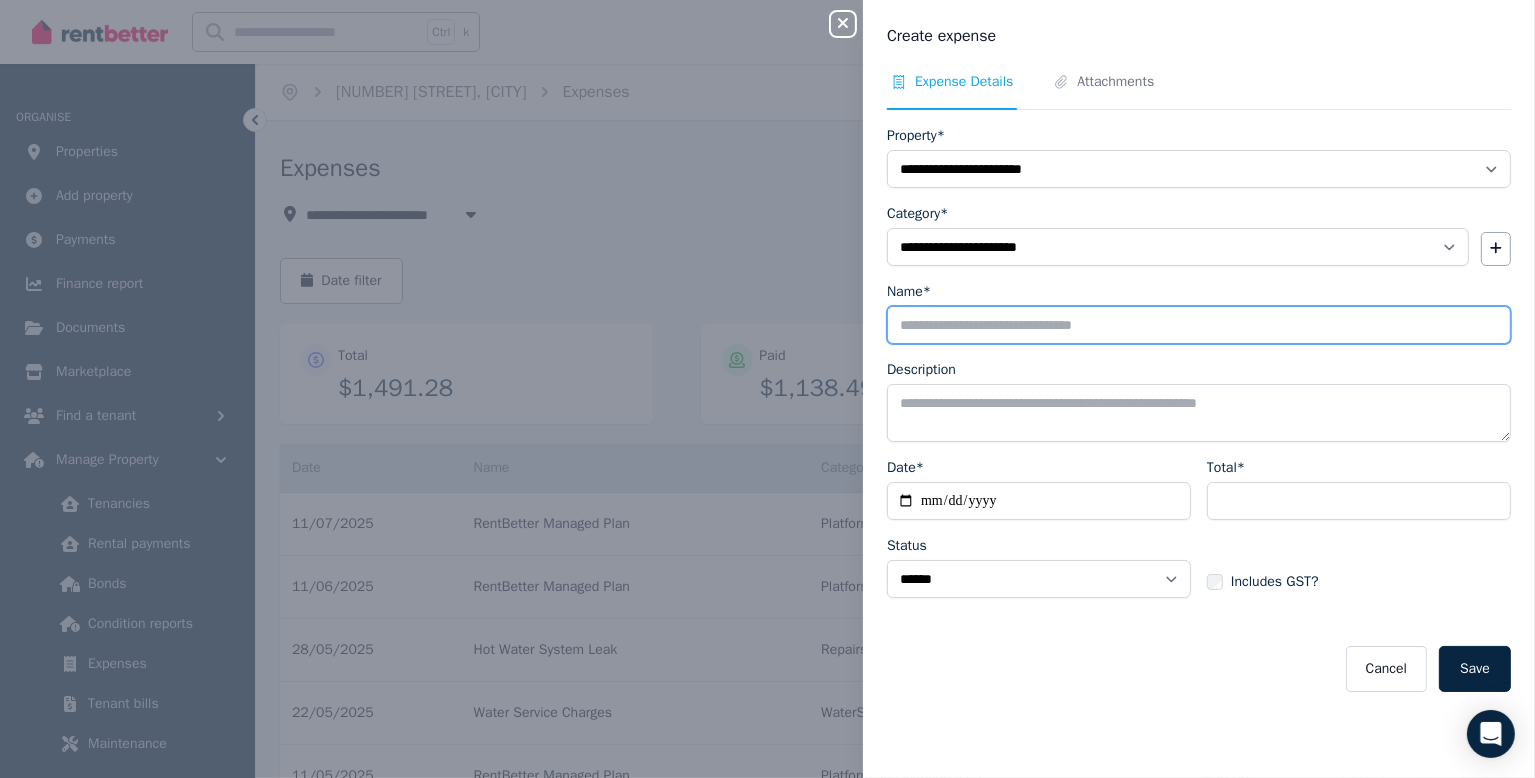 click on "Name*" at bounding box center [1199, 325] 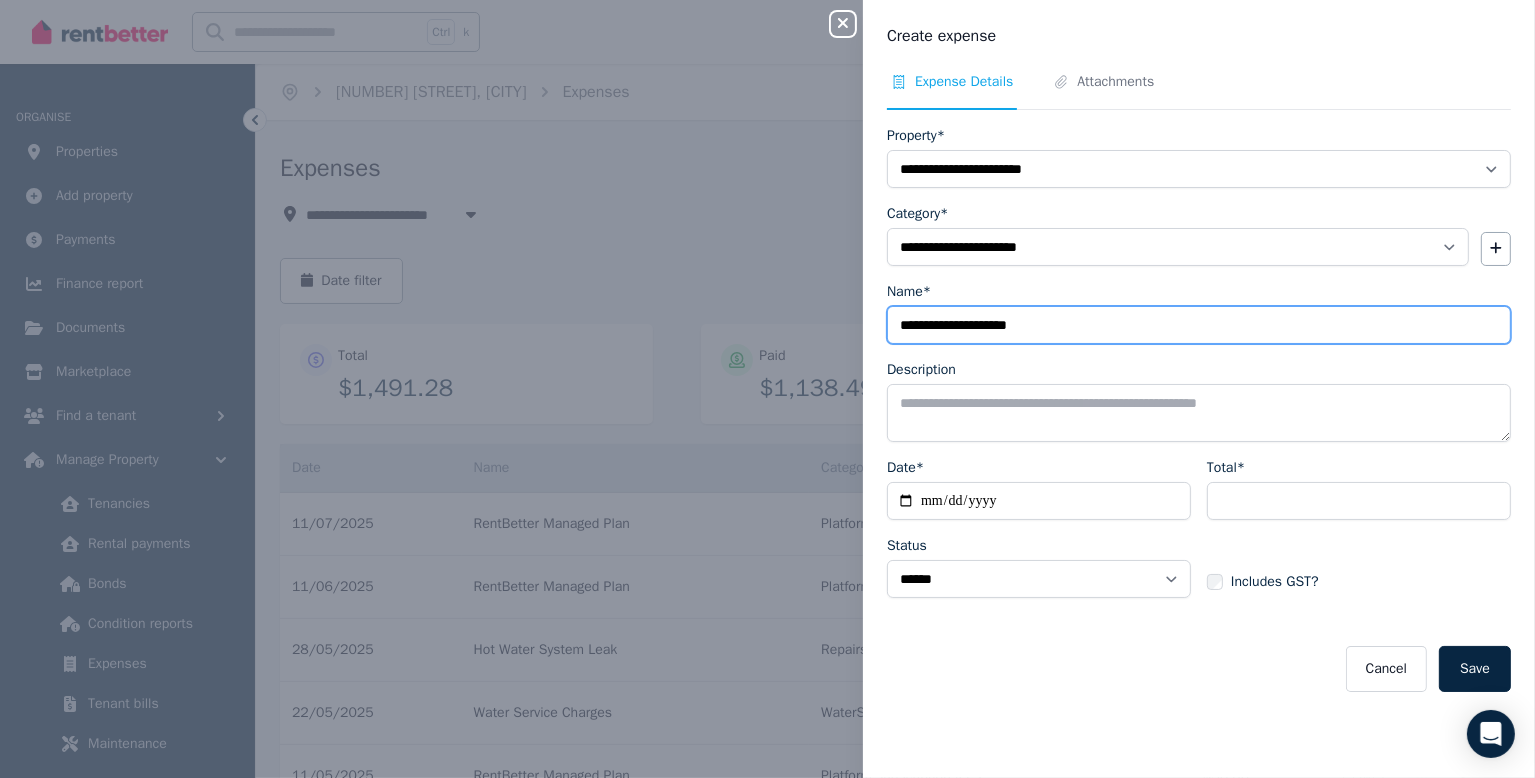 type on "**********" 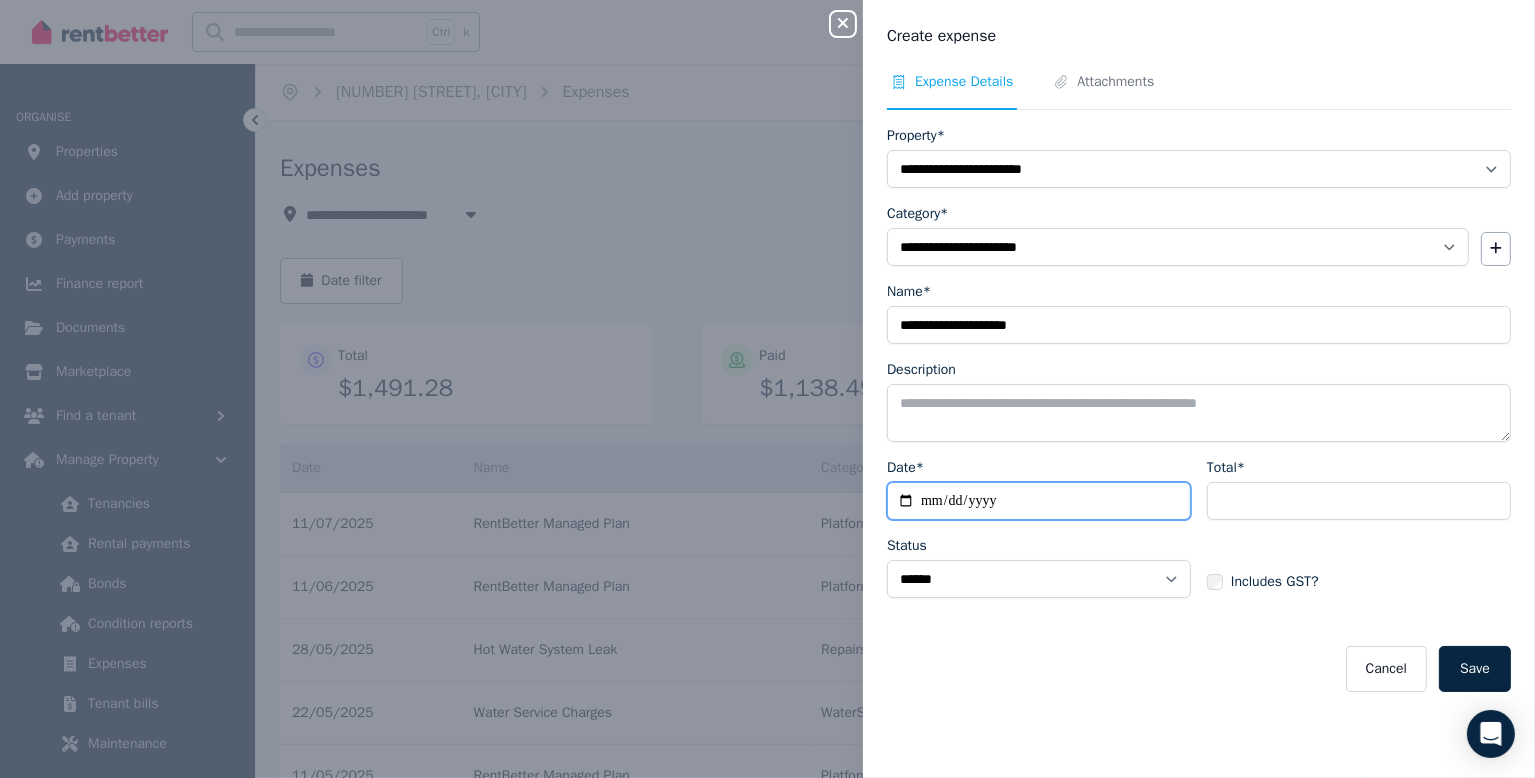 click on "Date*" at bounding box center (1039, 501) 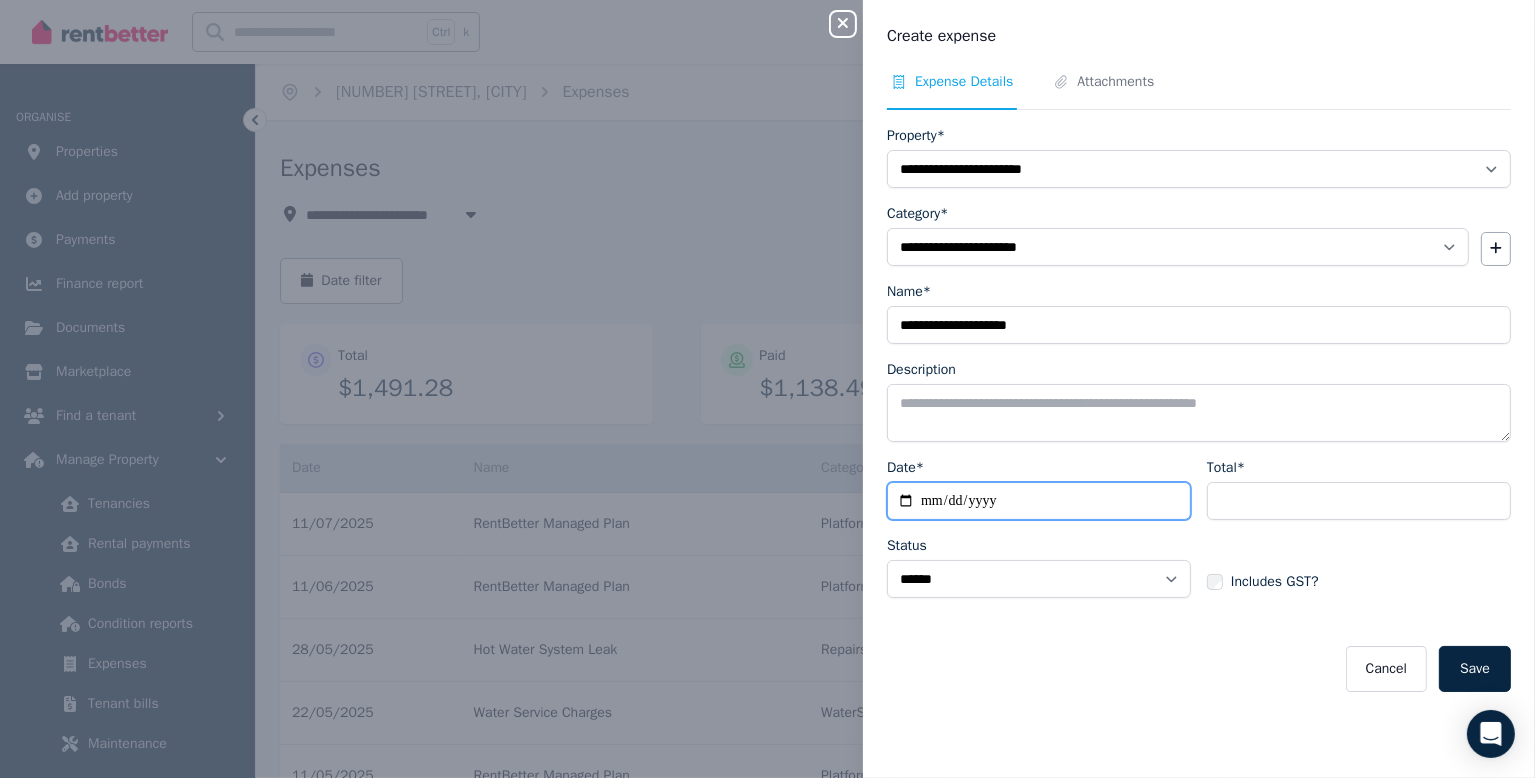 click on "Date*" at bounding box center (1039, 501) 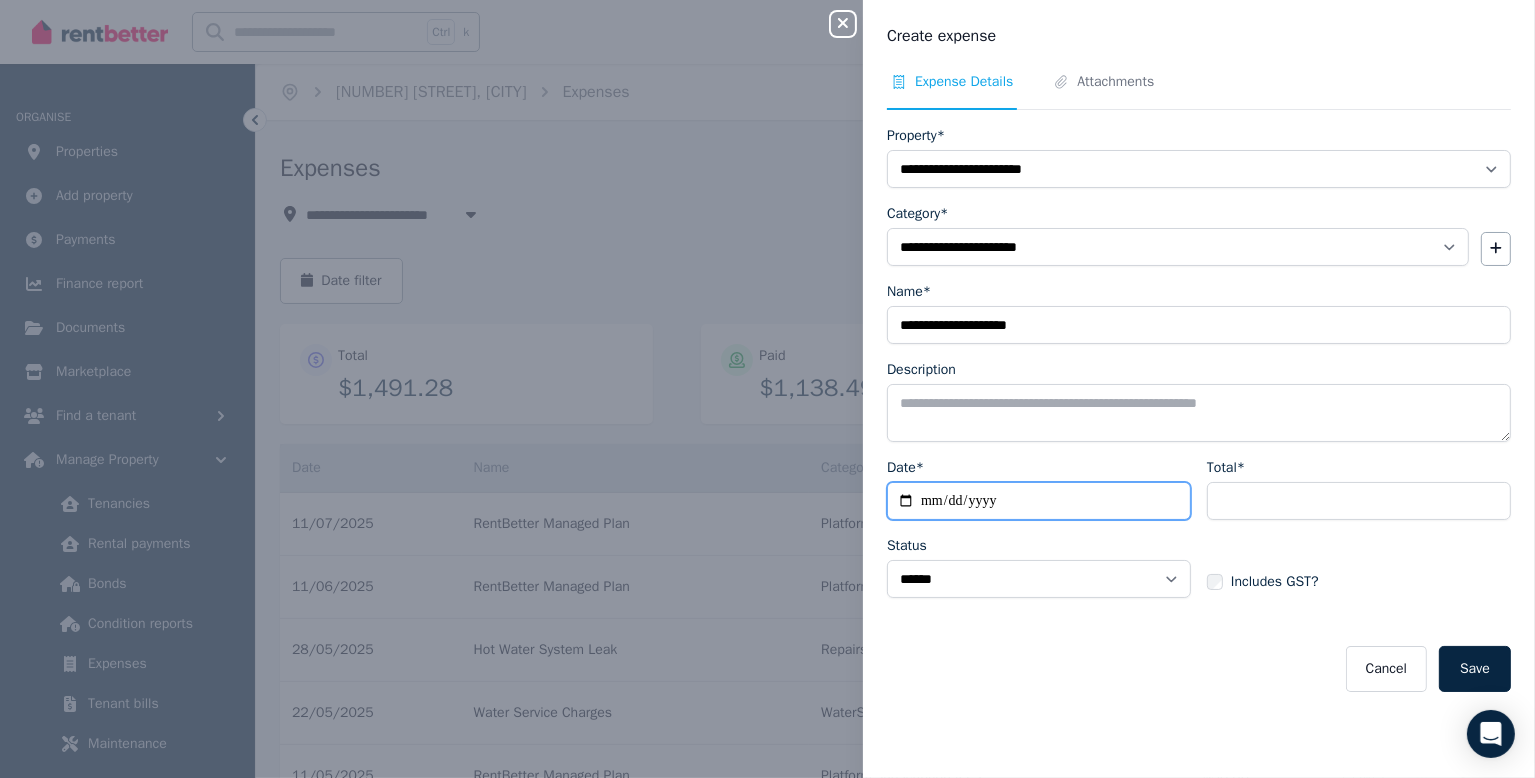 type on "**********" 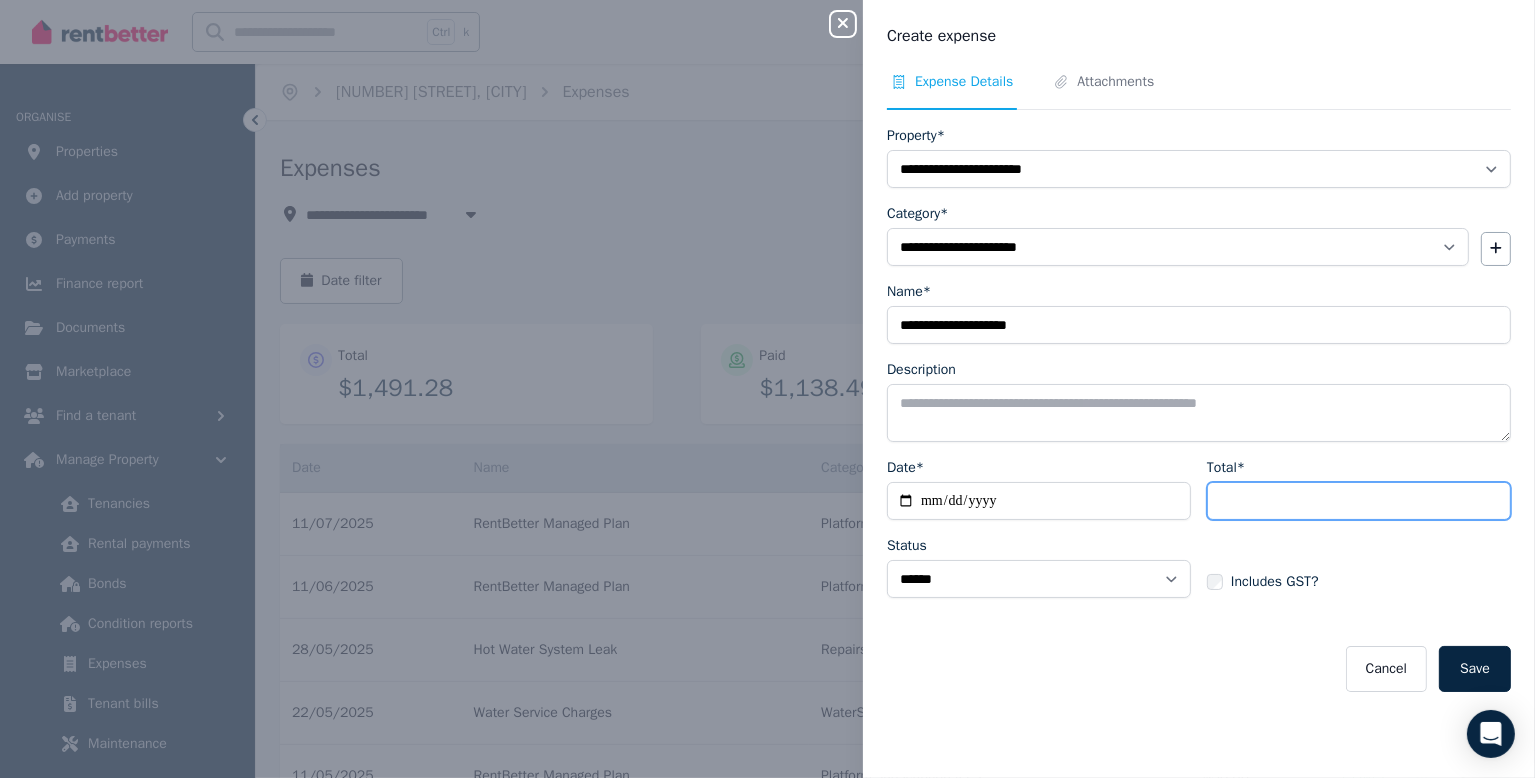 click on "Total*" at bounding box center [1359, 501] 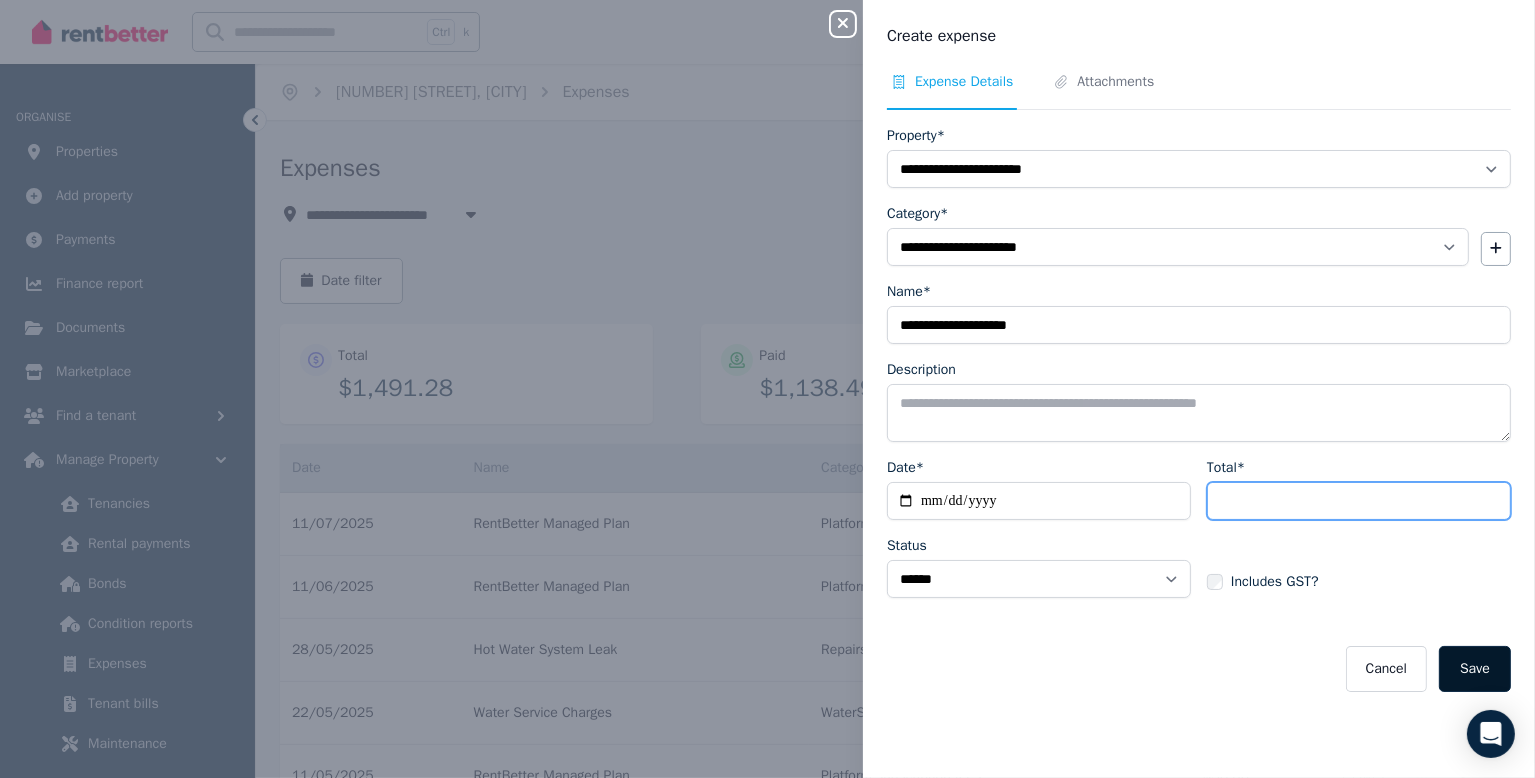 type on "******" 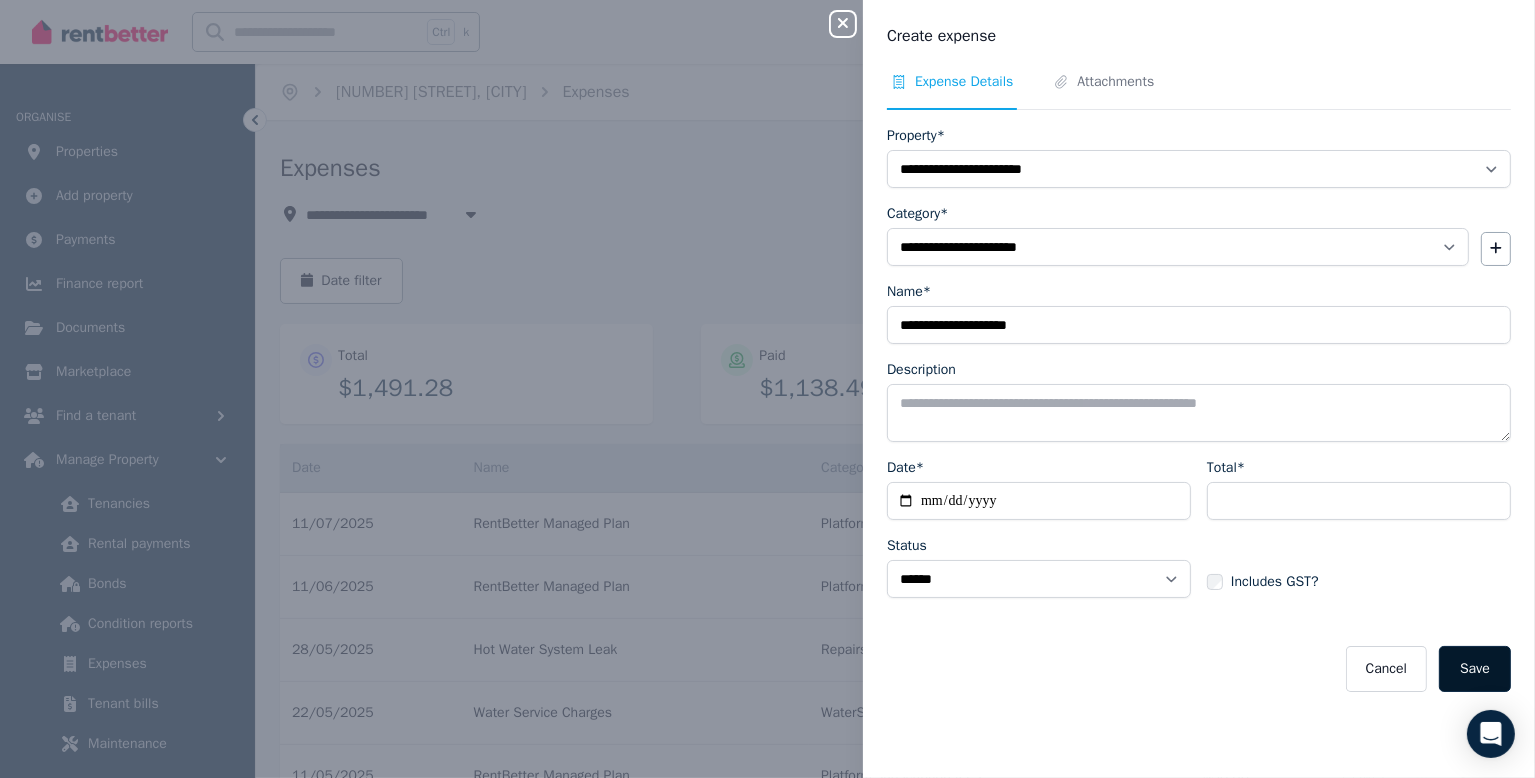 click on "Save" at bounding box center (1475, 669) 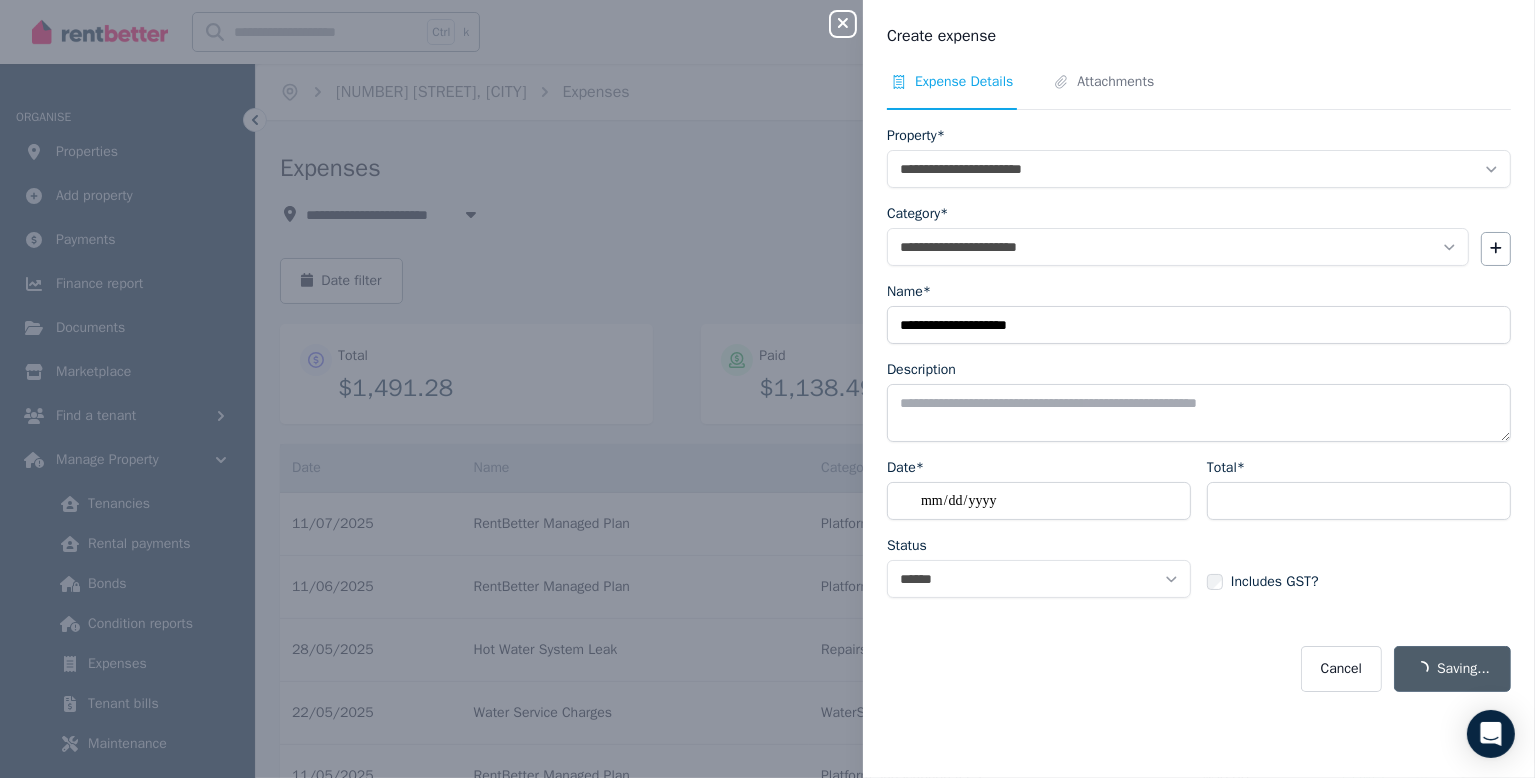 select on "**********" 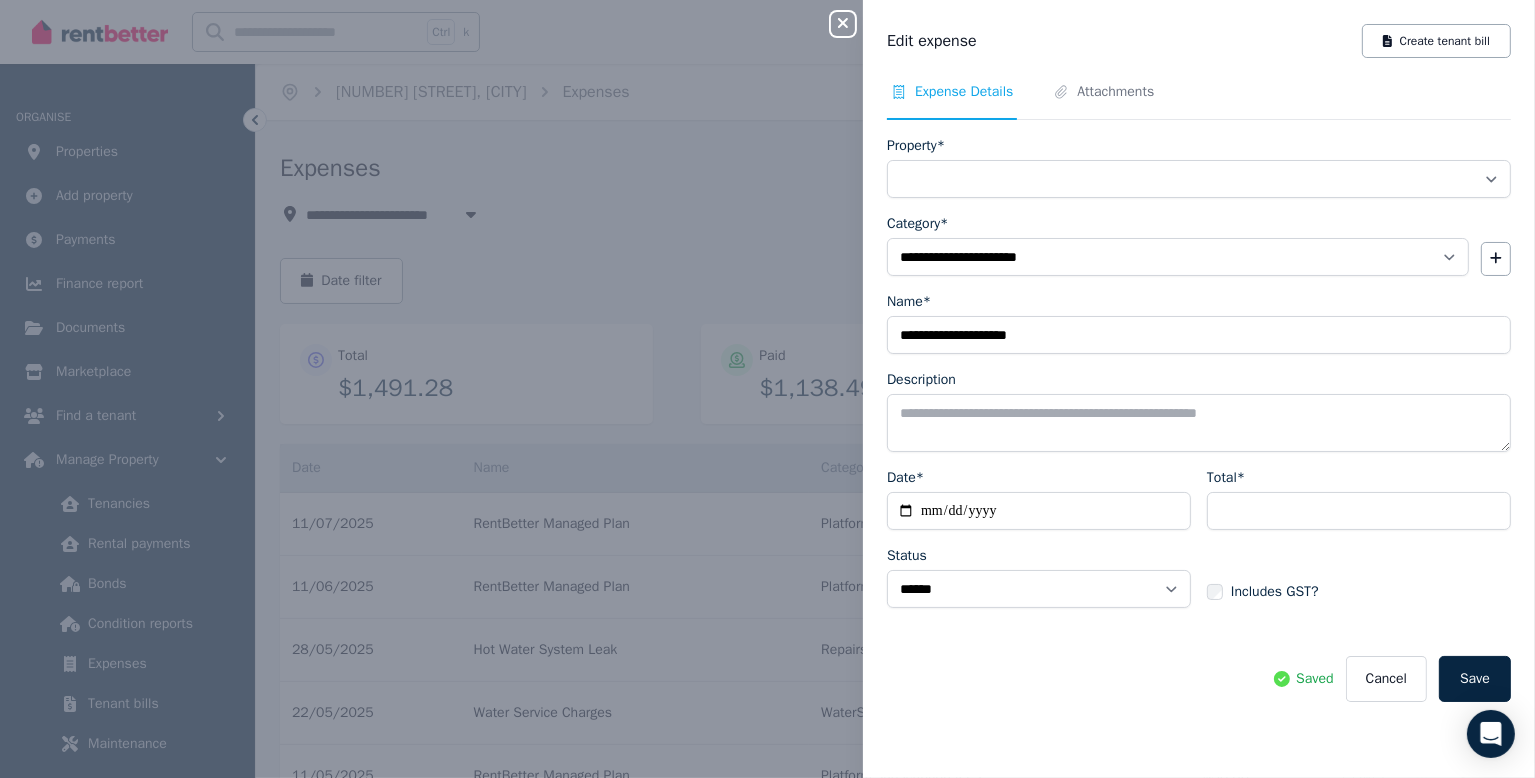 select on "**********" 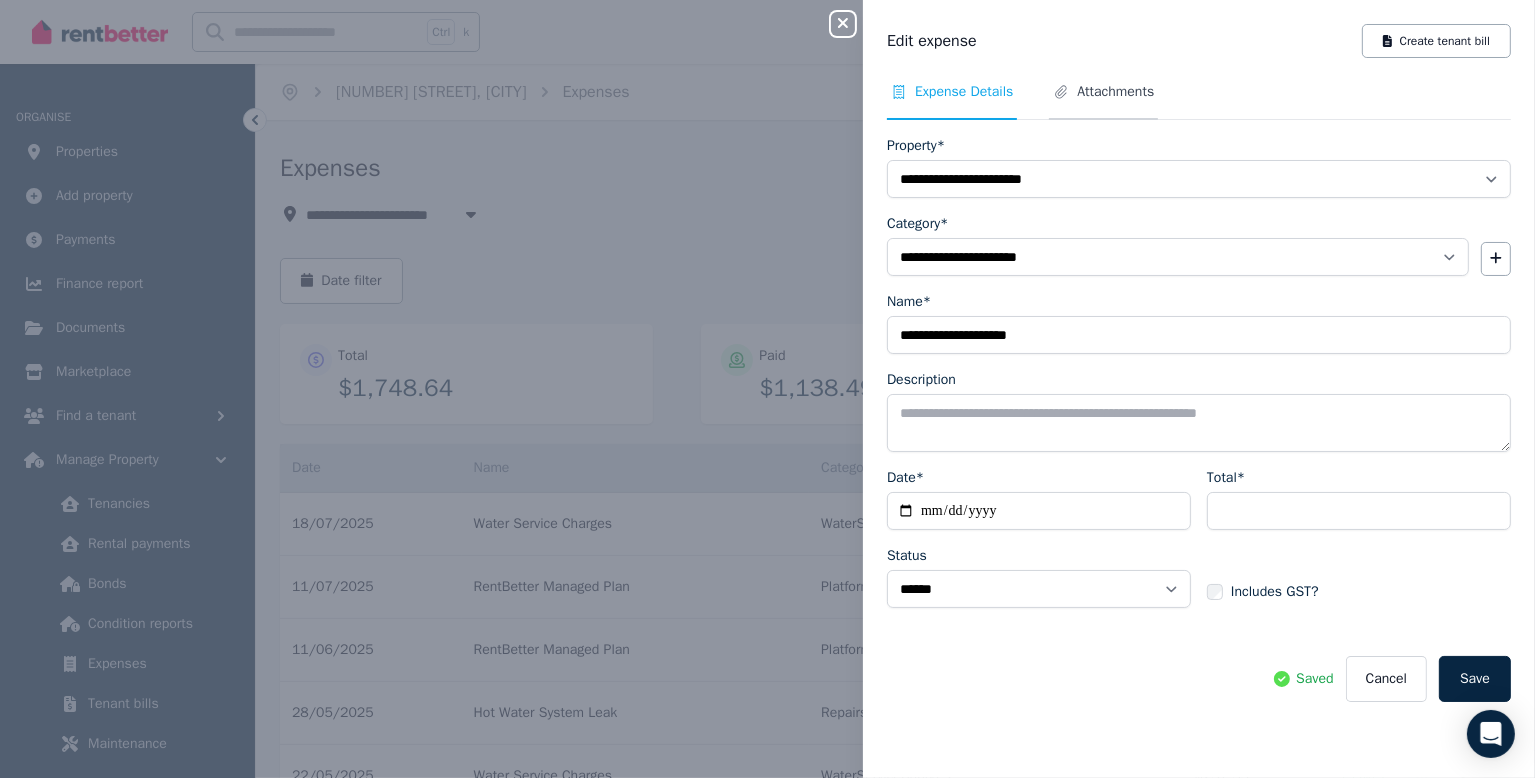 click on "Attachments" at bounding box center (1103, 101) 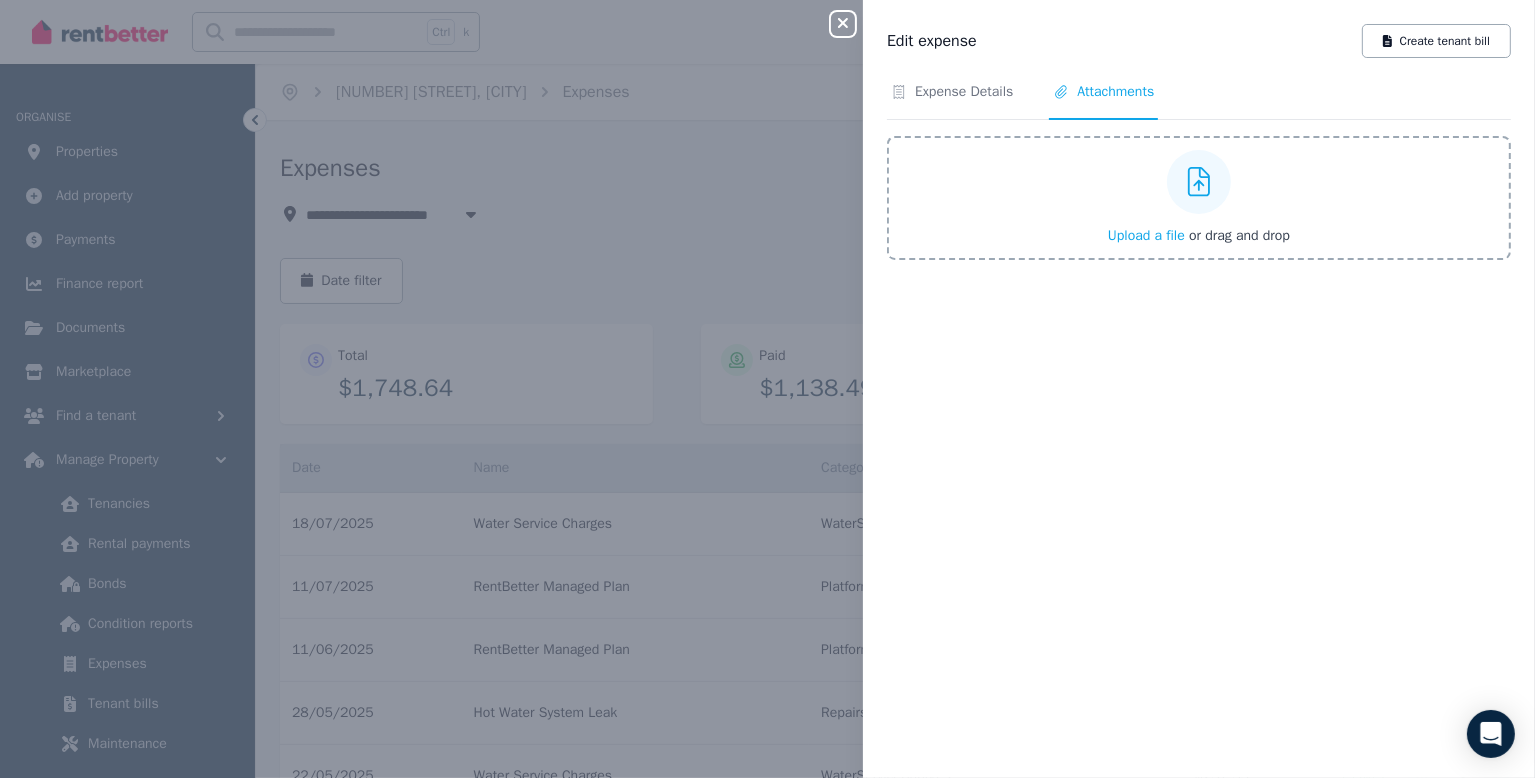 click on "Upload a file" at bounding box center [1146, 235] 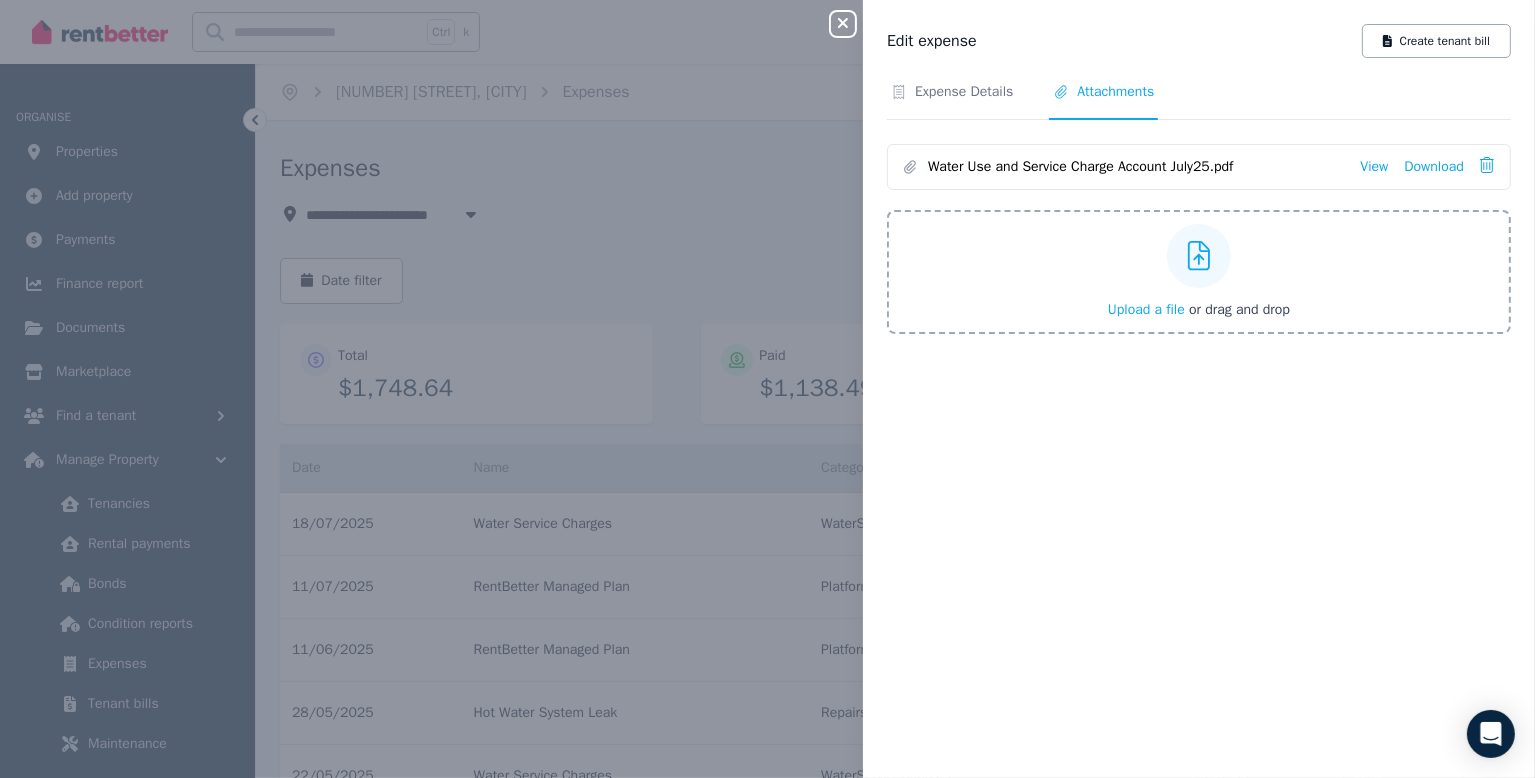click on "Close panel Edit expense Create tenant bill Expense Details Attachments Water Use and Service Charge Account July25.pdf View Download Upload a file   or drag and drop Uploaded   " Water Use and Service Charge Account July25.pdf "" at bounding box center [767, 389] 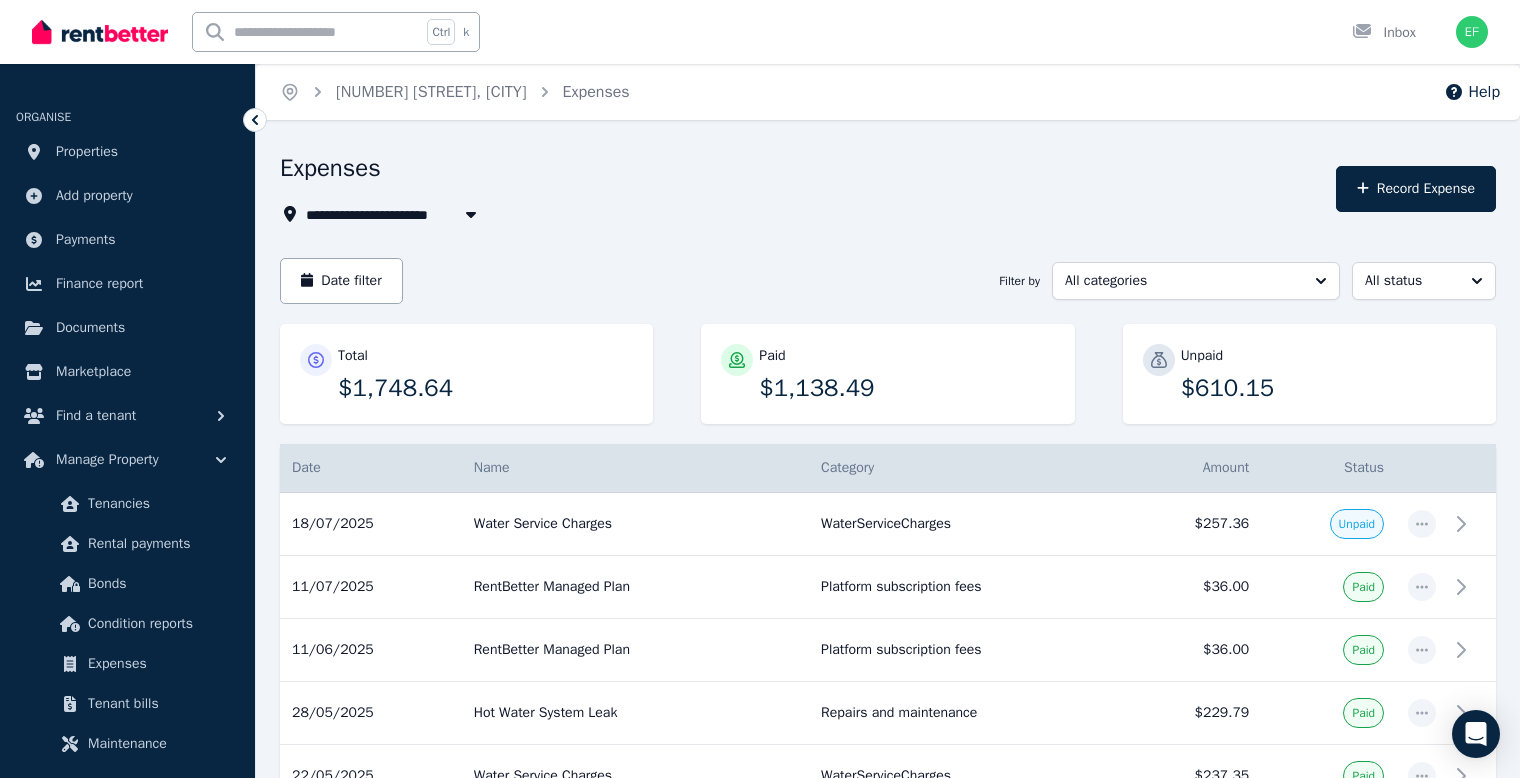 click on "Ctrl k Inbox" at bounding box center [726, 32] 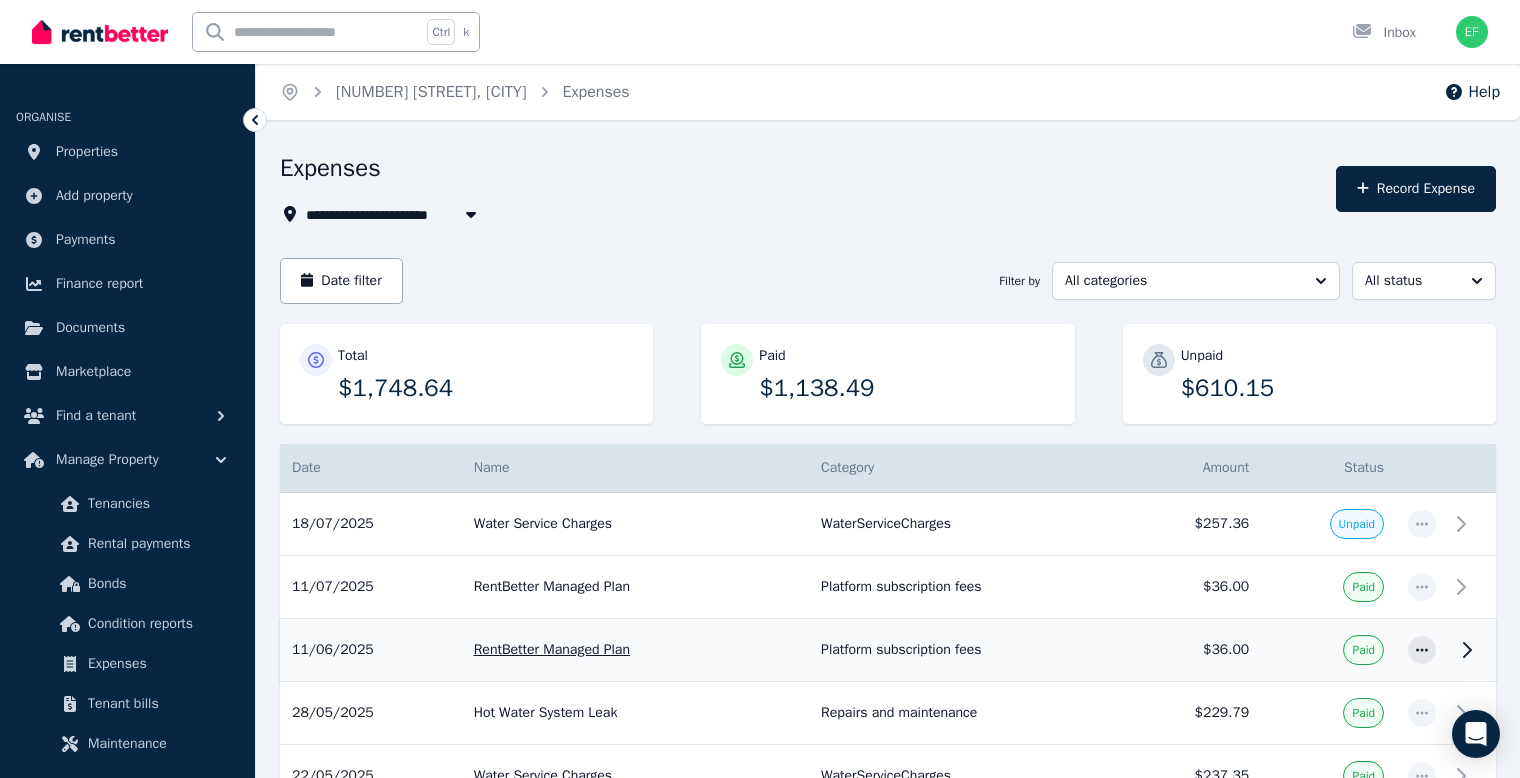 scroll, scrollTop: 166, scrollLeft: 0, axis: vertical 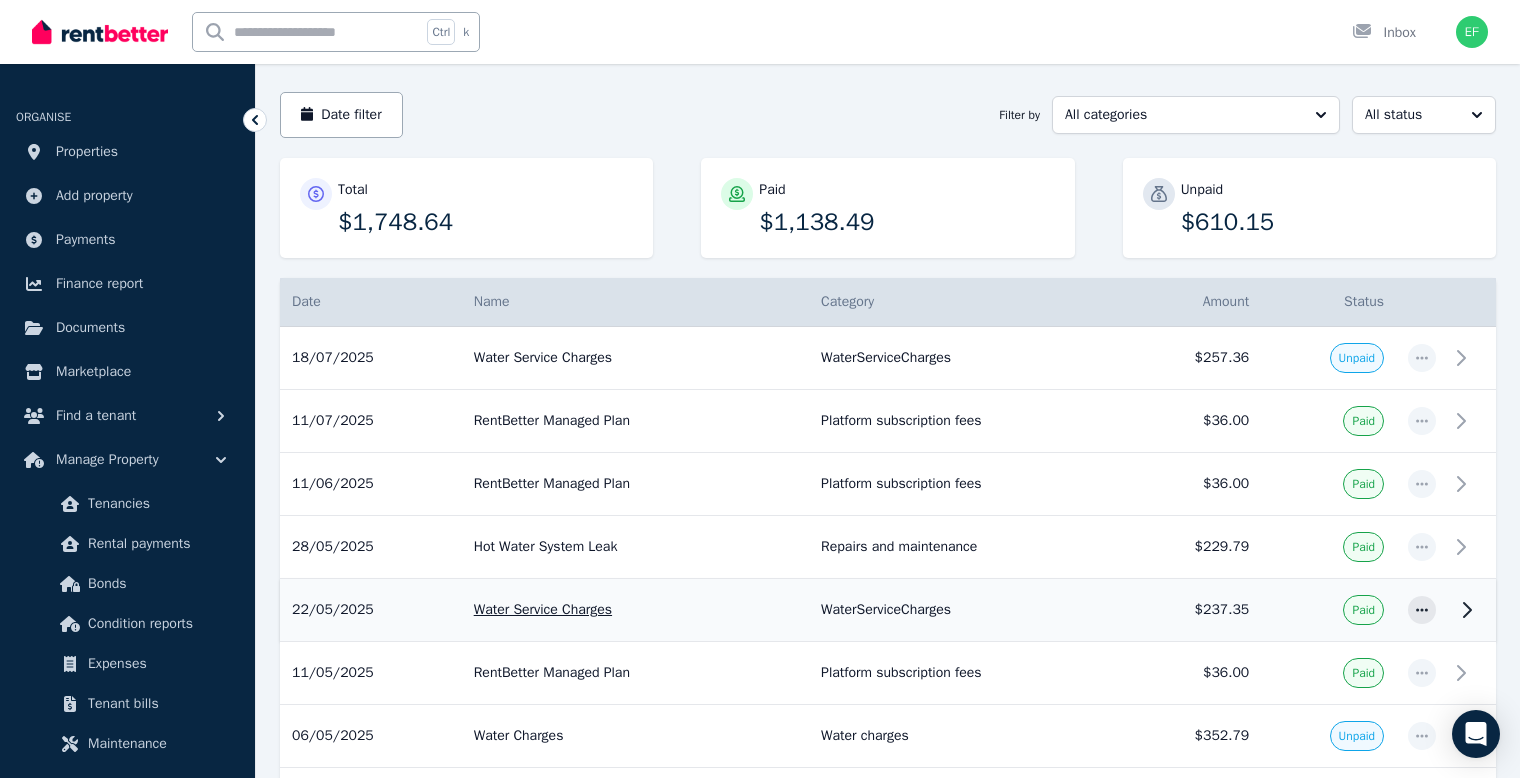 click on "Water Service Charges" at bounding box center [635, 610] 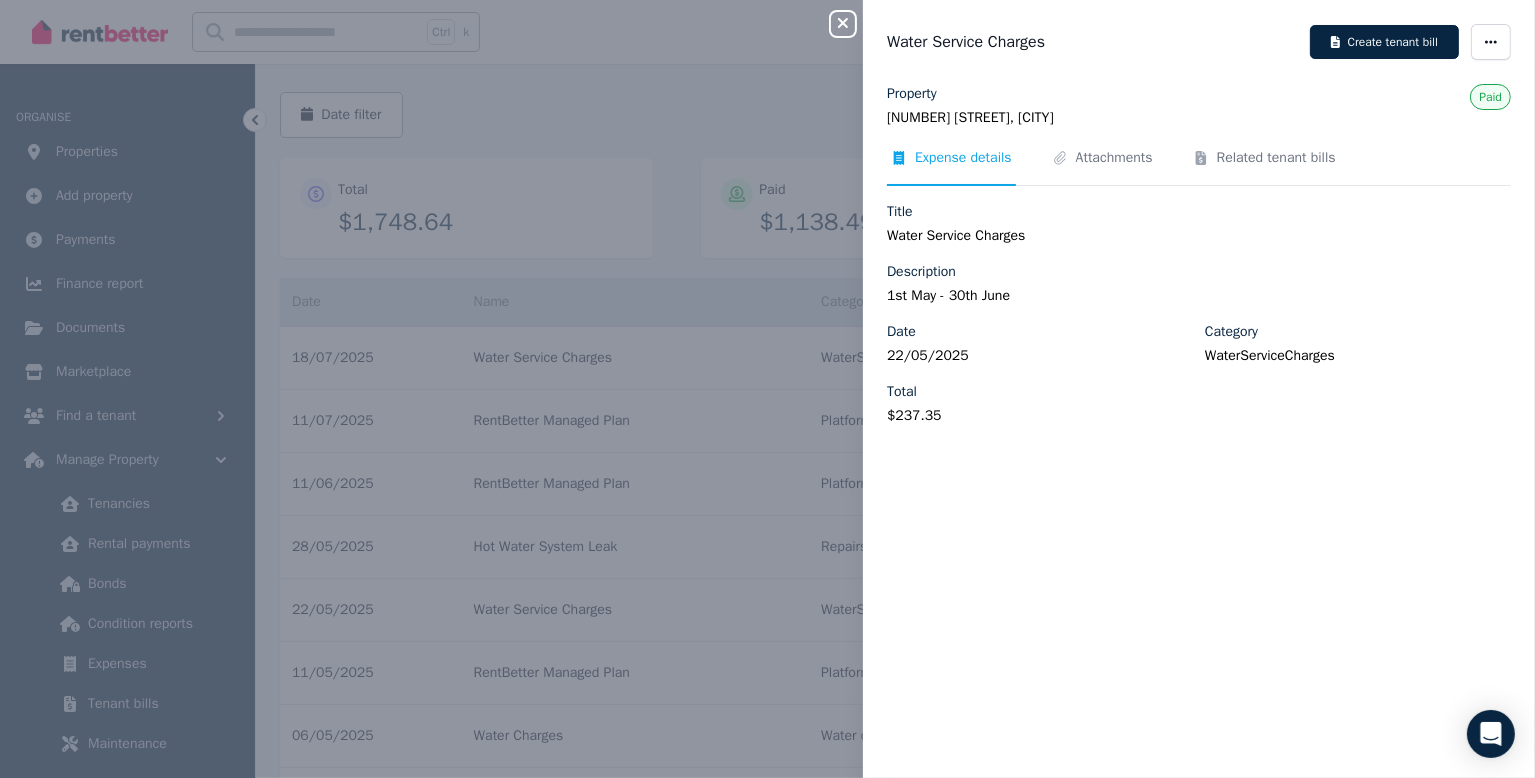 drag, startPoint x: 544, startPoint y: 298, endPoint x: 568, endPoint y: 335, distance: 44.102154 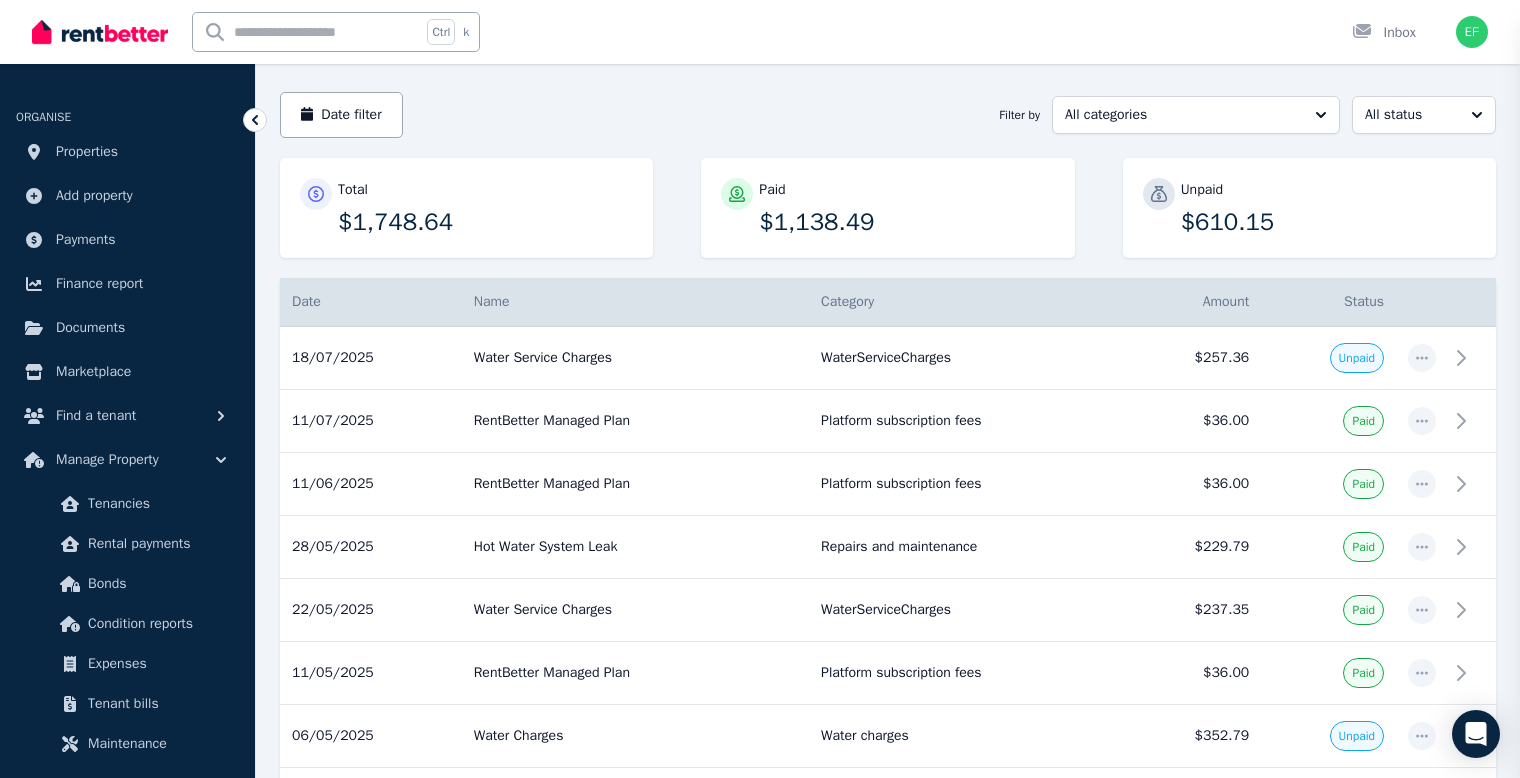 click on "Water Service Charges" at bounding box center (635, 358) 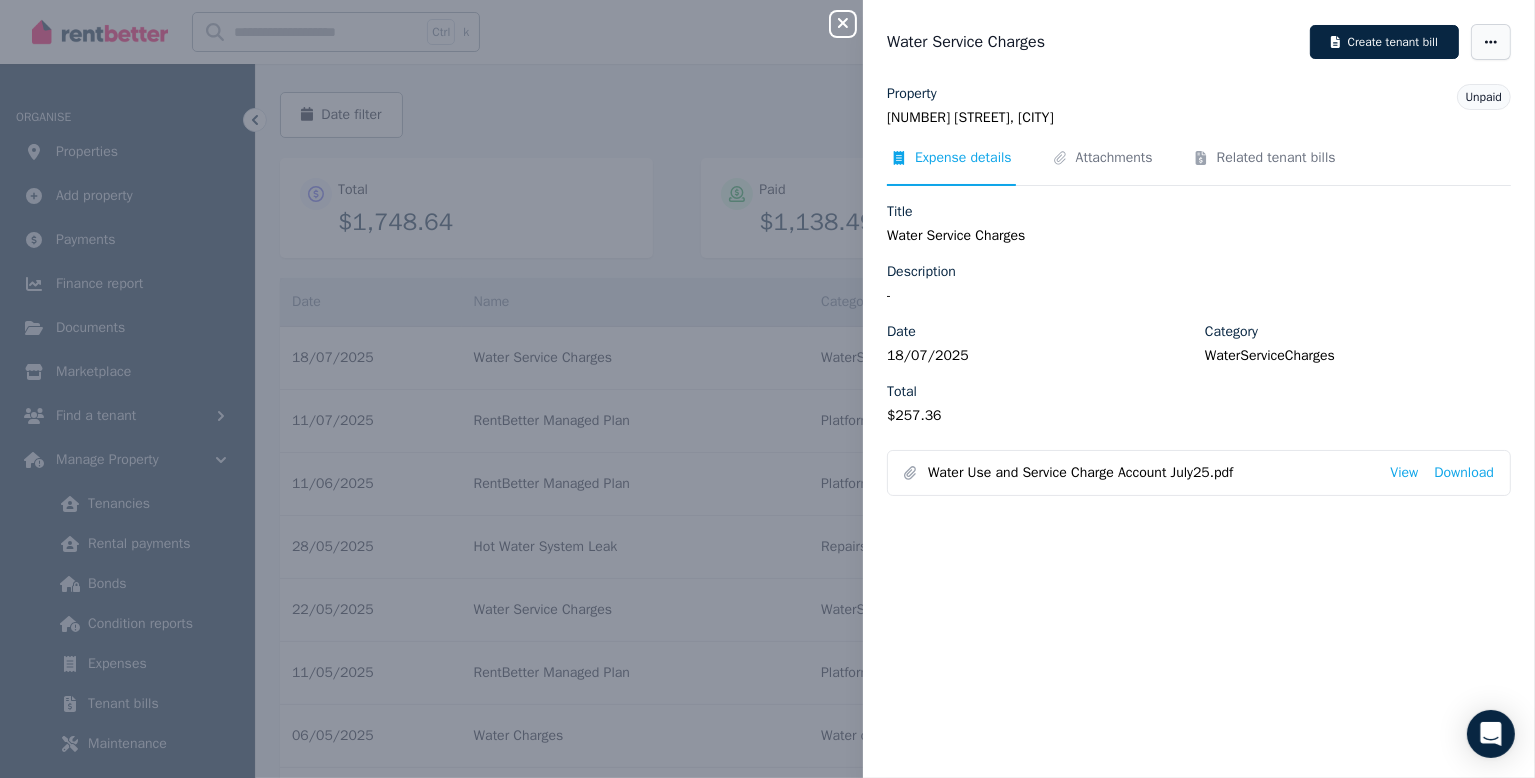 click at bounding box center (1491, 42) 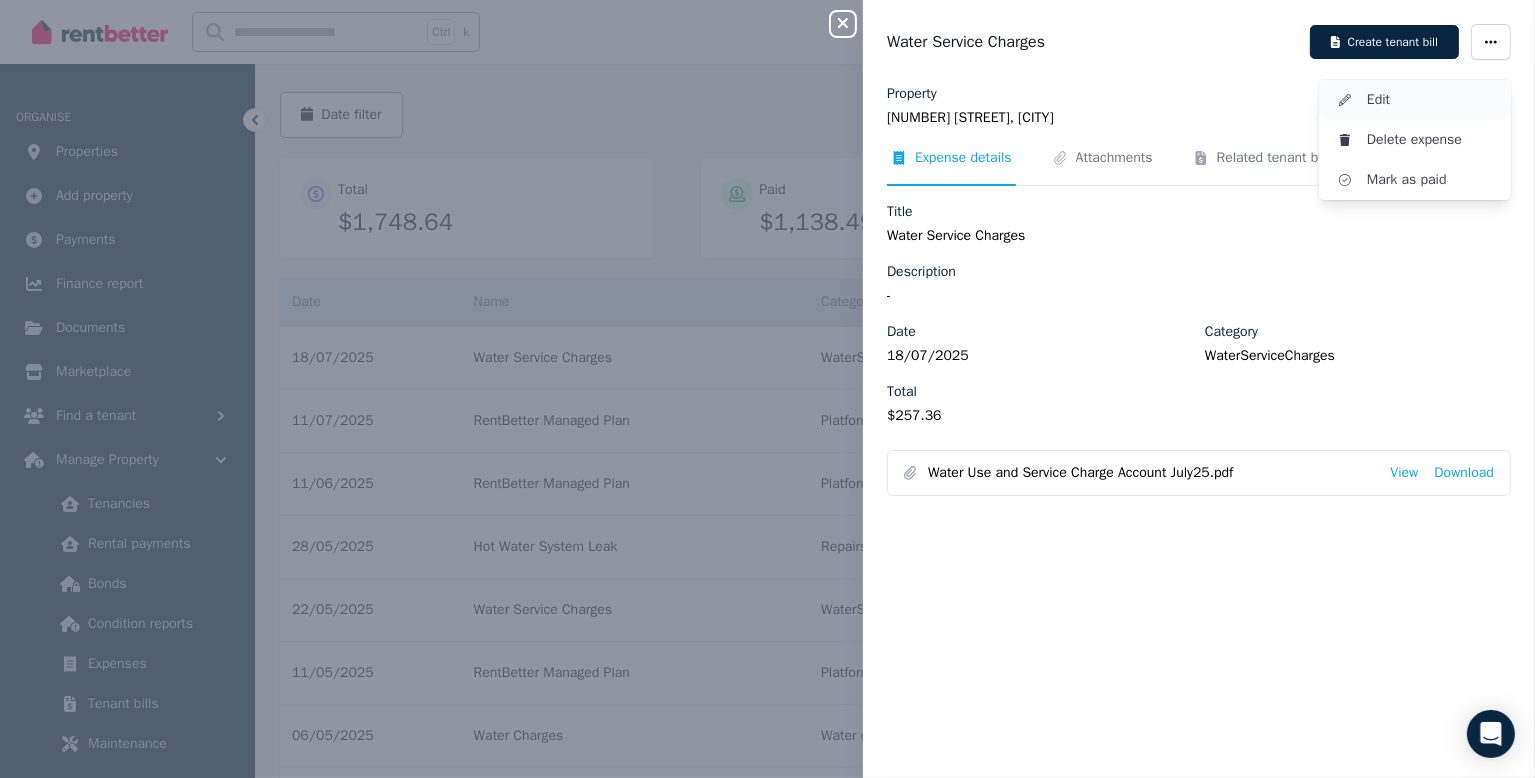click on "Edit" at bounding box center [1431, 100] 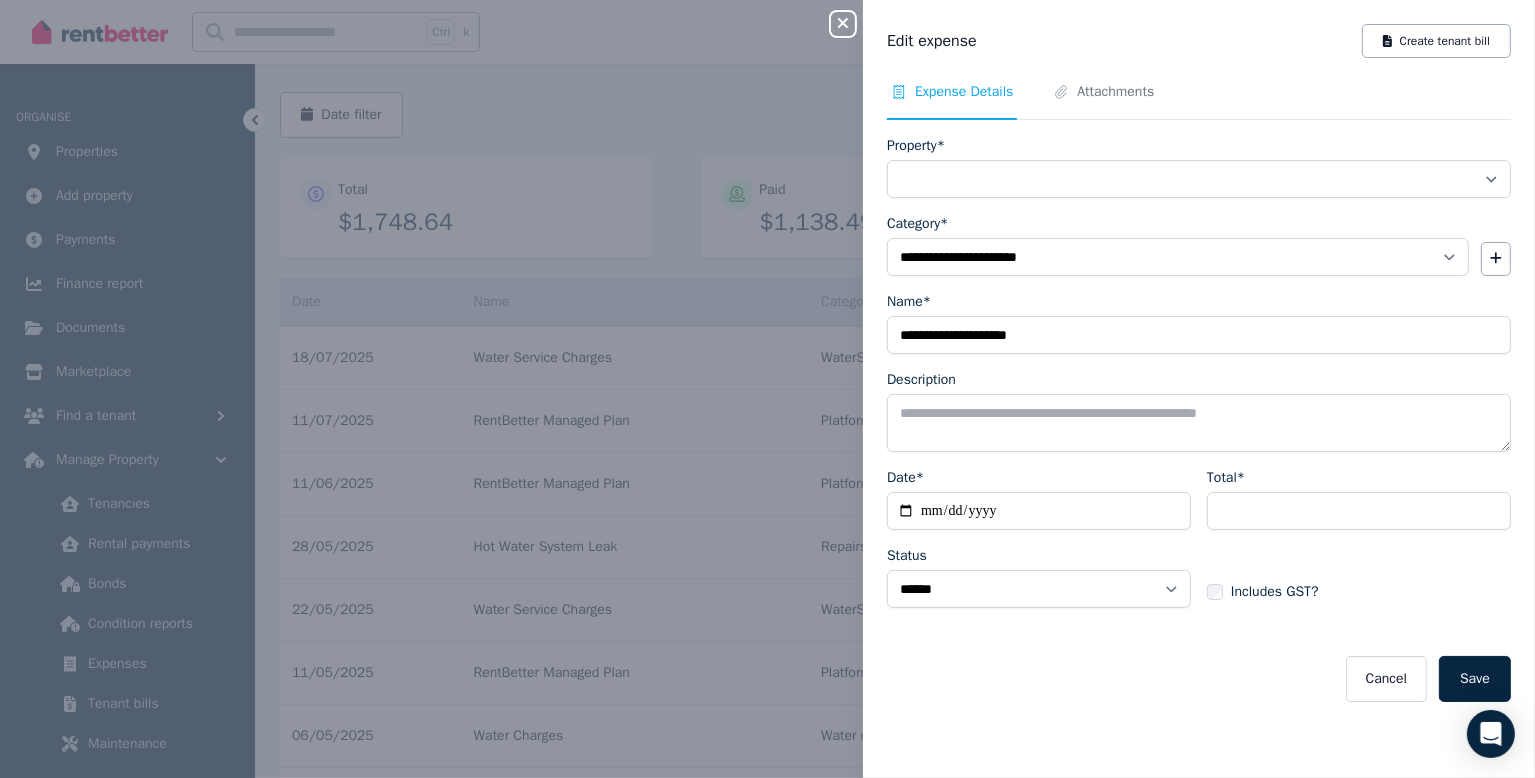 select on "**********" 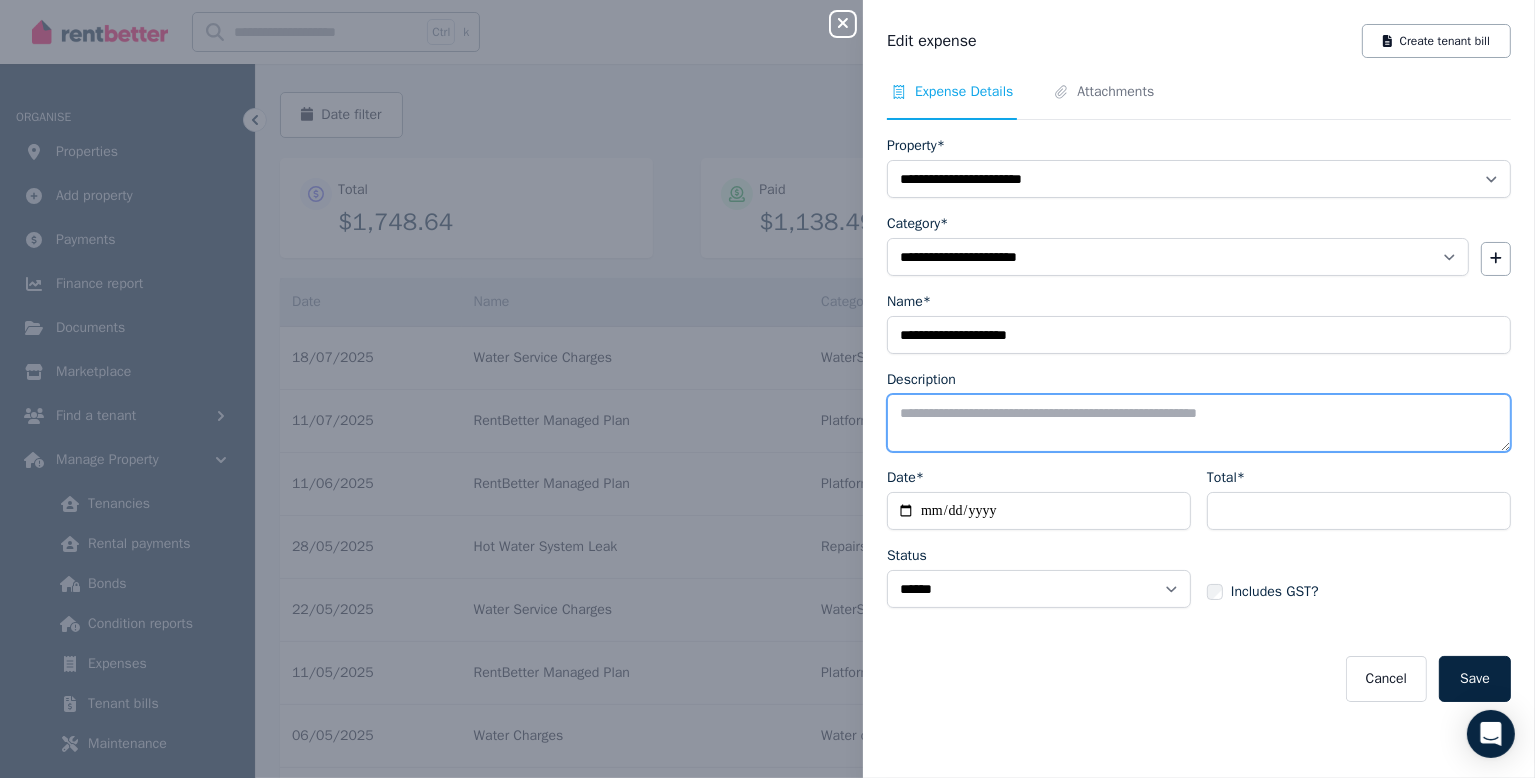 click on "Description" at bounding box center (1199, 423) 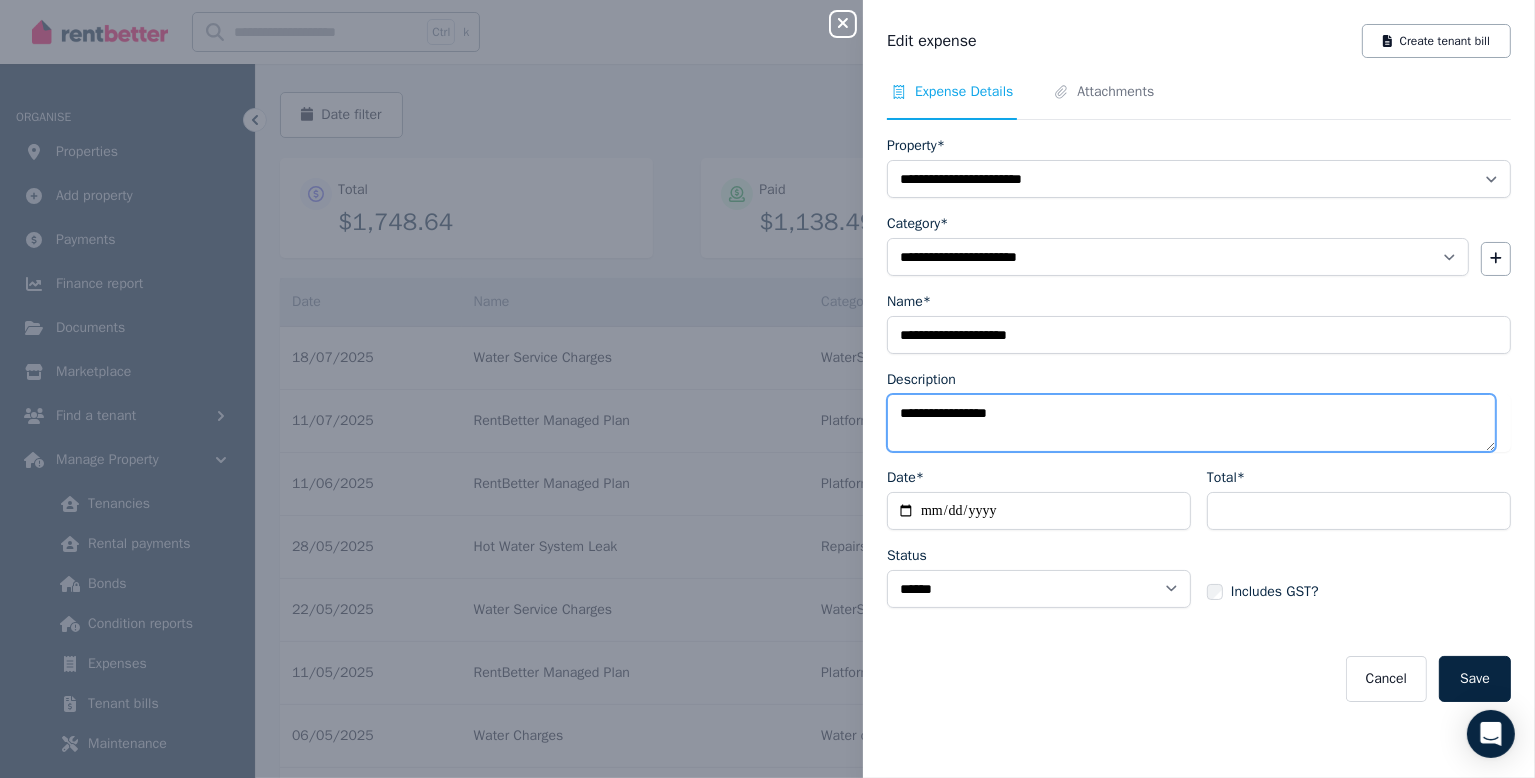 drag, startPoint x: 946, startPoint y: 413, endPoint x: 961, endPoint y: 440, distance: 30.88689 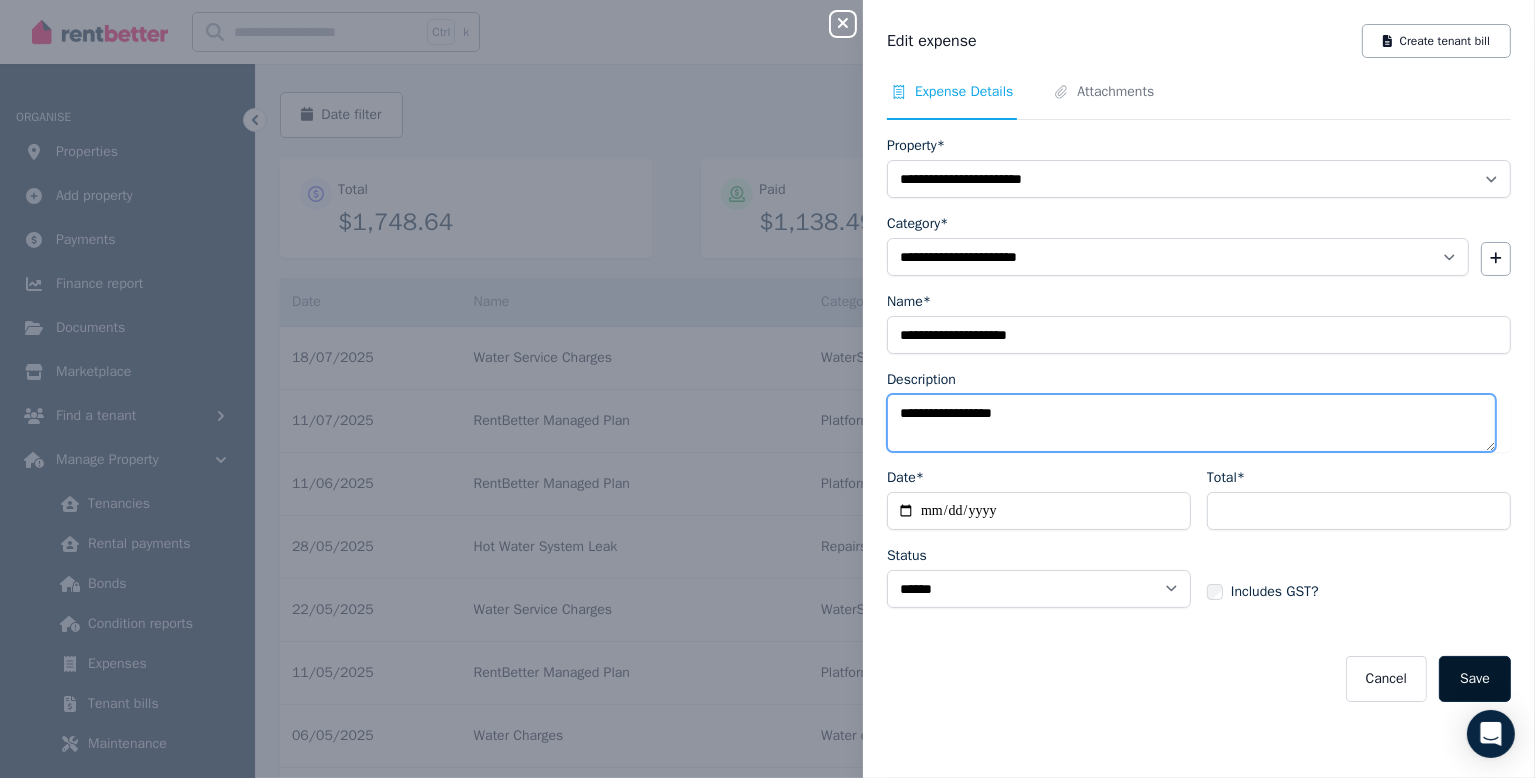 type on "**********" 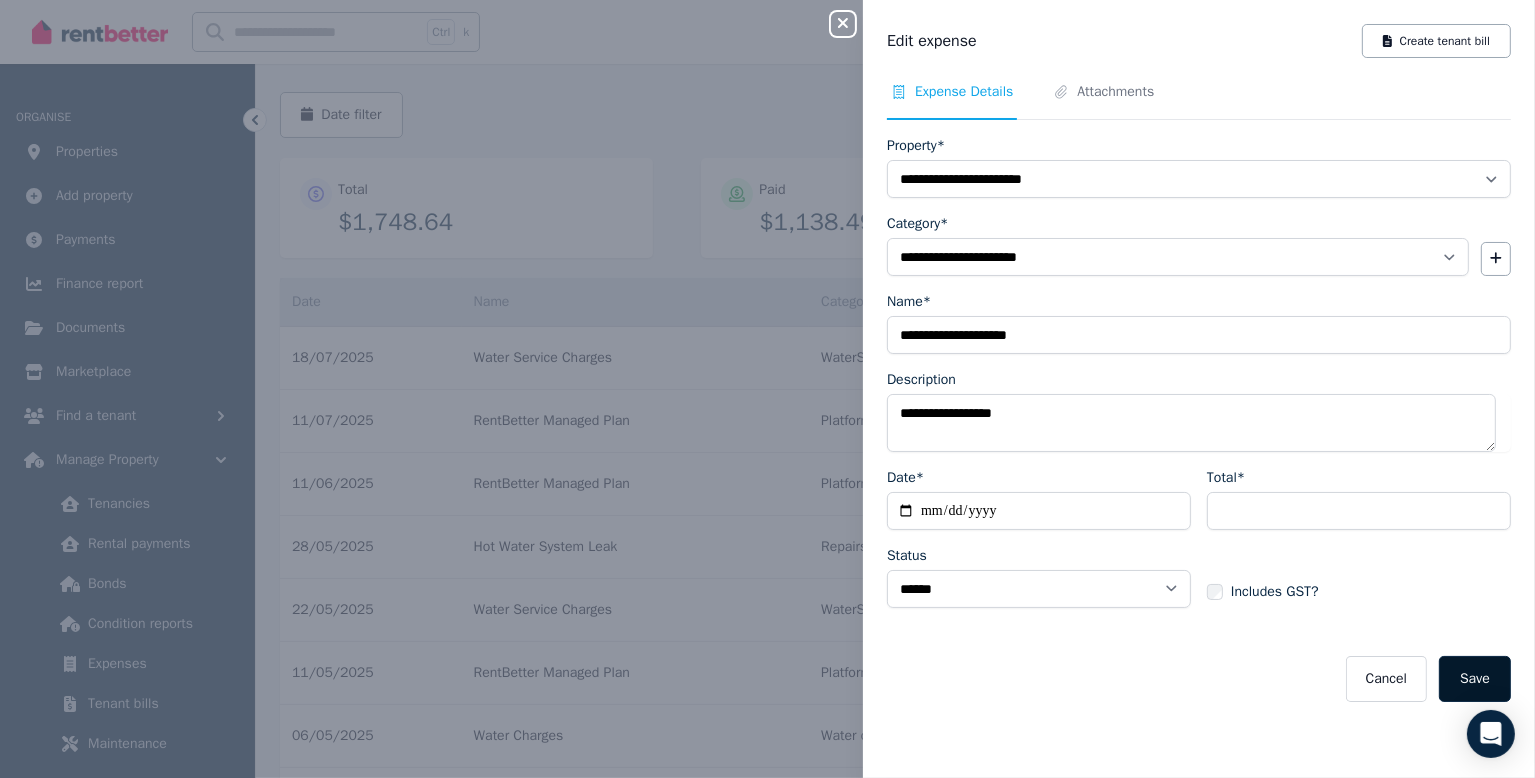 click on "Save" at bounding box center (1475, 679) 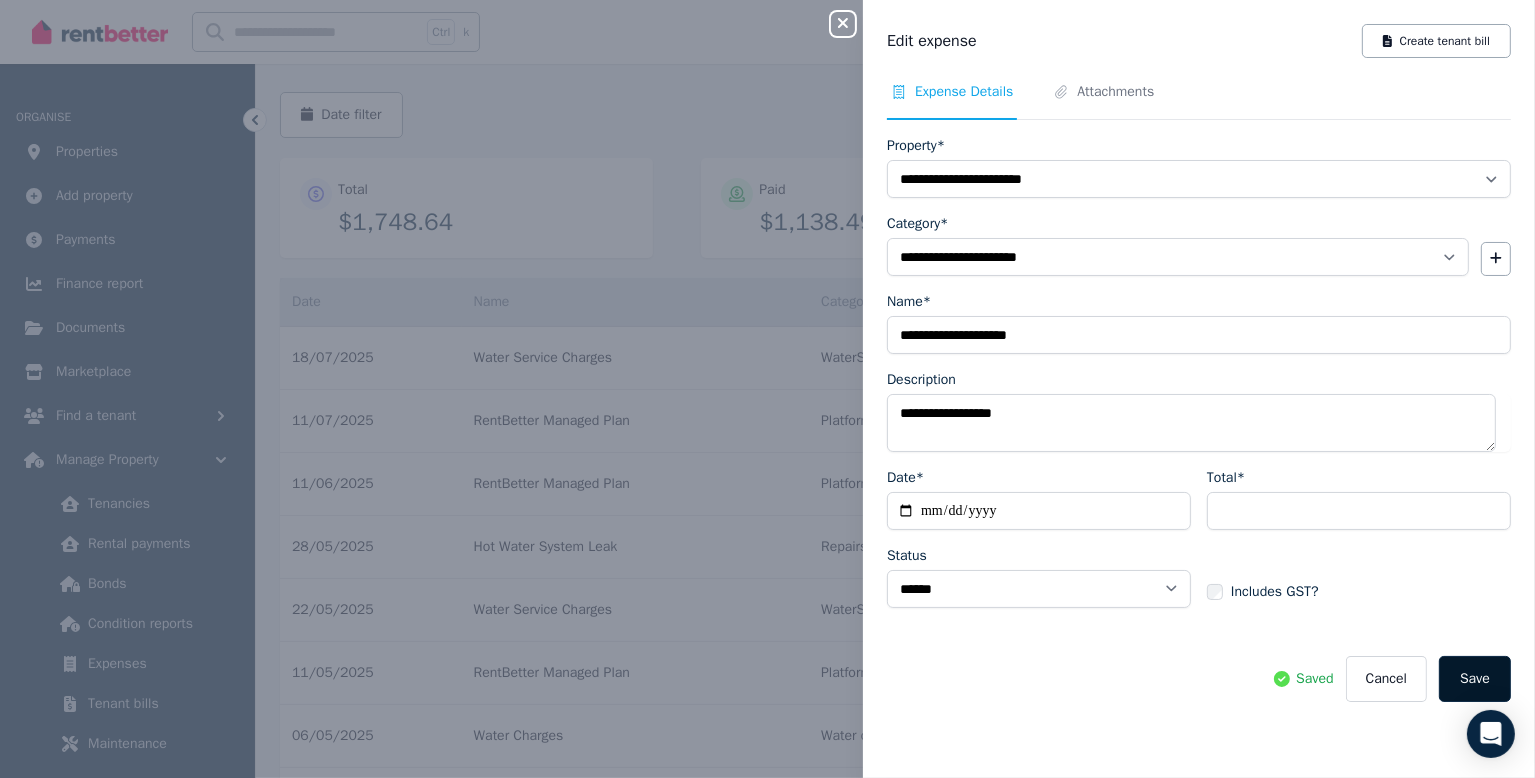 click on "Save" at bounding box center (1475, 679) 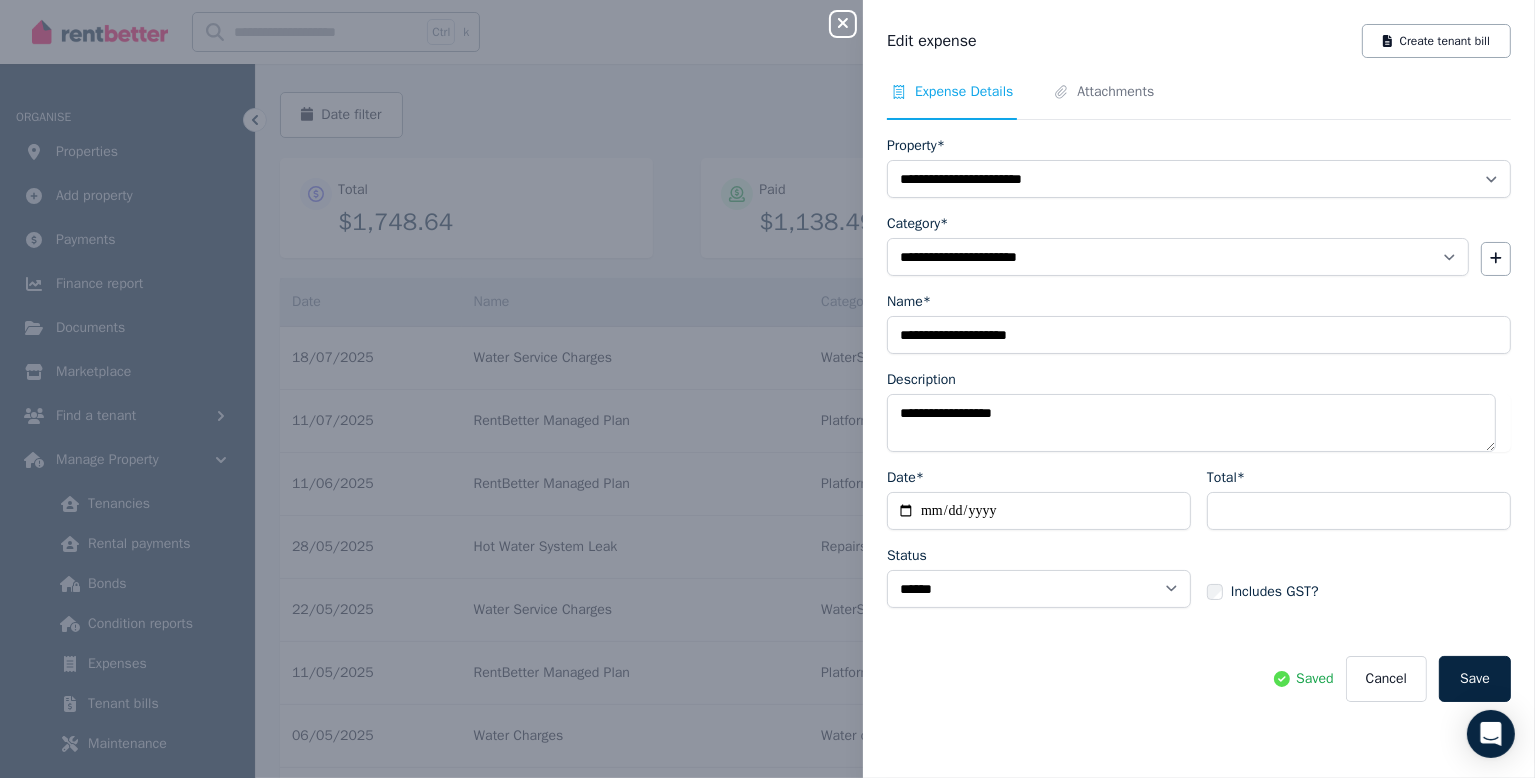 click 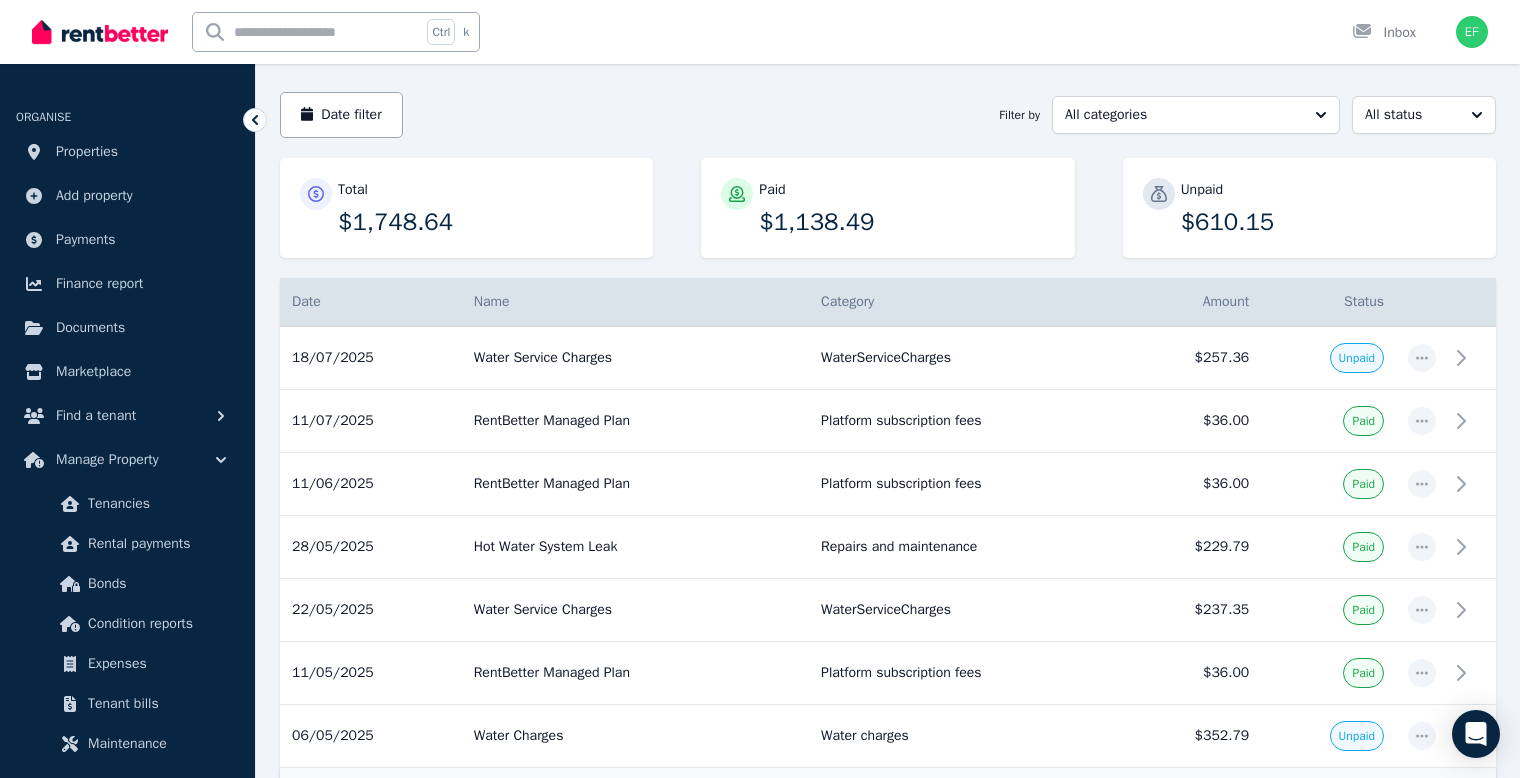 scroll, scrollTop: 333, scrollLeft: 0, axis: vertical 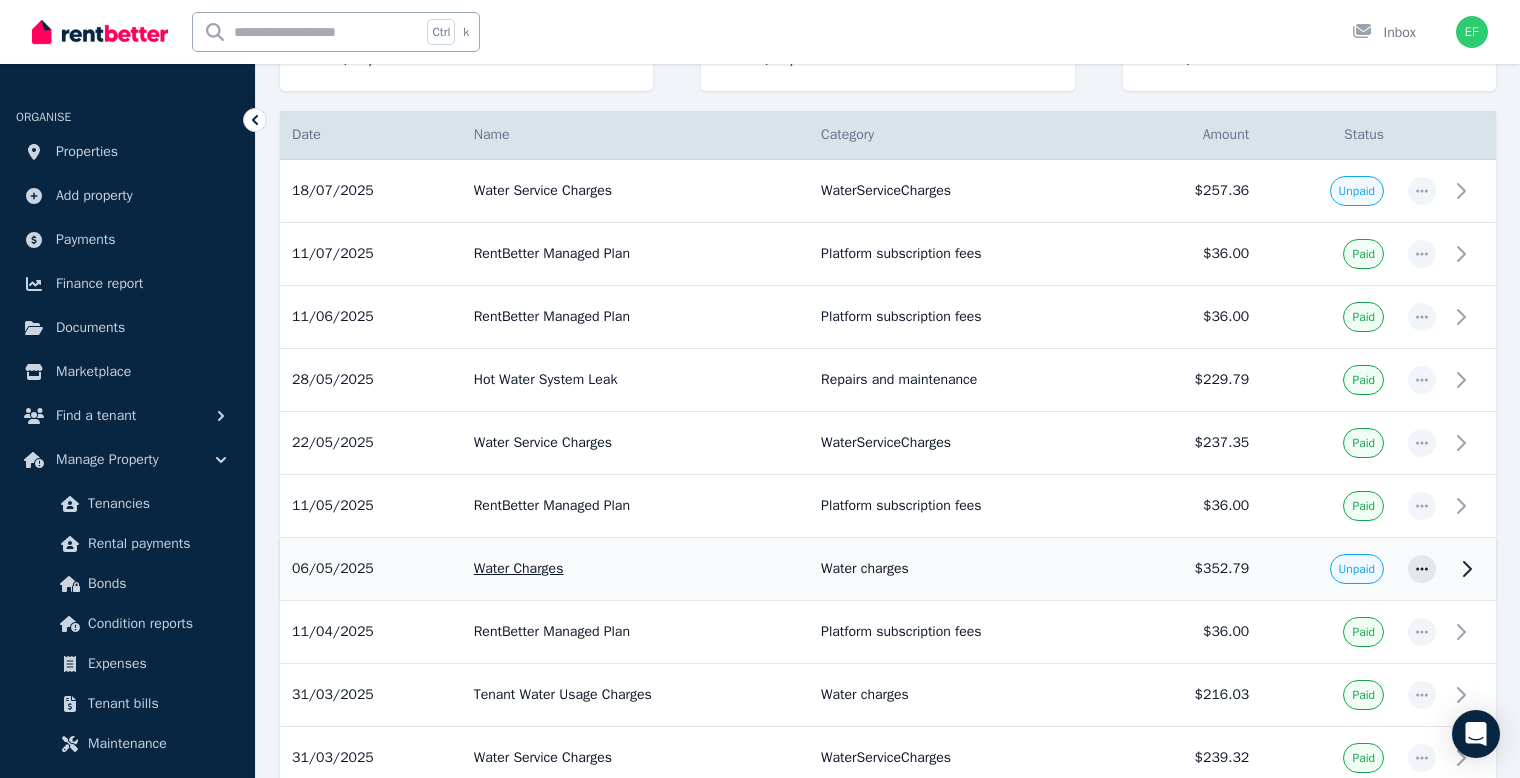 click on "Unpaid" at bounding box center (1328, 569) 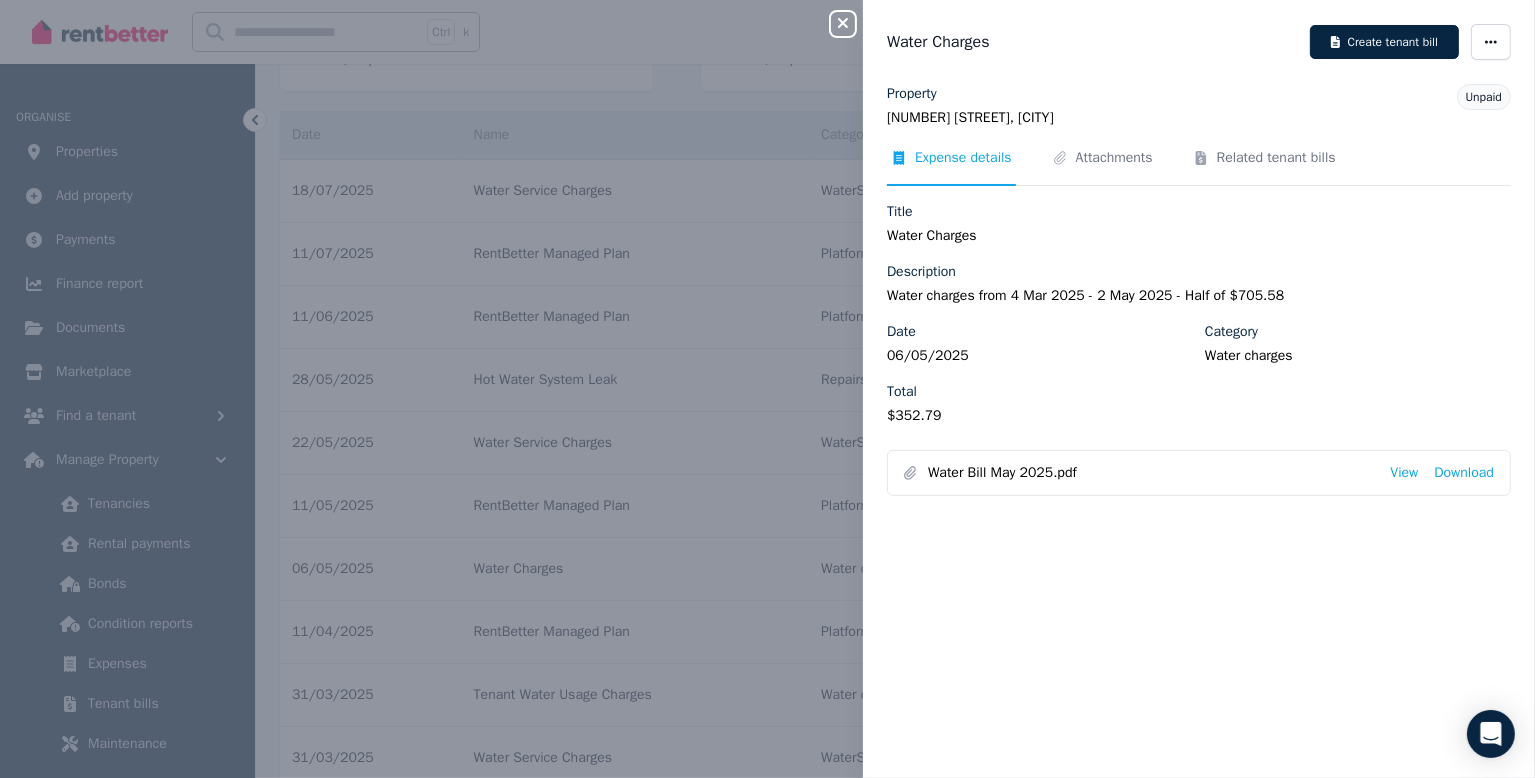 drag, startPoint x: 752, startPoint y: 83, endPoint x: 755, endPoint y: 94, distance: 11.401754 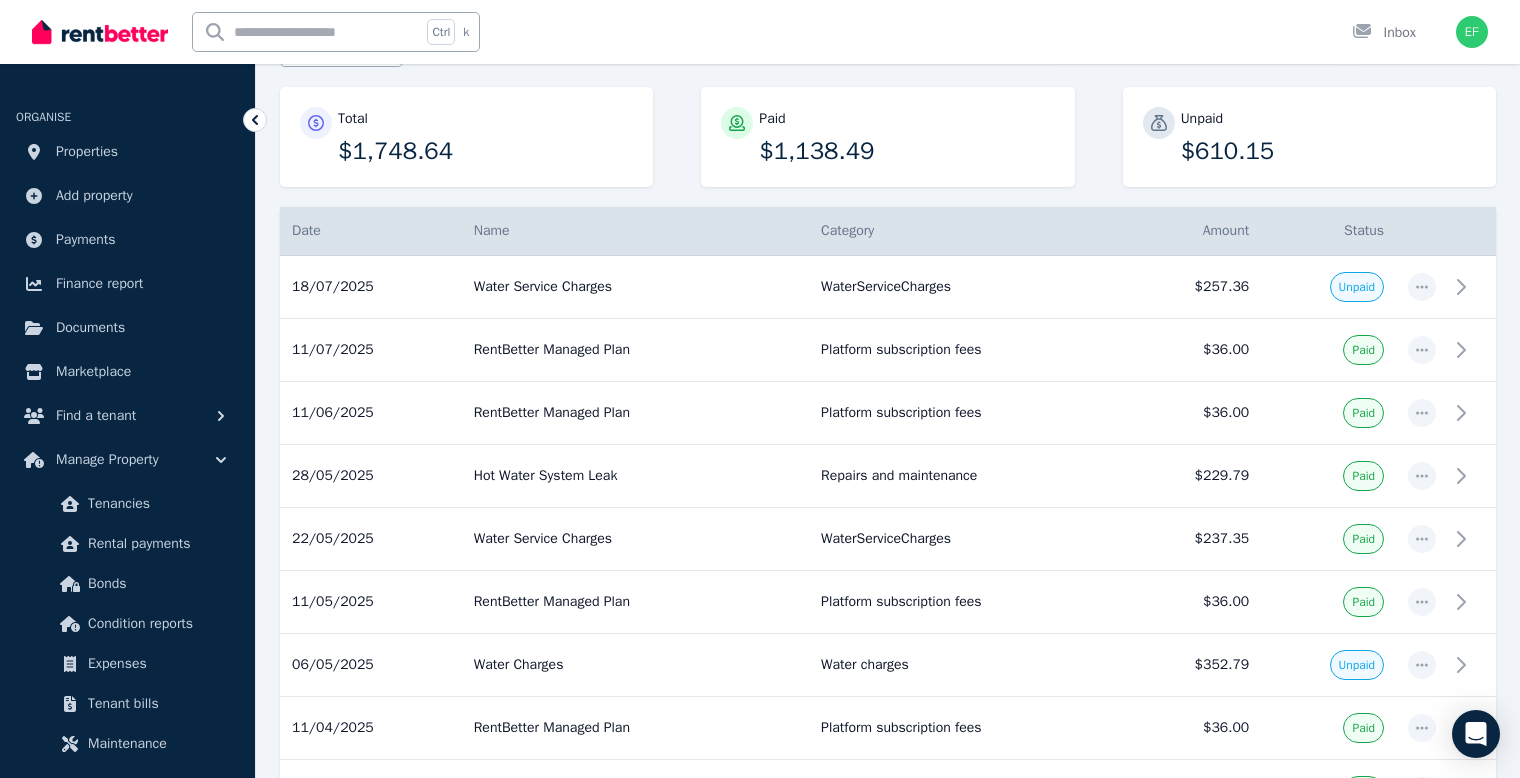 scroll, scrollTop: 0, scrollLeft: 0, axis: both 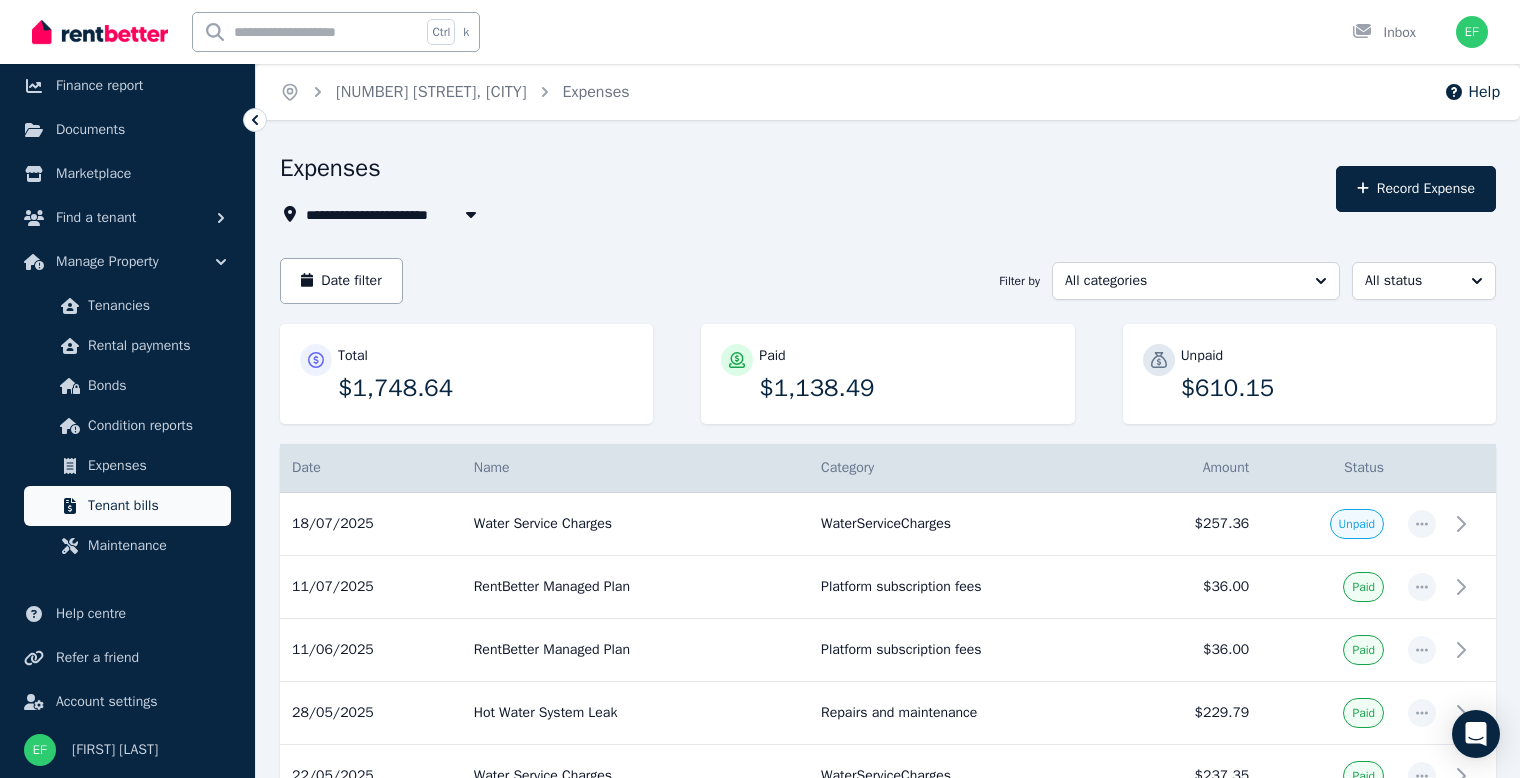 click on "Tenant bills" at bounding box center [155, 506] 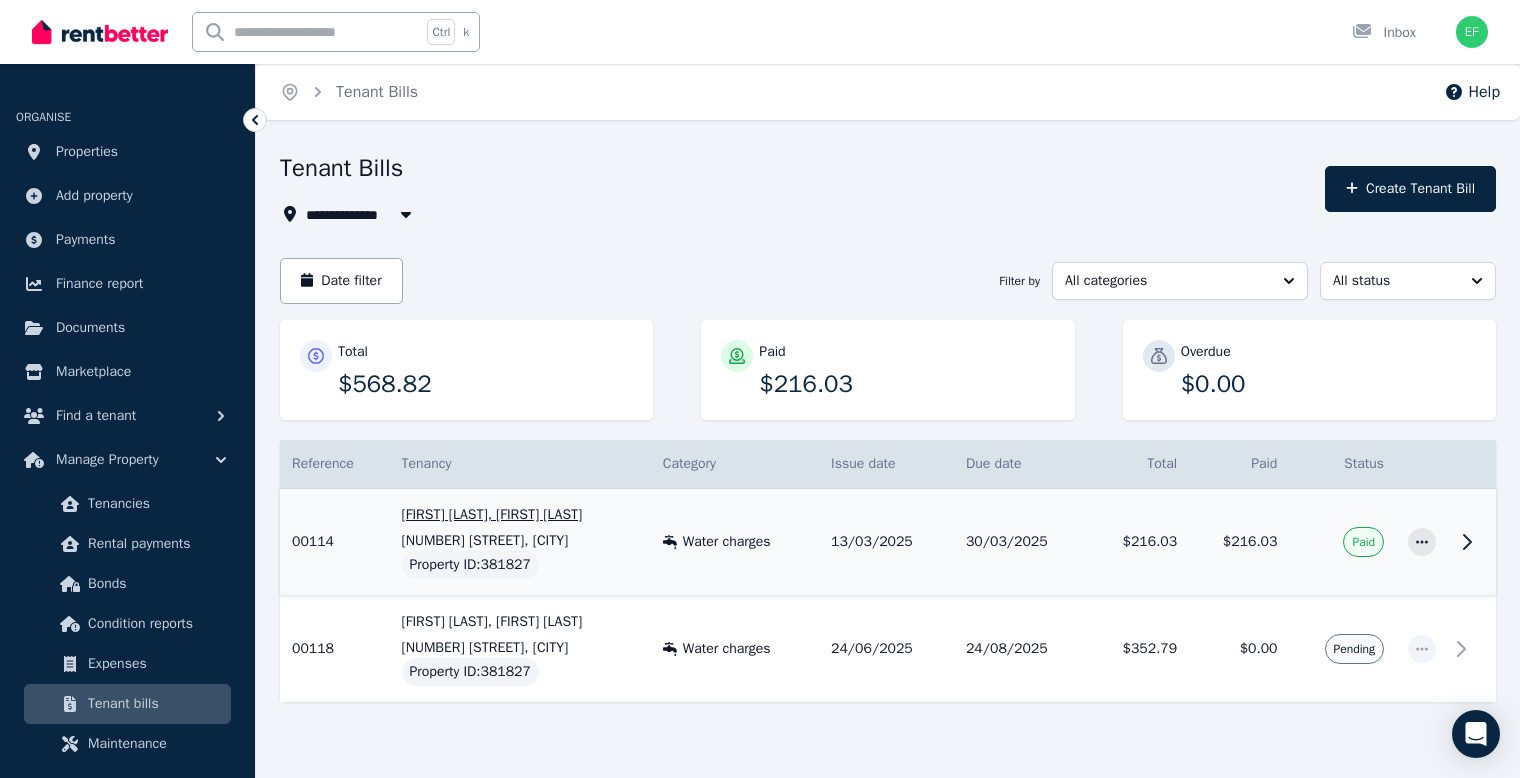scroll, scrollTop: 32, scrollLeft: 0, axis: vertical 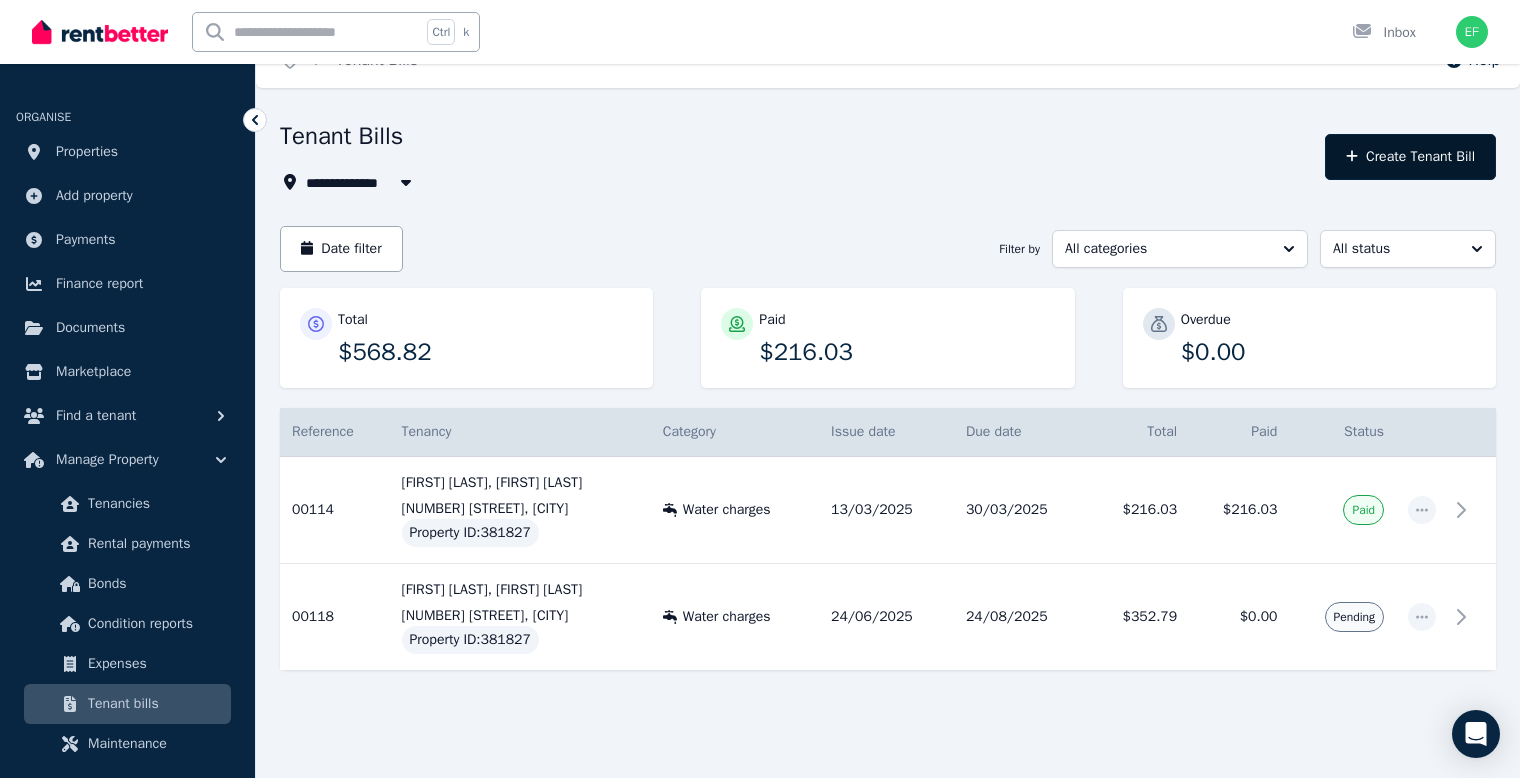 click on "Create Tenant Bill" at bounding box center [1410, 157] 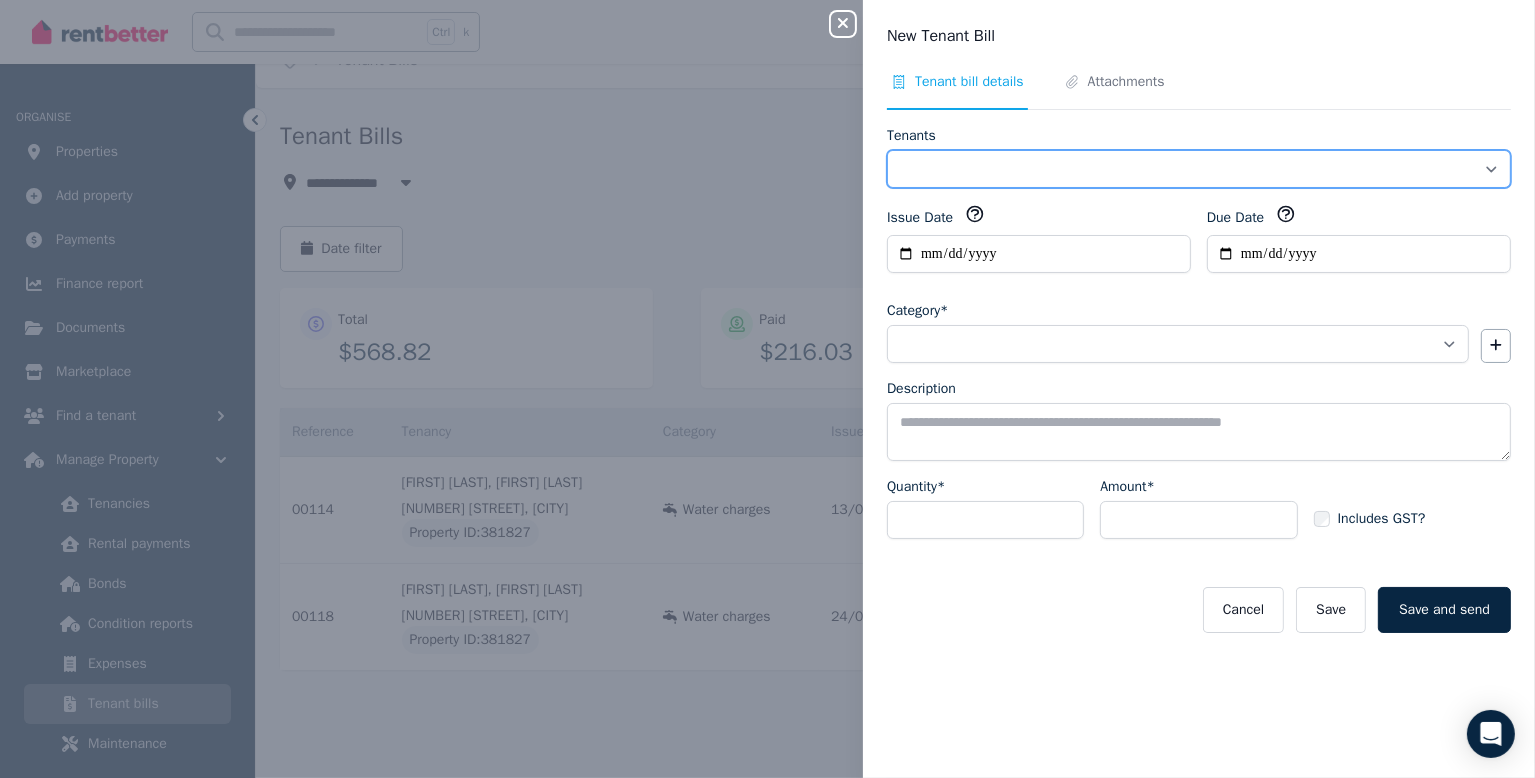click on "**********" at bounding box center (1199, 169) 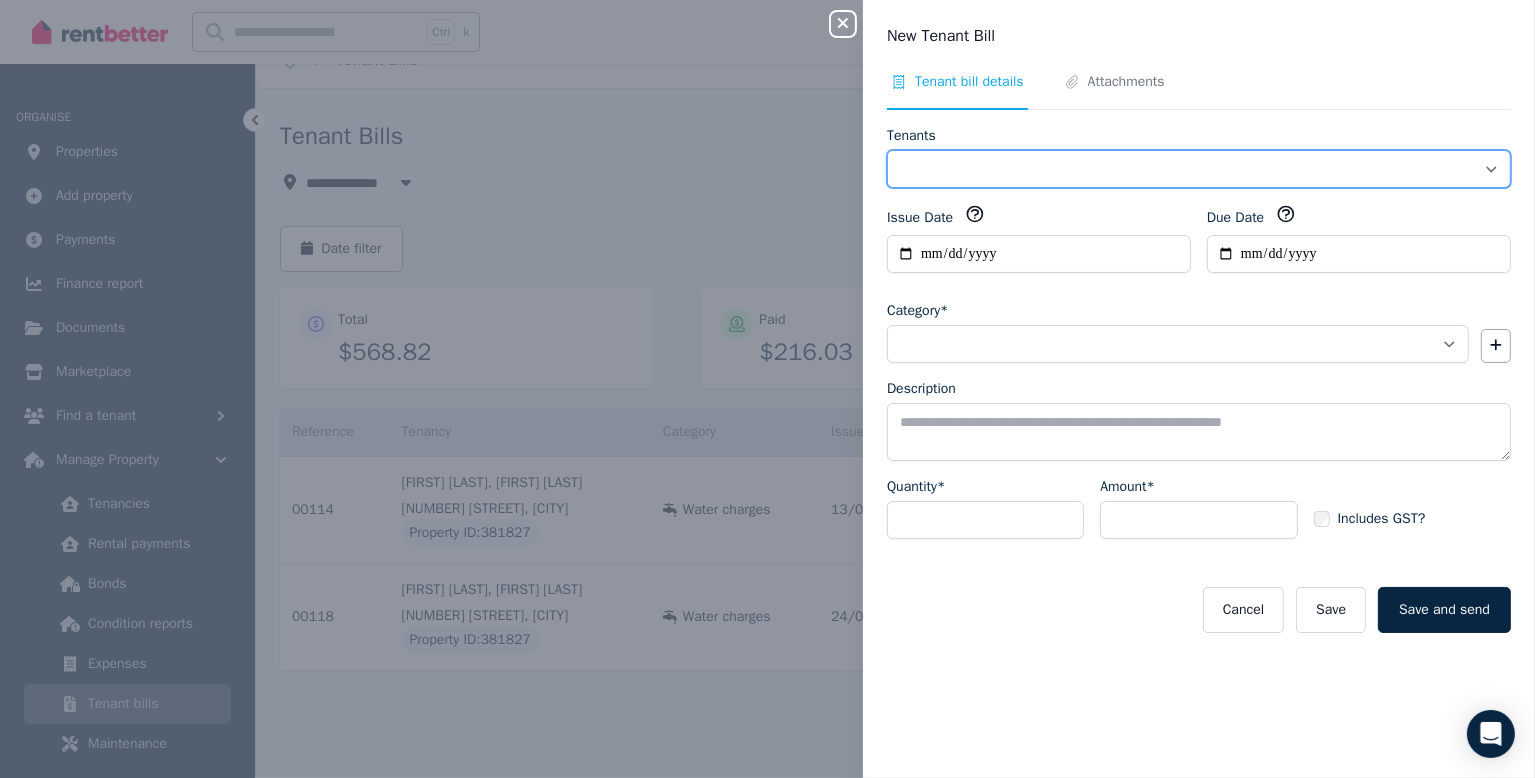 select on "**********" 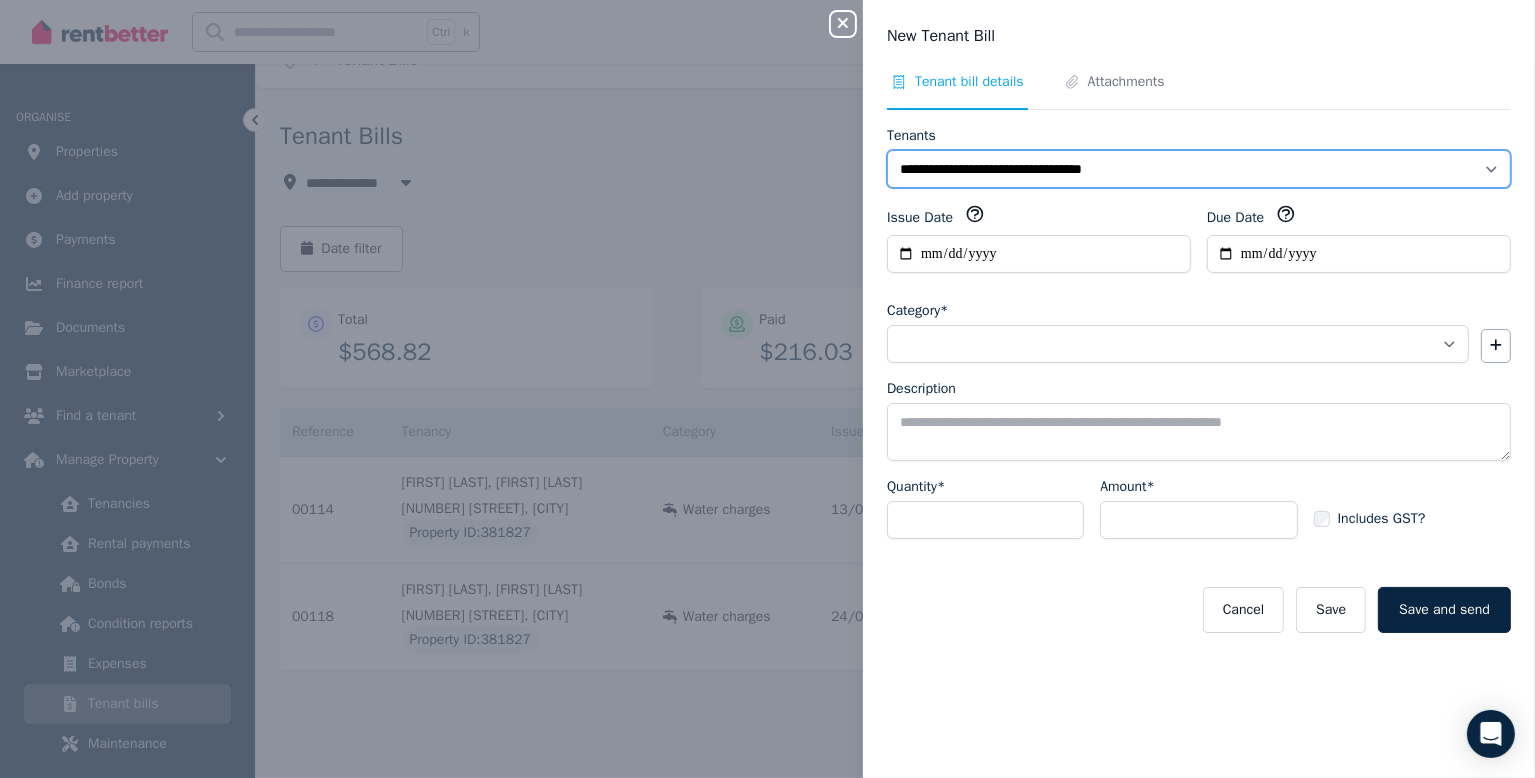 click on "**********" at bounding box center [1199, 169] 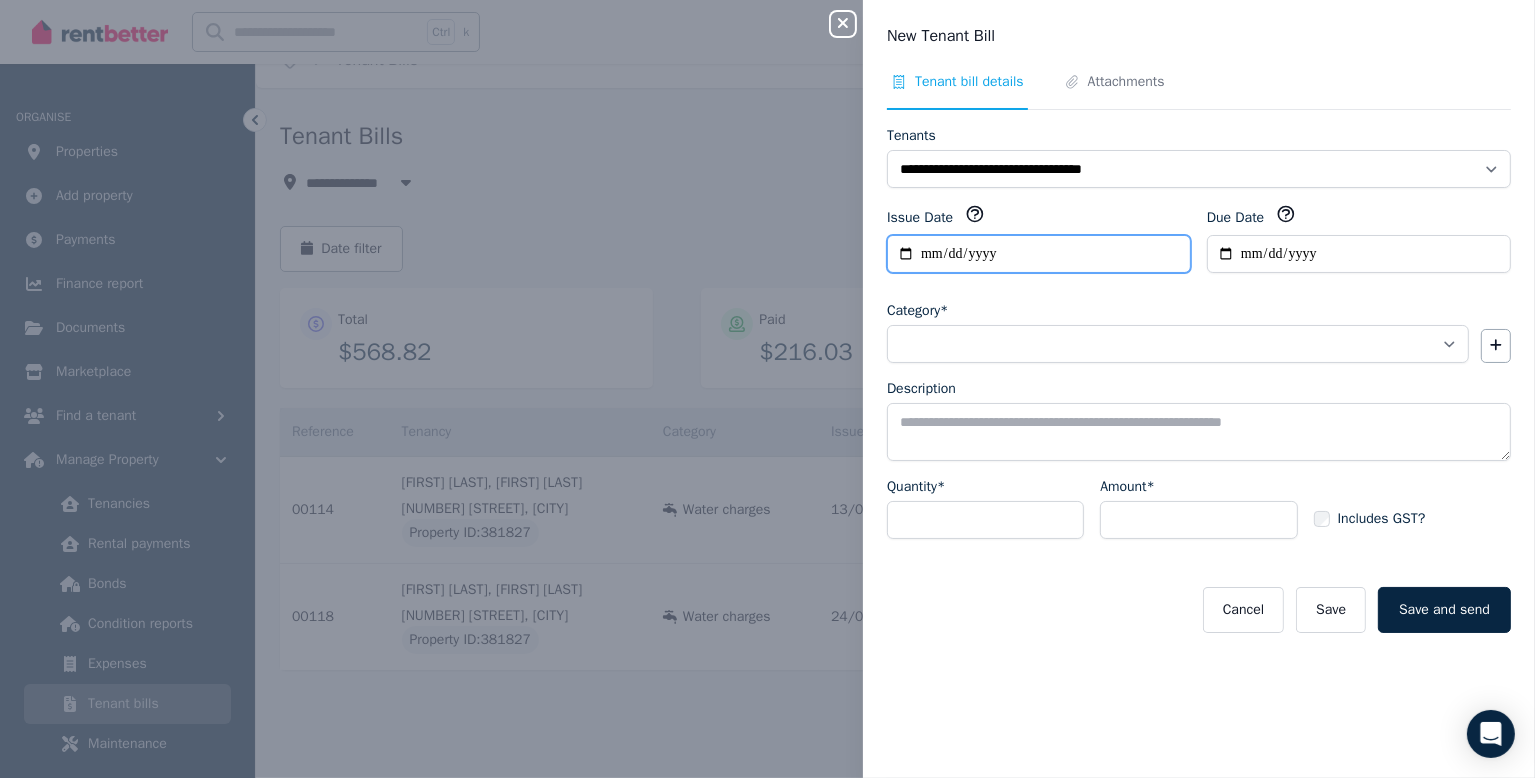 click on "**********" at bounding box center (1039, 254) 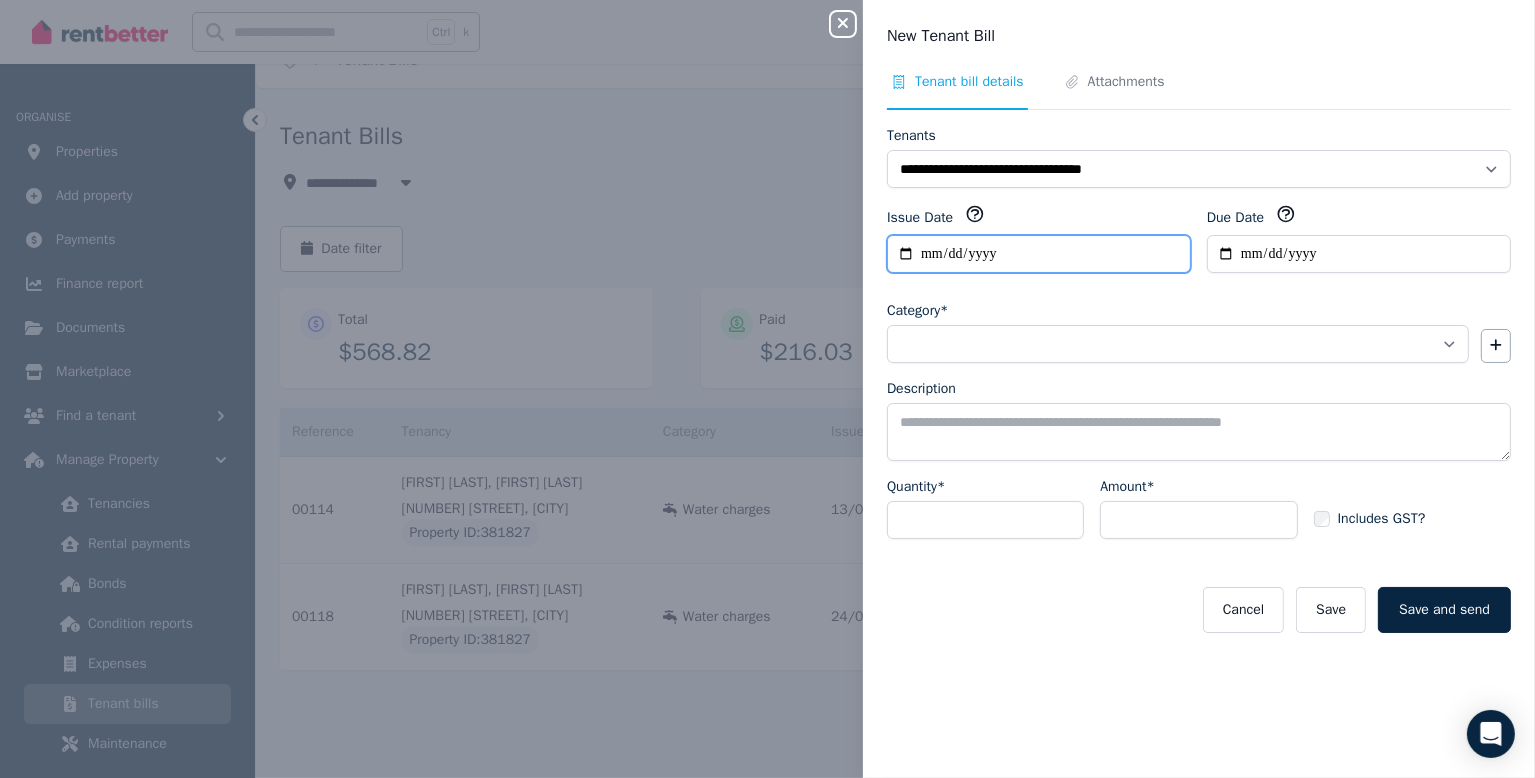 click on "**********" at bounding box center (1039, 254) 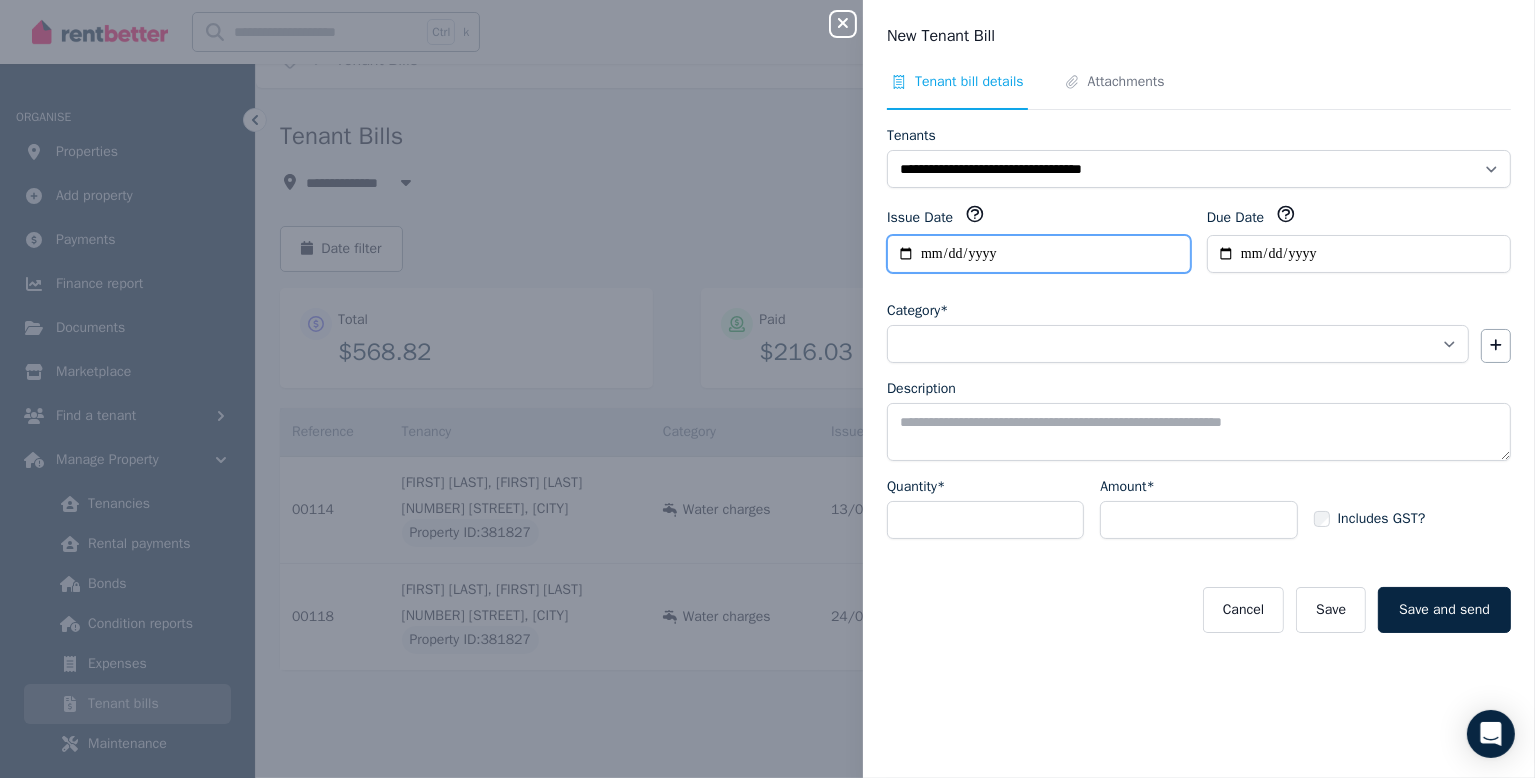 type on "**********" 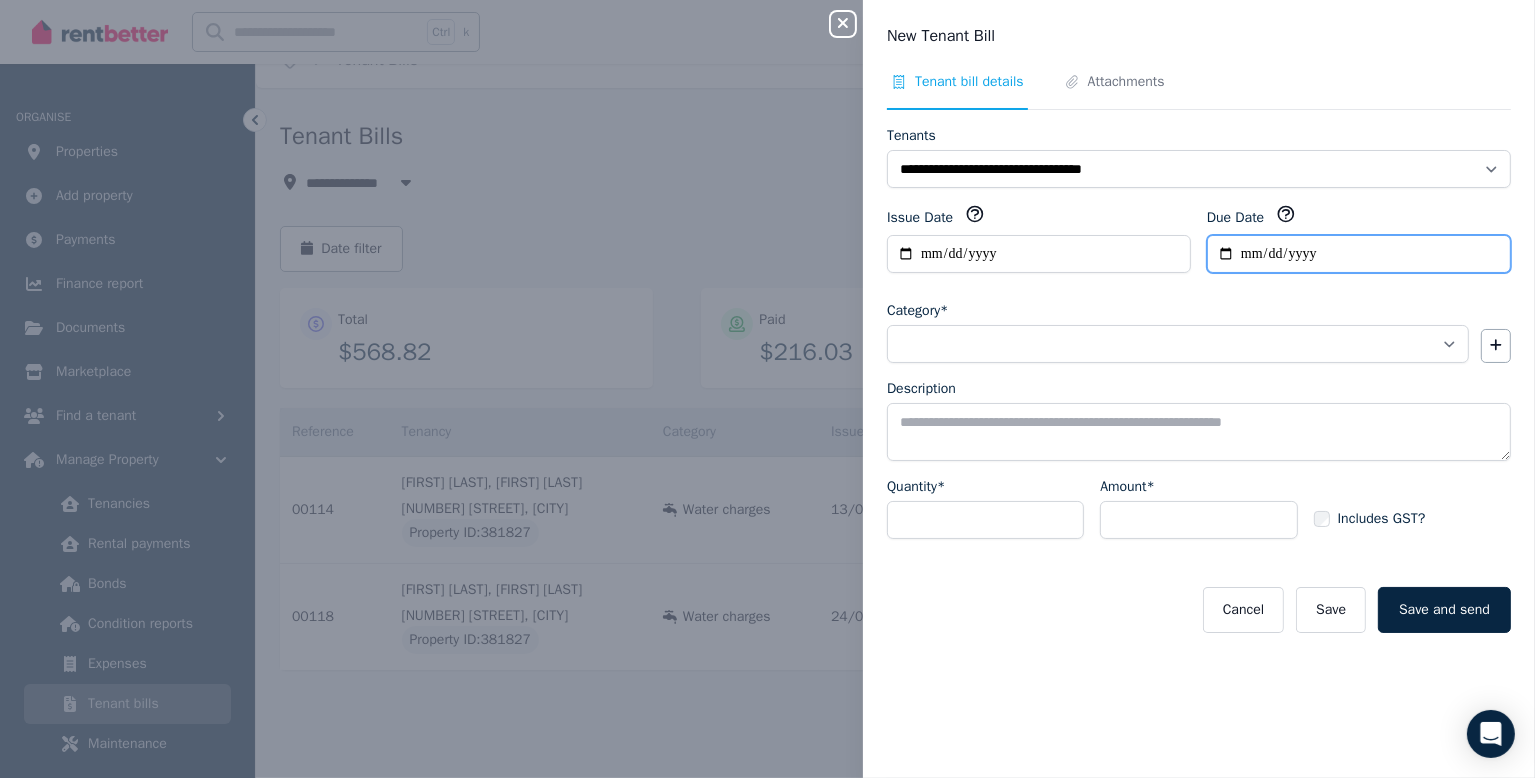 click on "Due Date" at bounding box center (1359, 254) 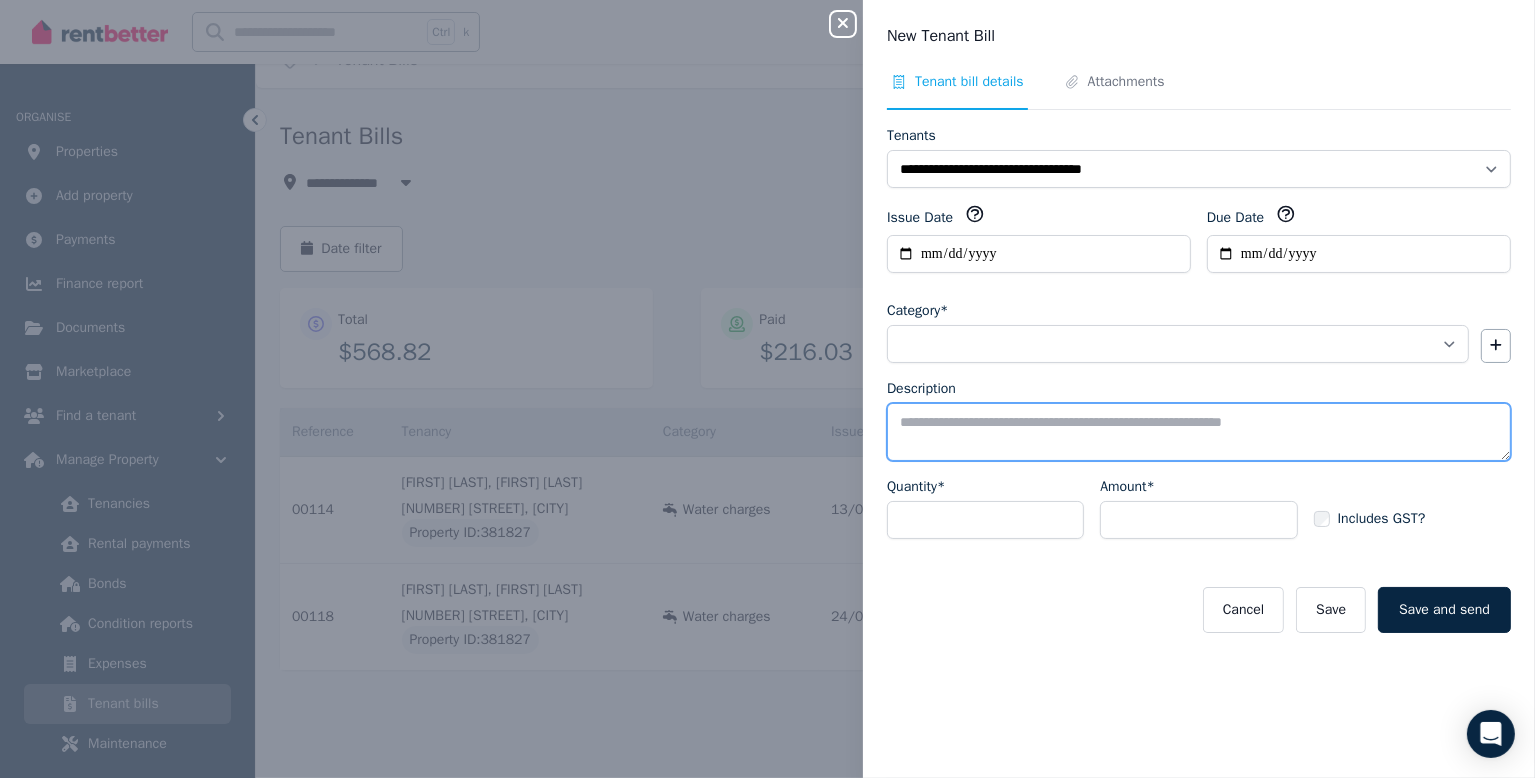 click on "Description" at bounding box center (1199, 432) 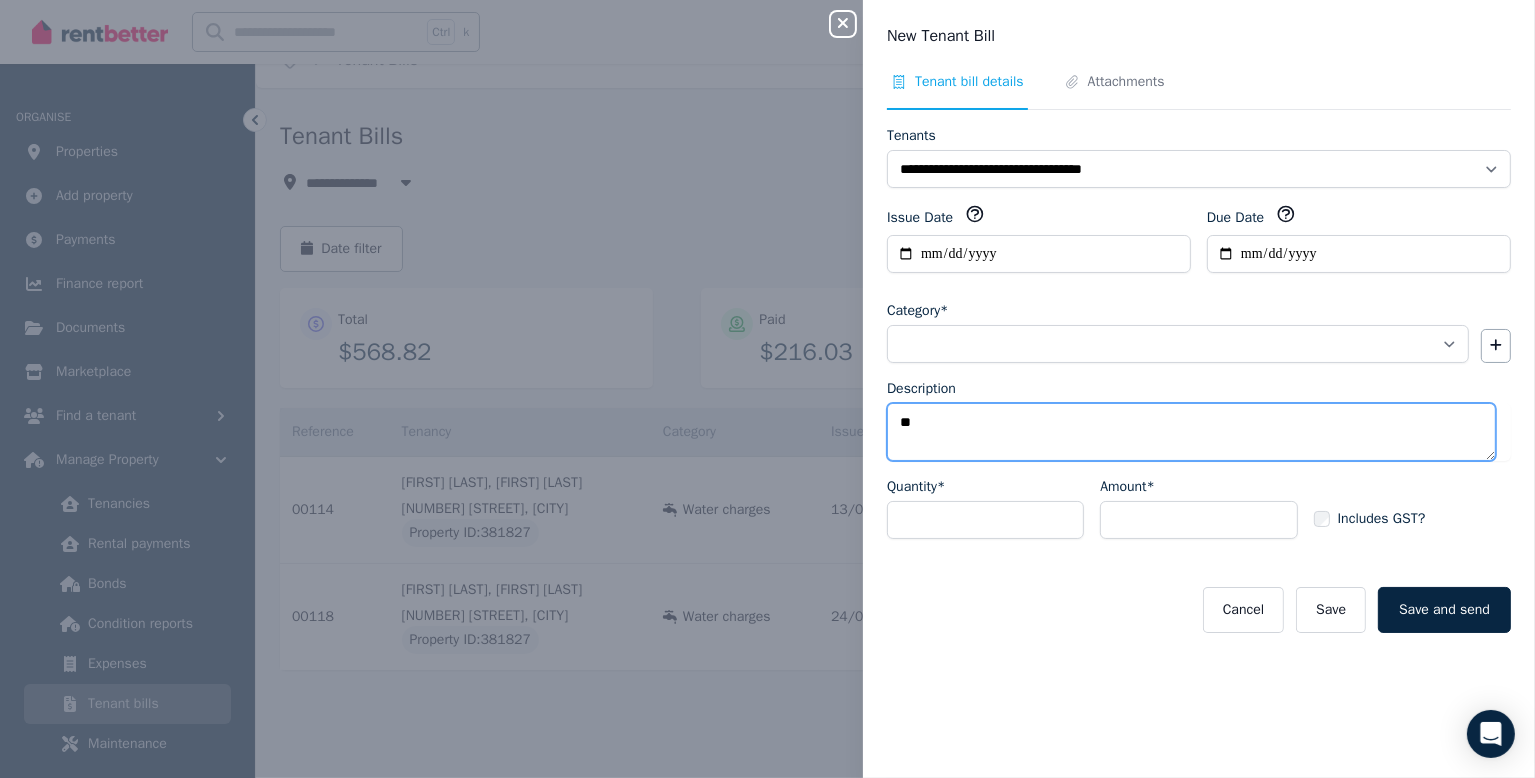 type on "*" 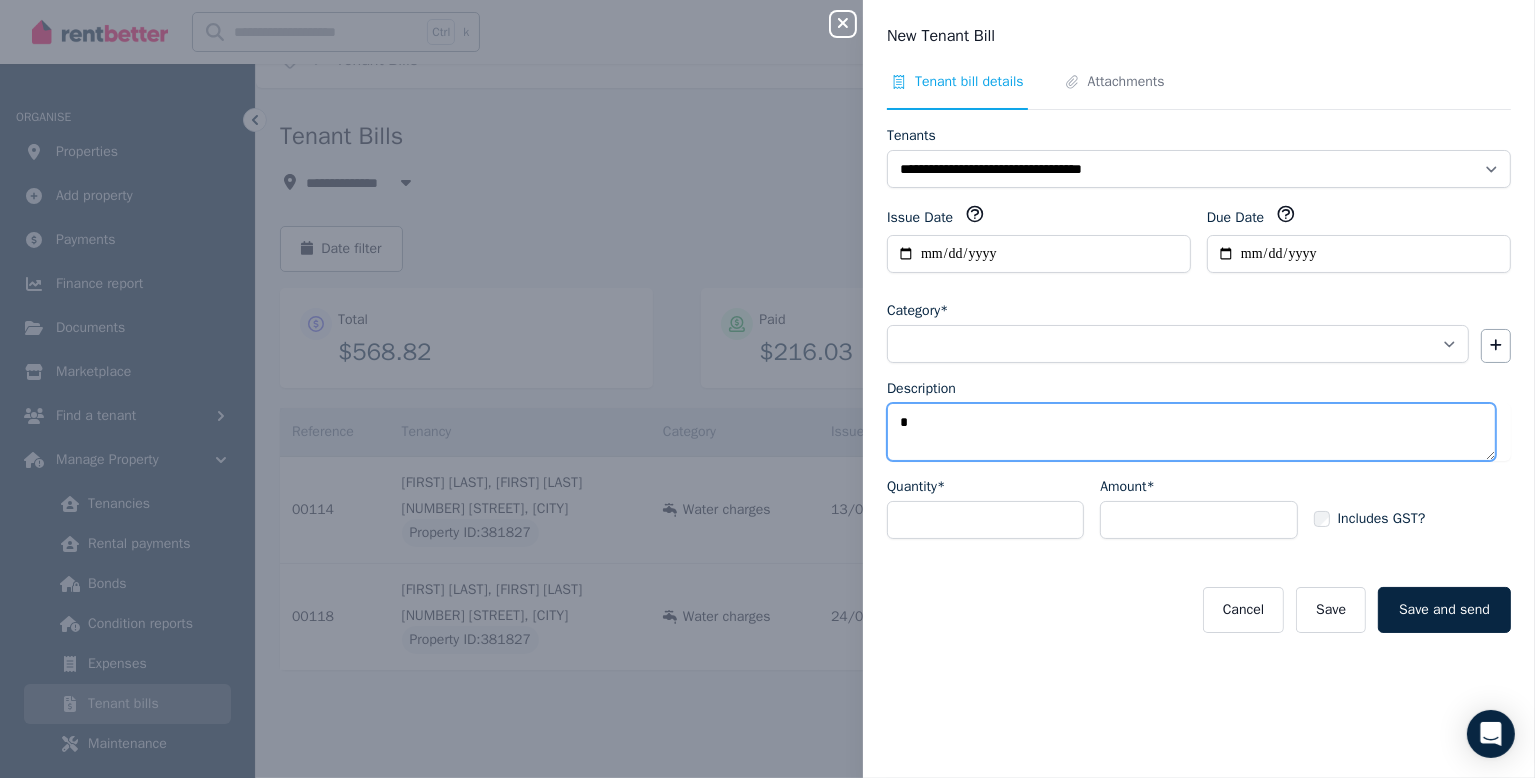 type 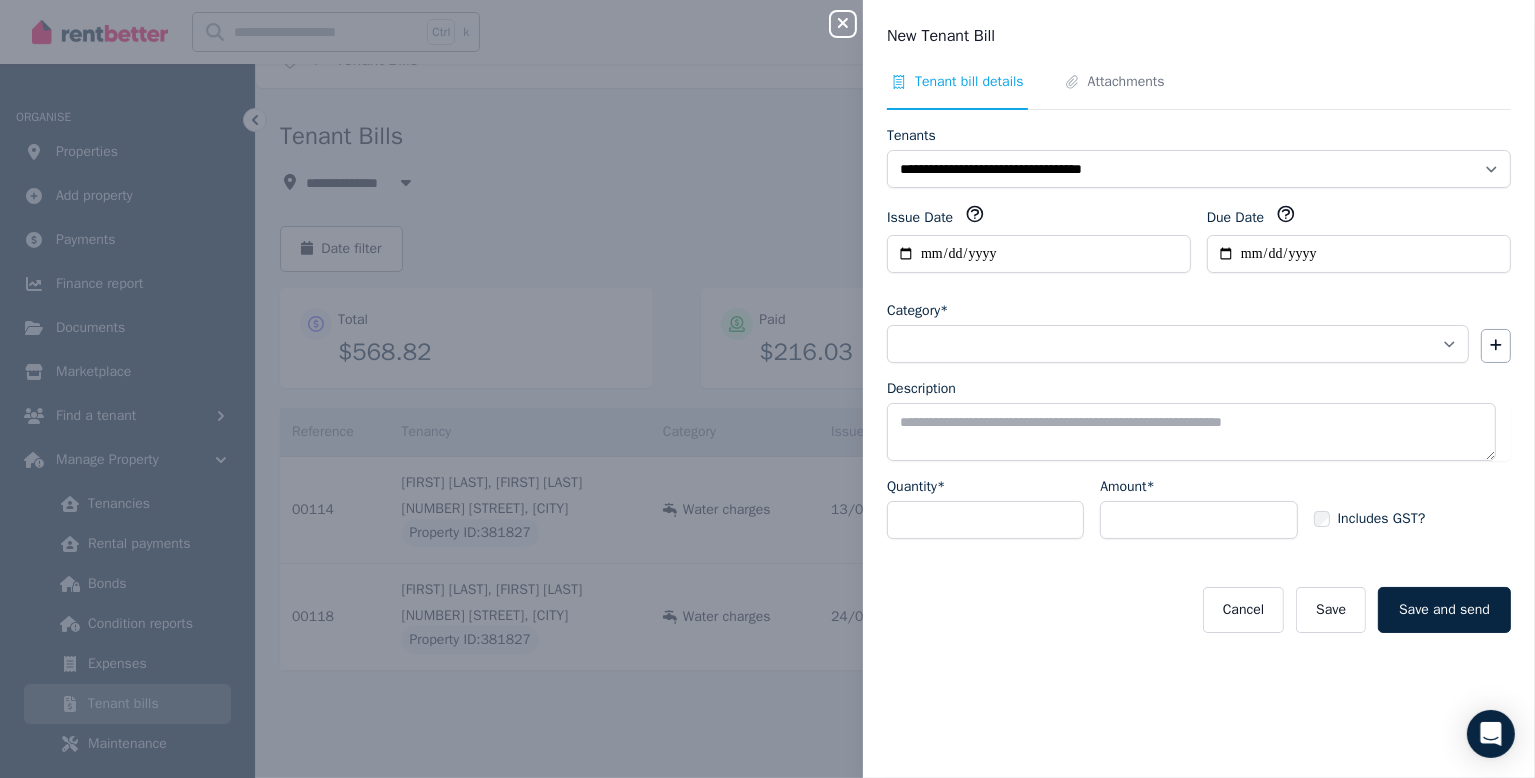 click on "**********" at bounding box center (1178, 332) 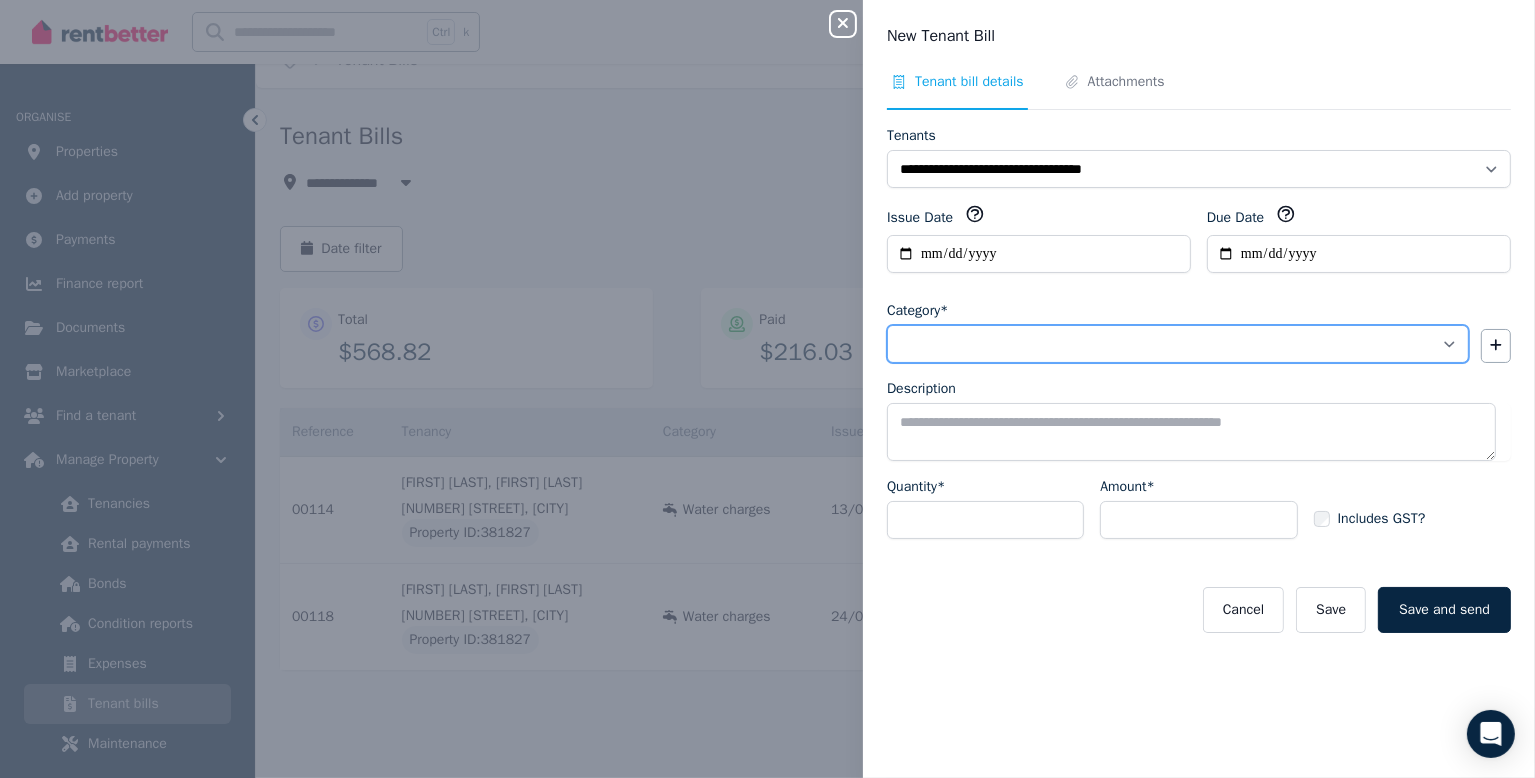 click on "**********" at bounding box center [1178, 344] 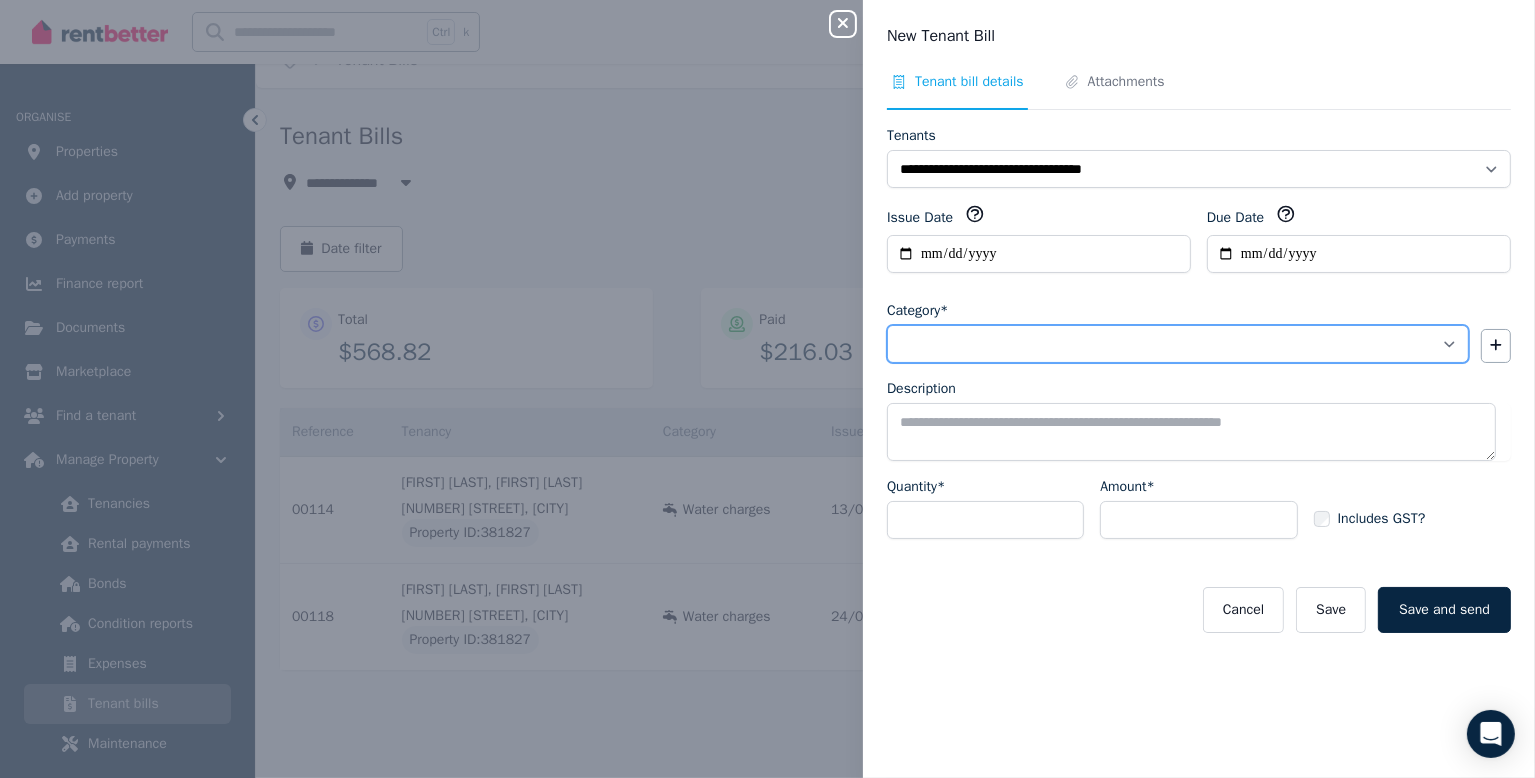 select on "**********" 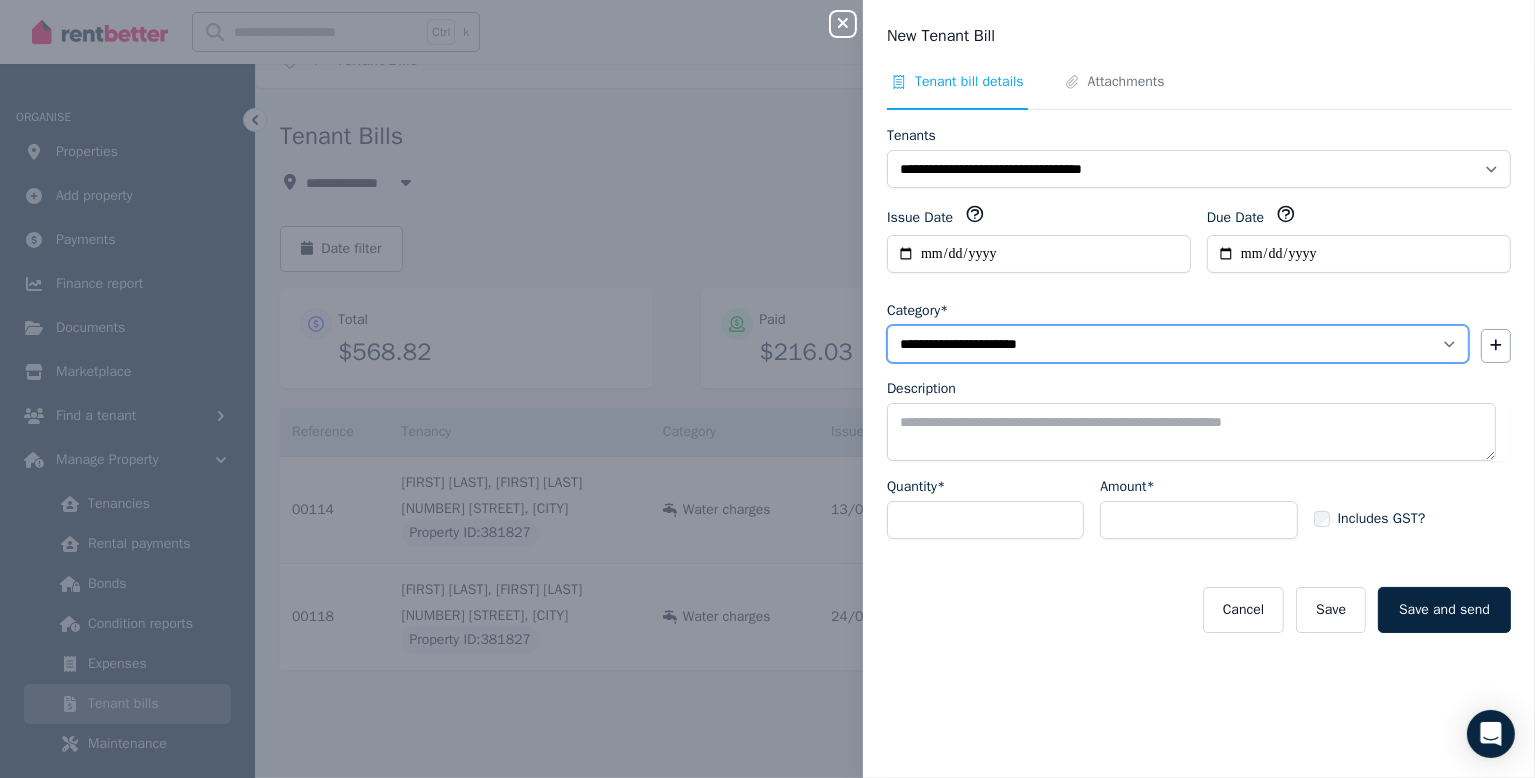 click on "**********" at bounding box center (1178, 344) 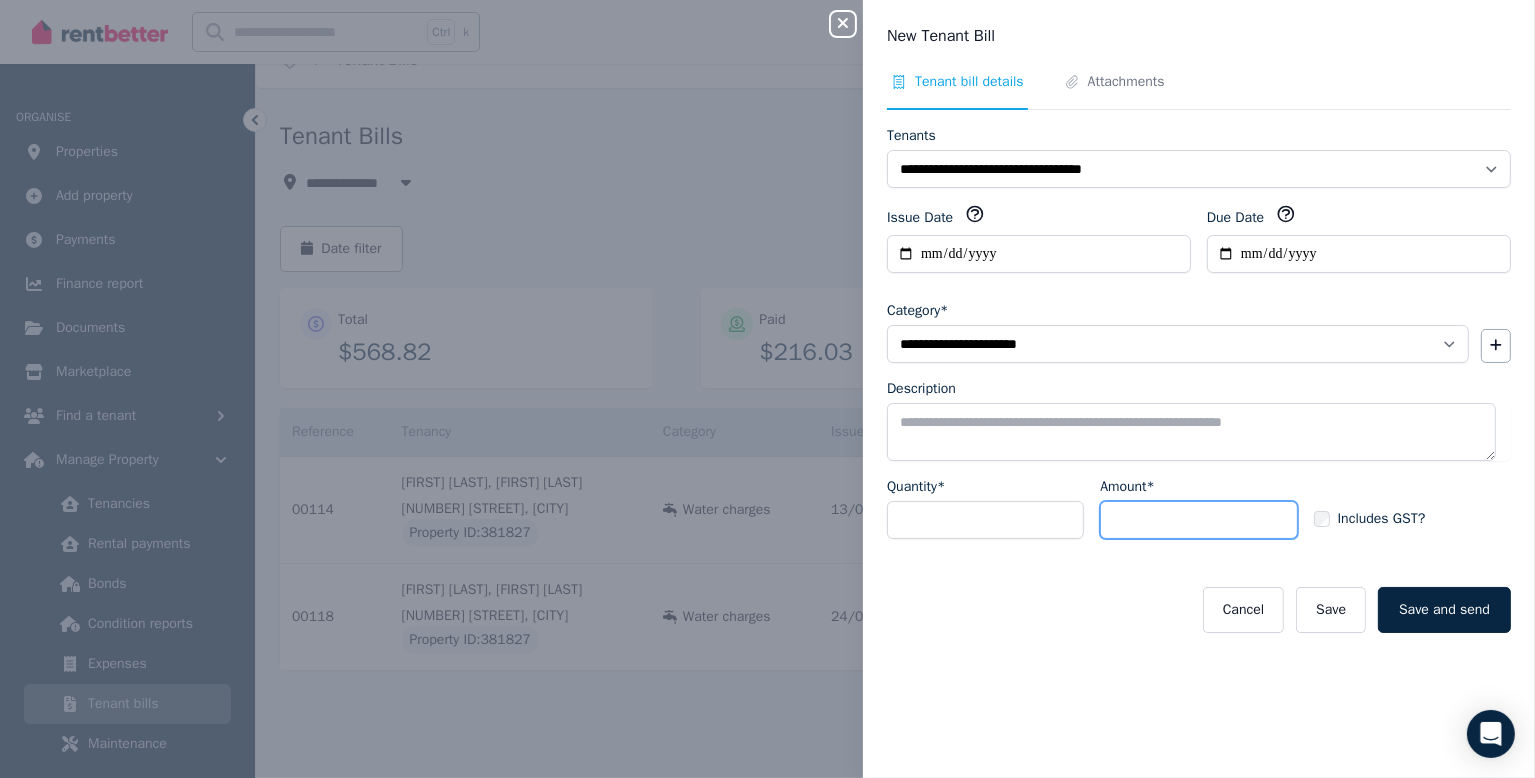click on "Amount*" at bounding box center (1198, 520) 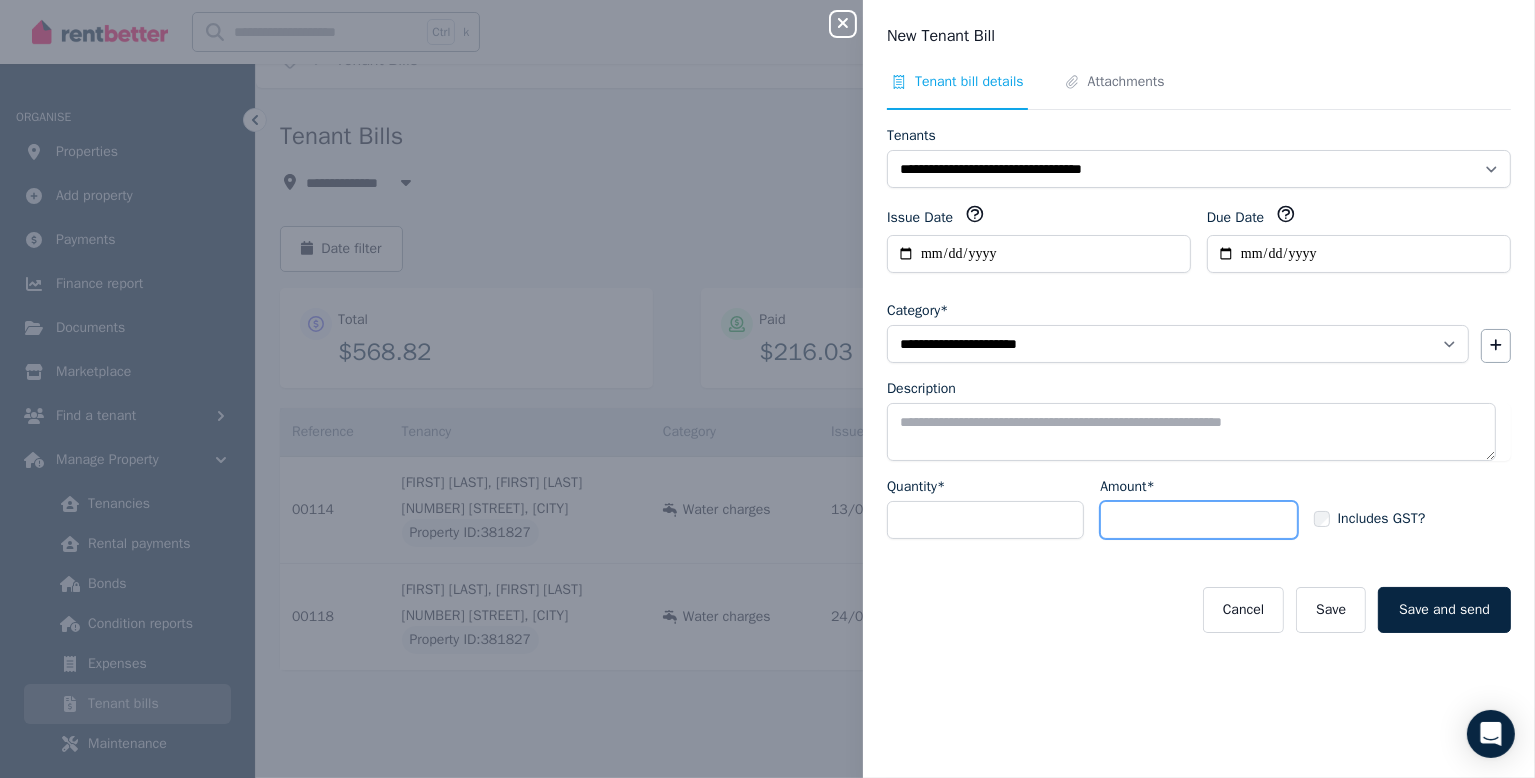 click 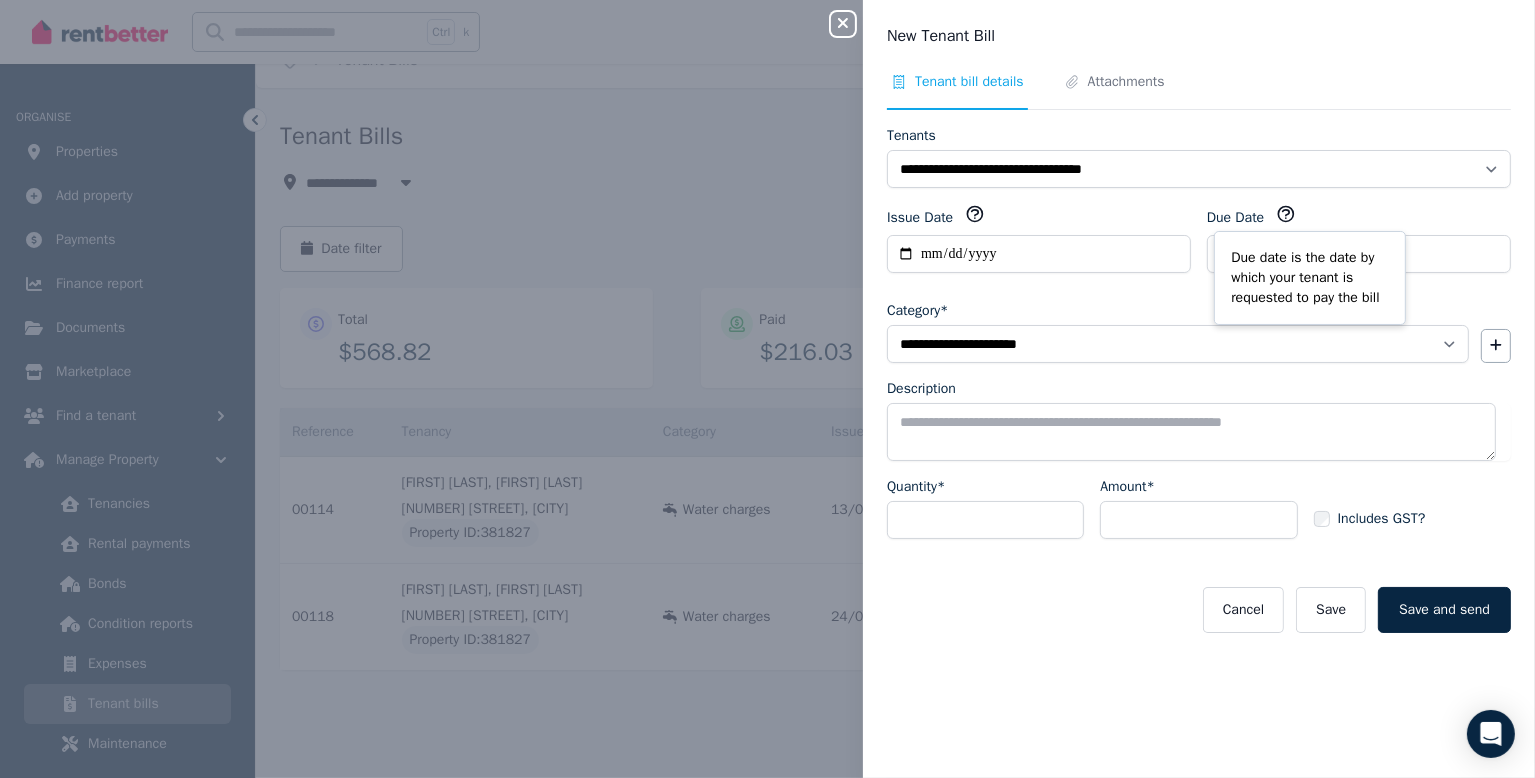 drag, startPoint x: 1172, startPoint y: 305, endPoint x: 1192, endPoint y: 295, distance: 22.36068 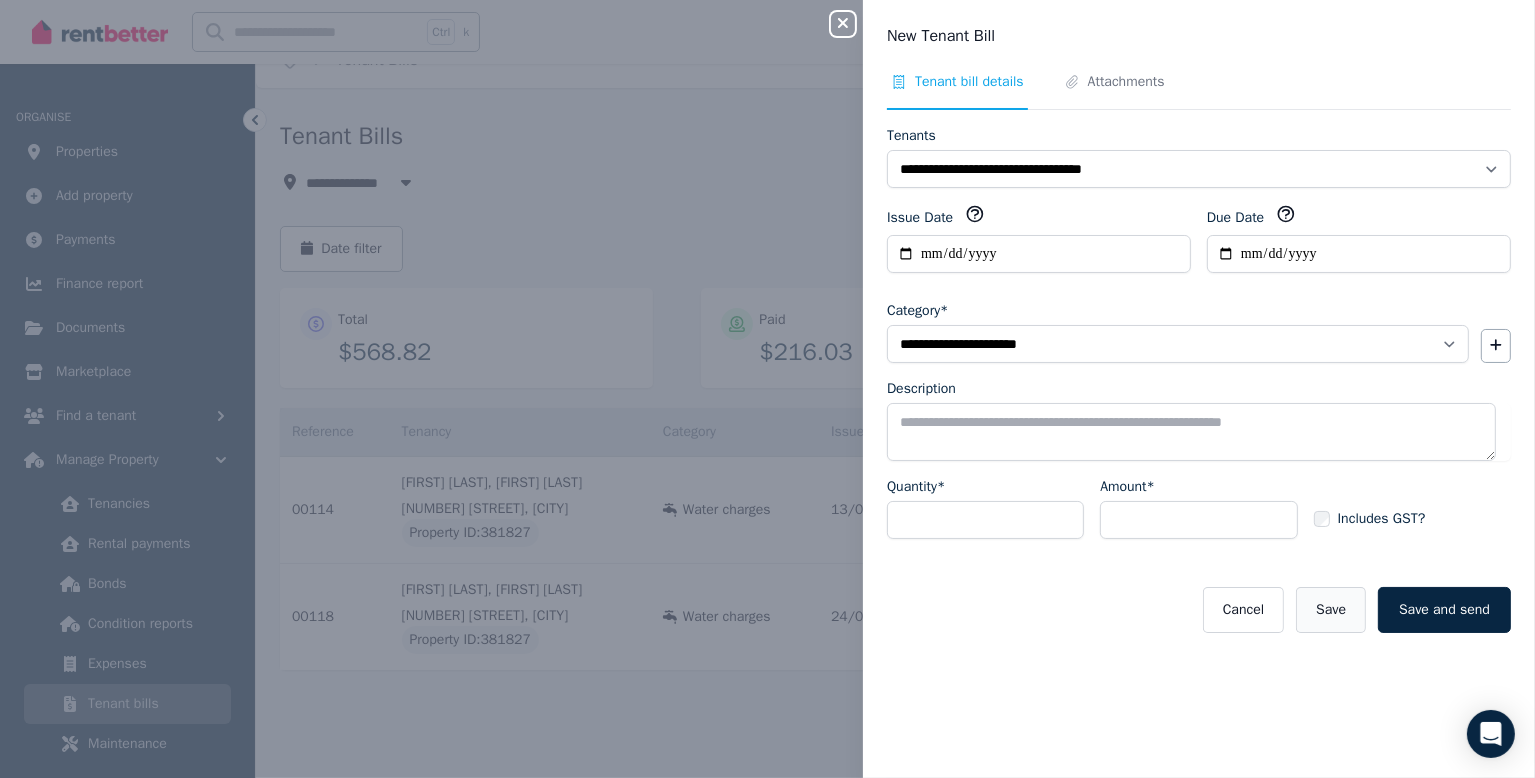 click on "Save" at bounding box center [1331, 610] 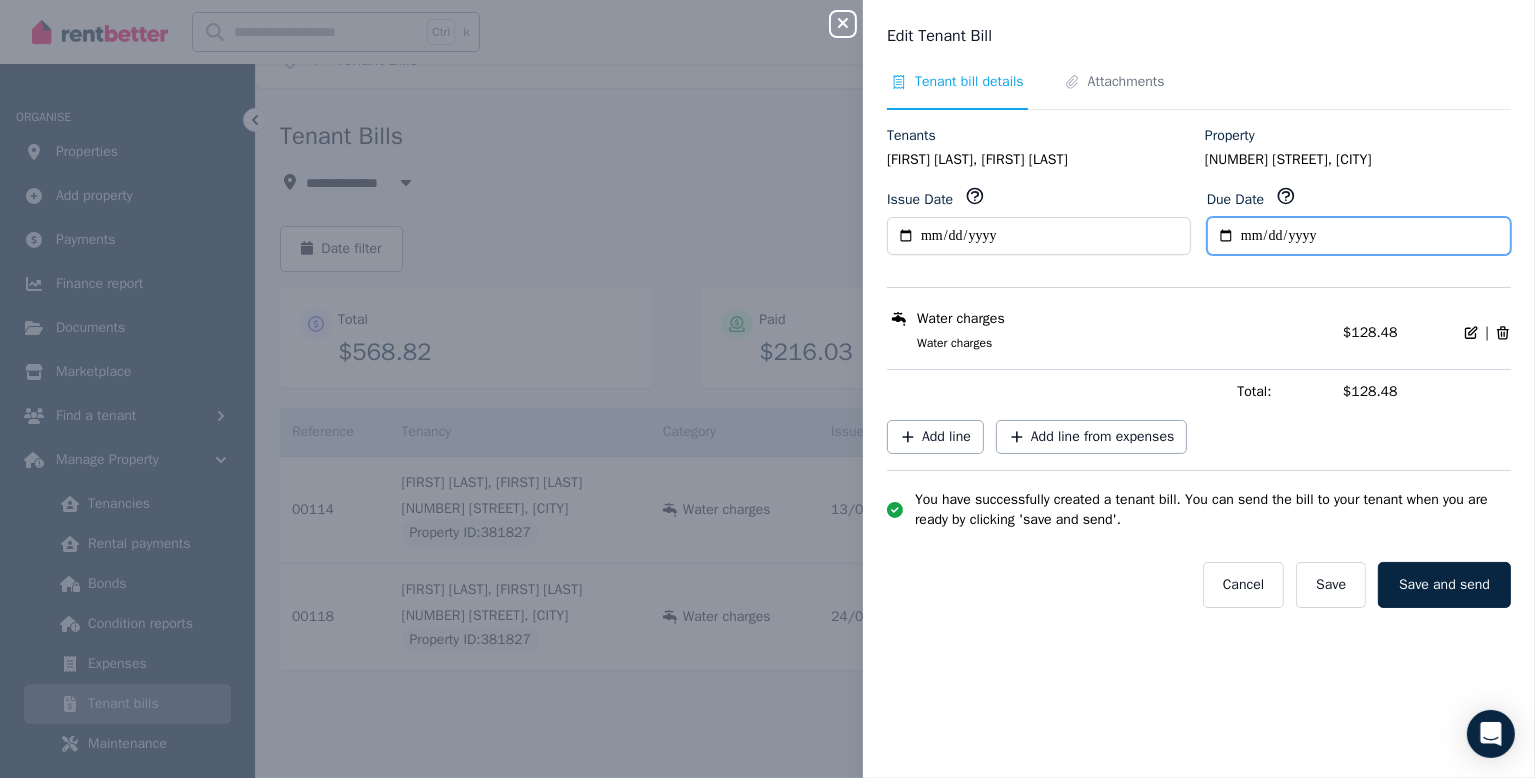 click on "**********" at bounding box center (1359, 236) 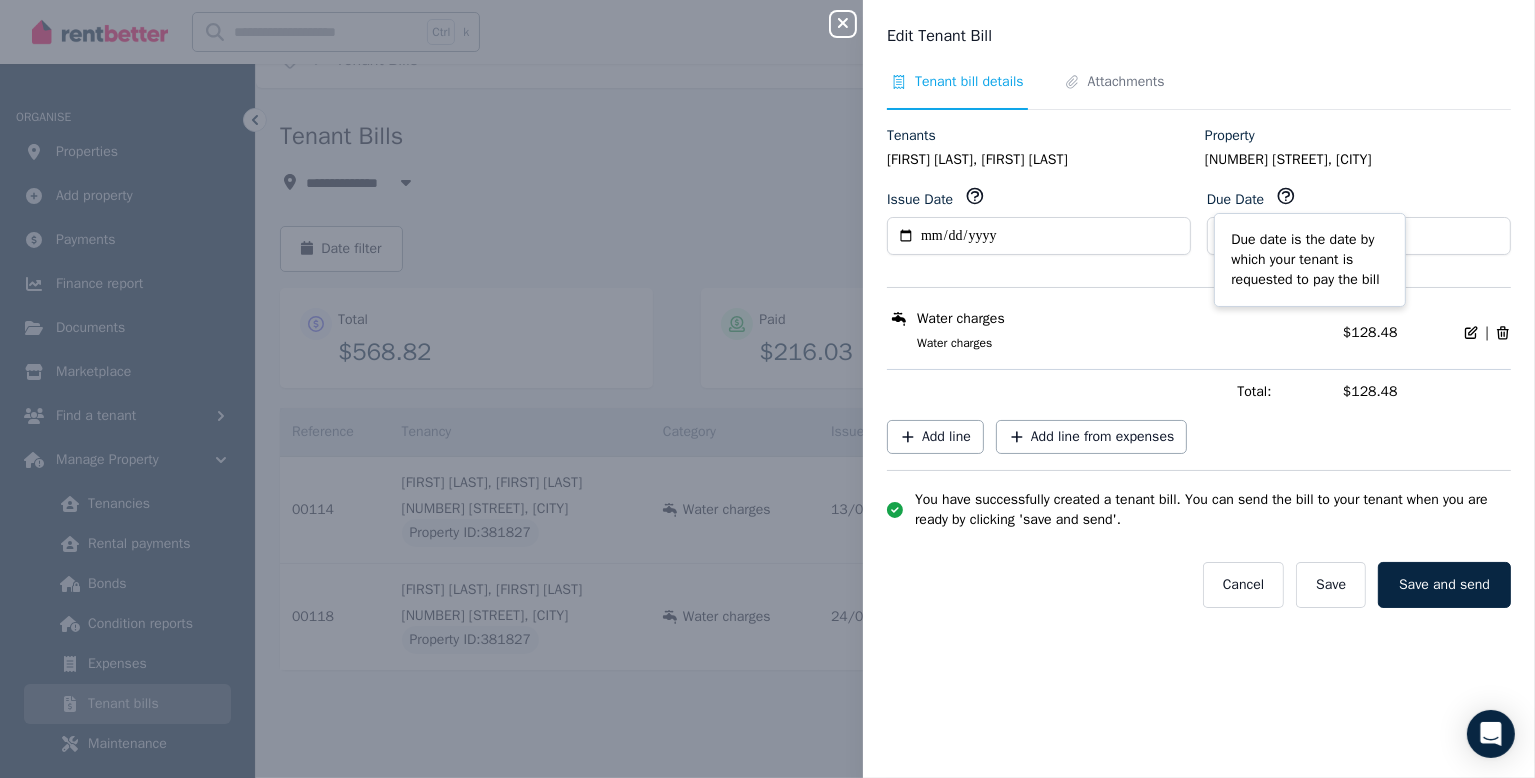 click on "Due Date Due date is the date by which your tenant is requested to pay the bill" at bounding box center [1359, 199] 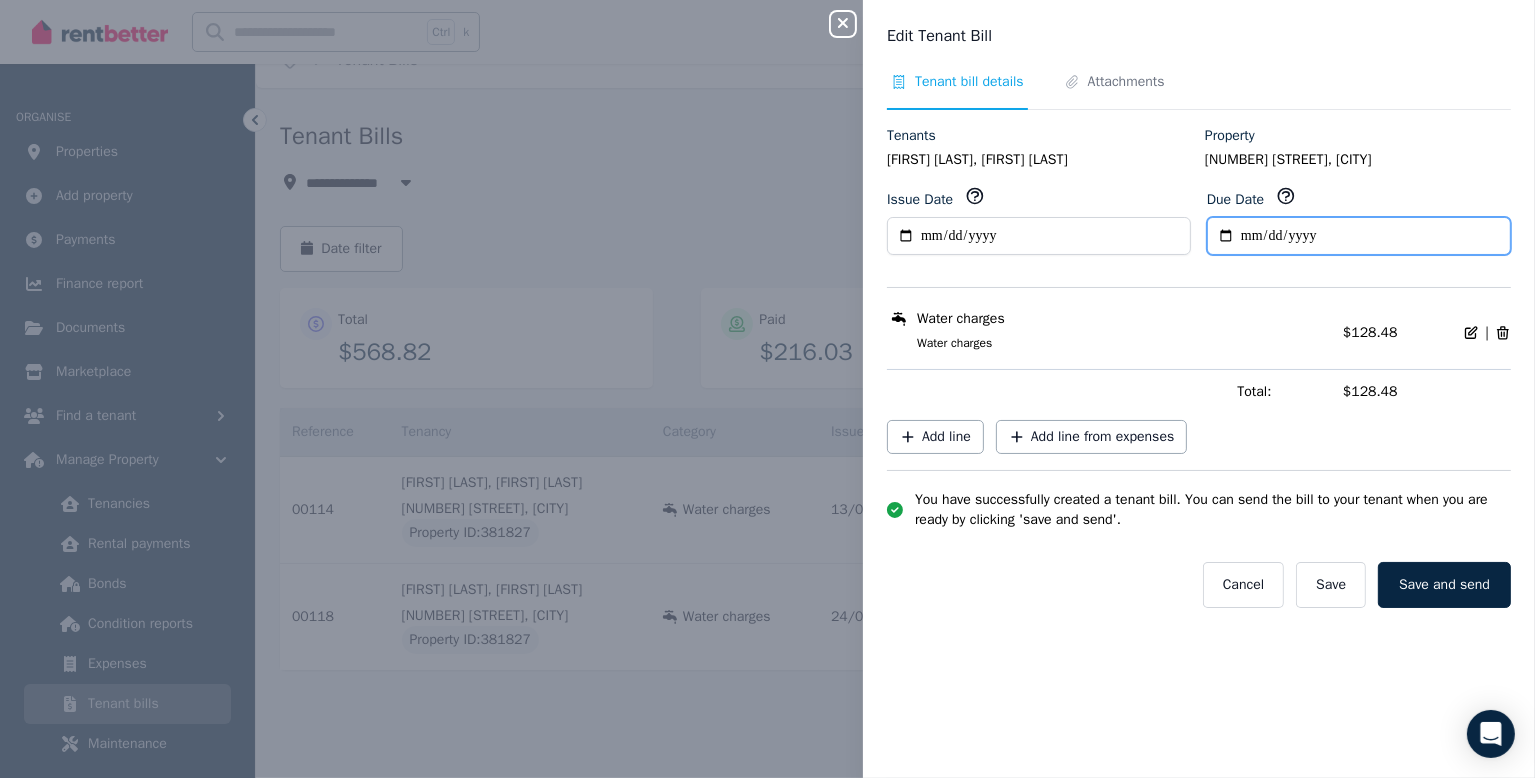click on "**********" at bounding box center (1359, 236) 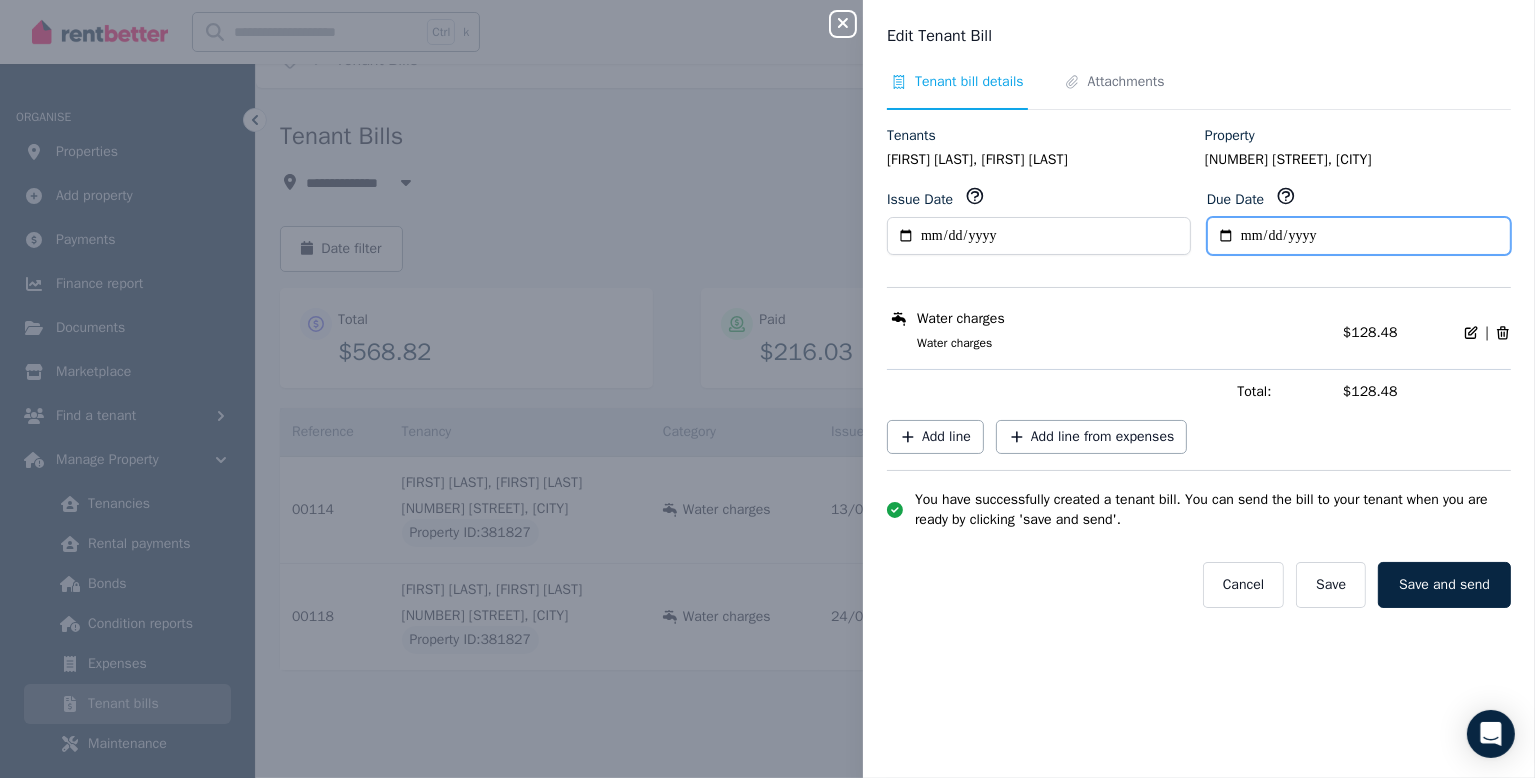 type on "**********" 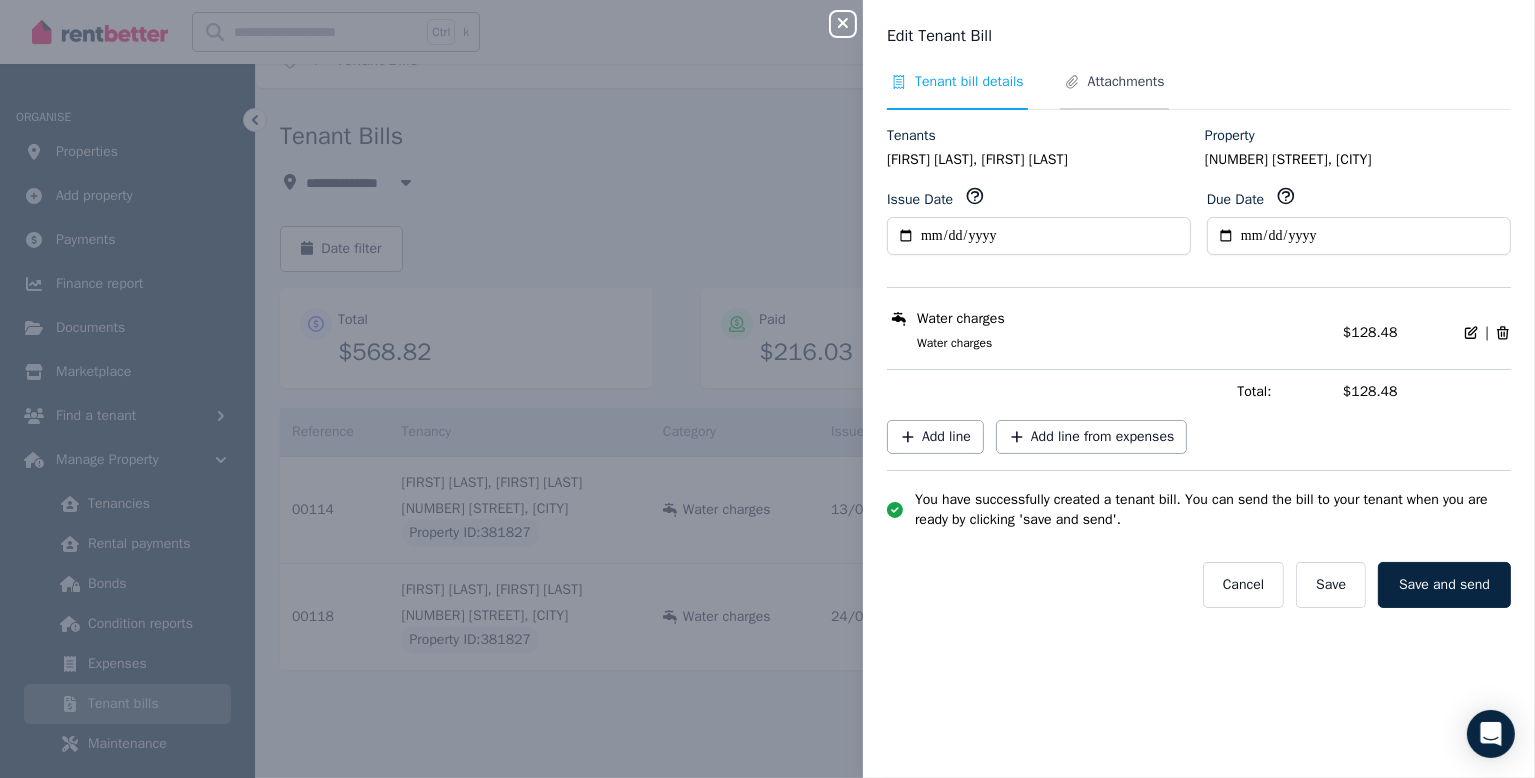 click on "Attachments" at bounding box center [1114, 91] 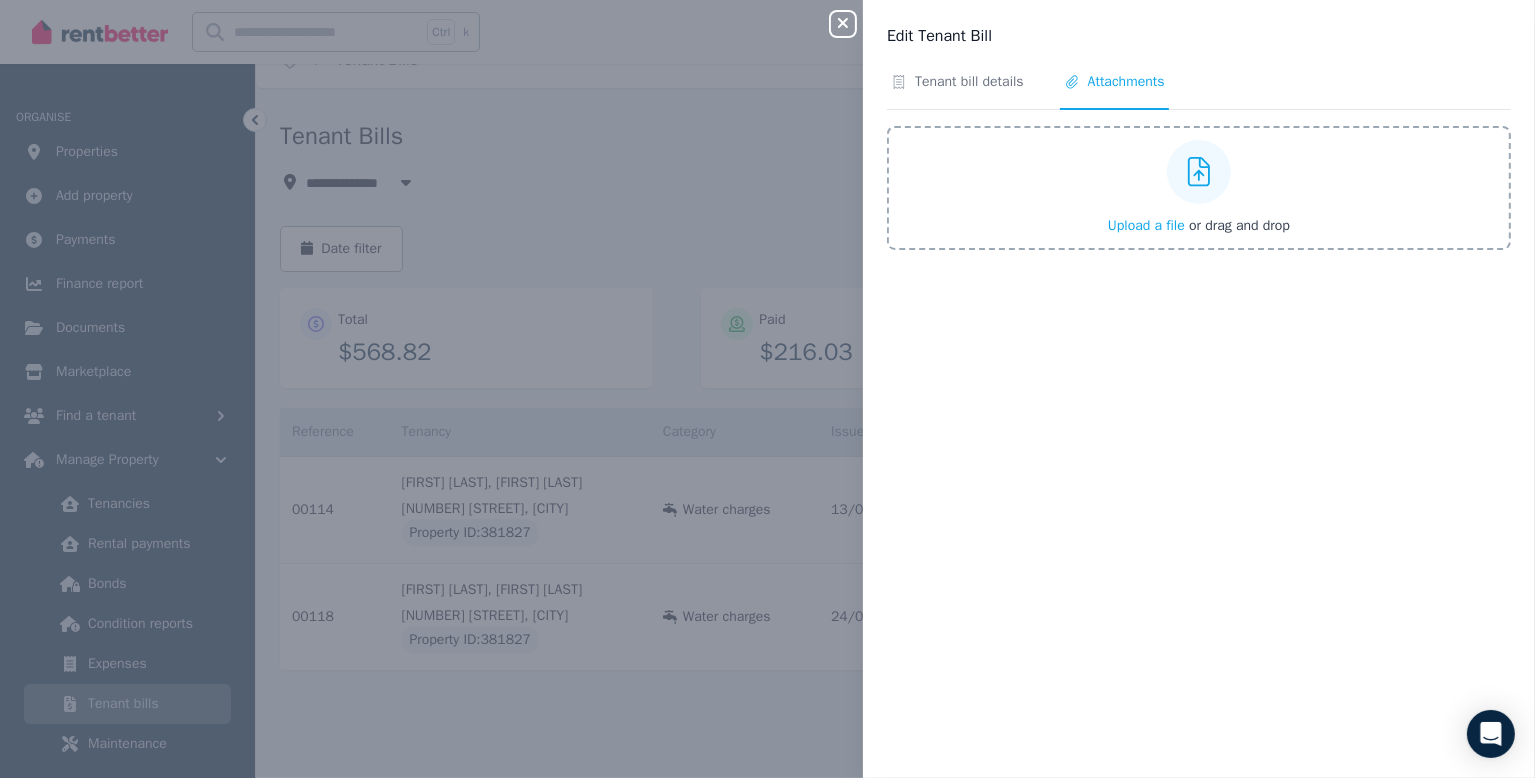 click on "Upload a file" at bounding box center [1146, 225] 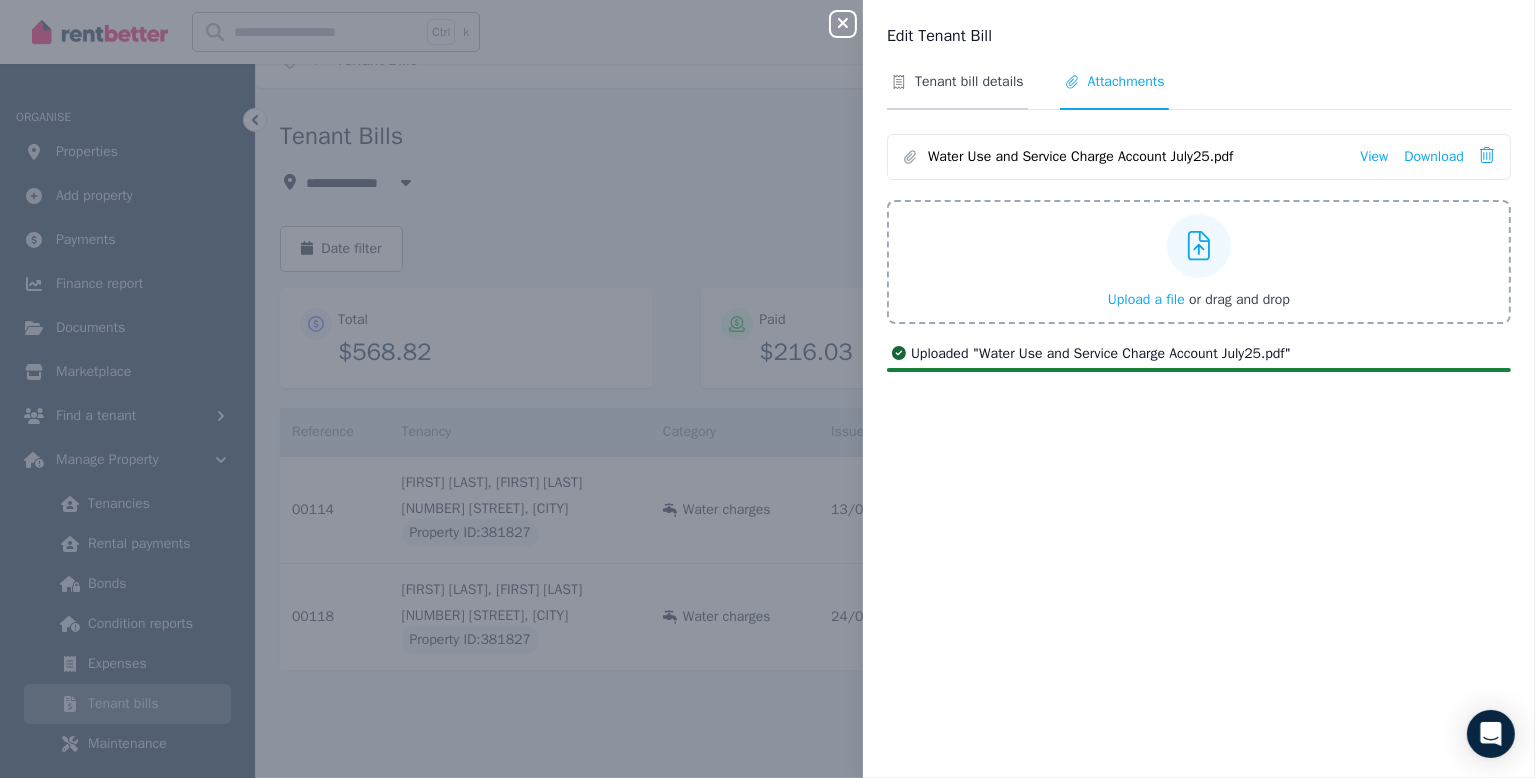 click on "Tenant bill details" at bounding box center (969, 82) 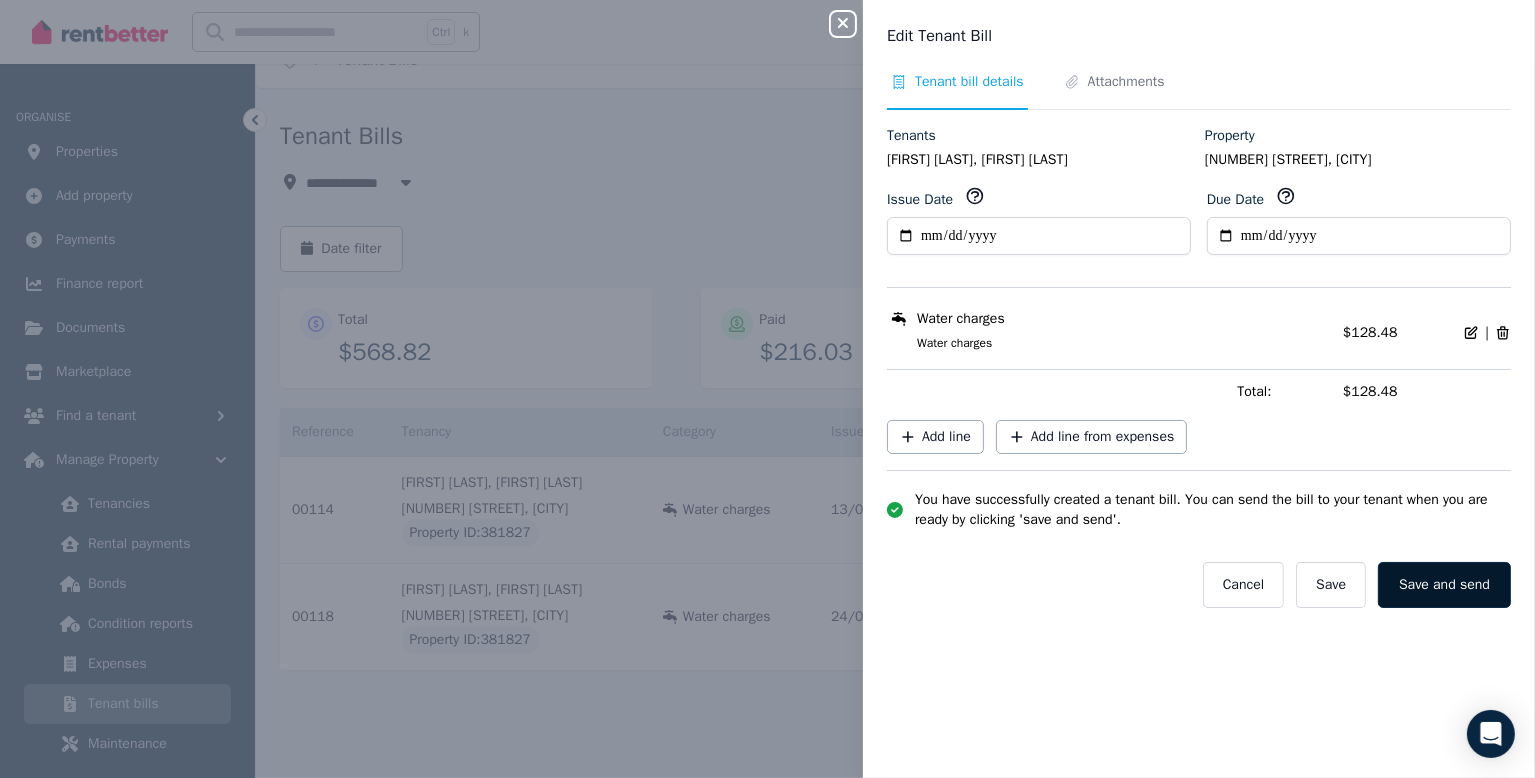 click on "Save and send" at bounding box center [1444, 585] 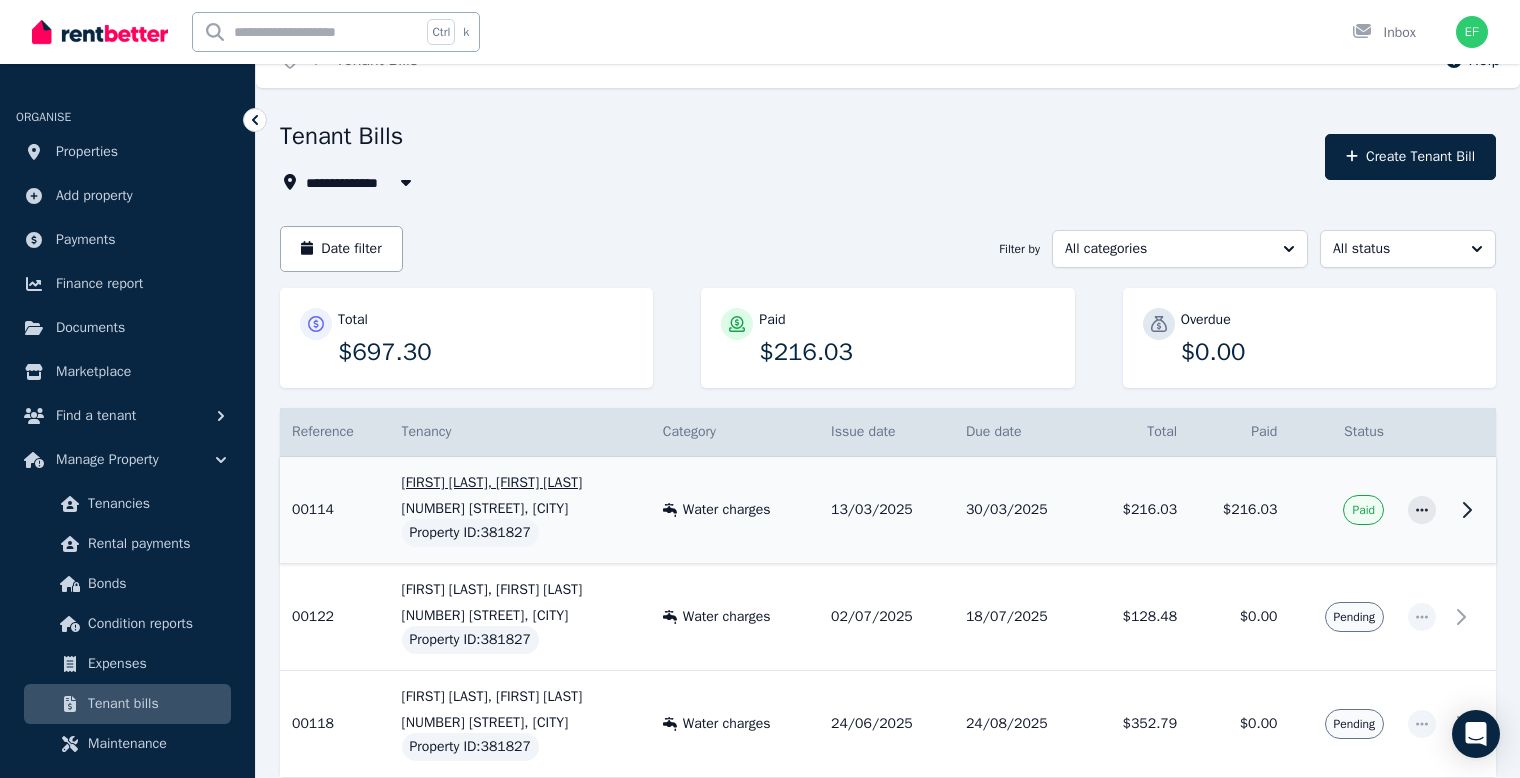 scroll, scrollTop: 138, scrollLeft: 0, axis: vertical 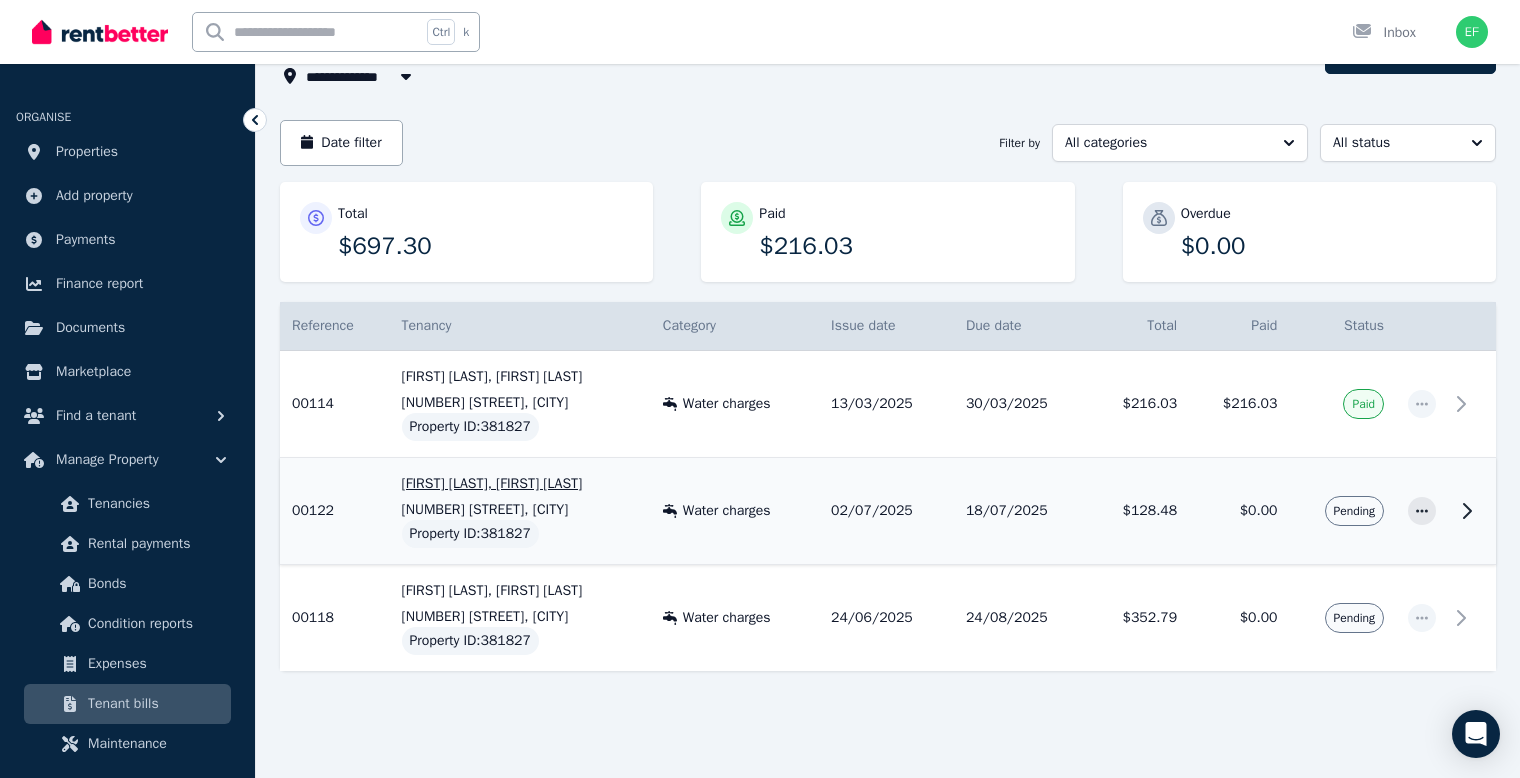 click 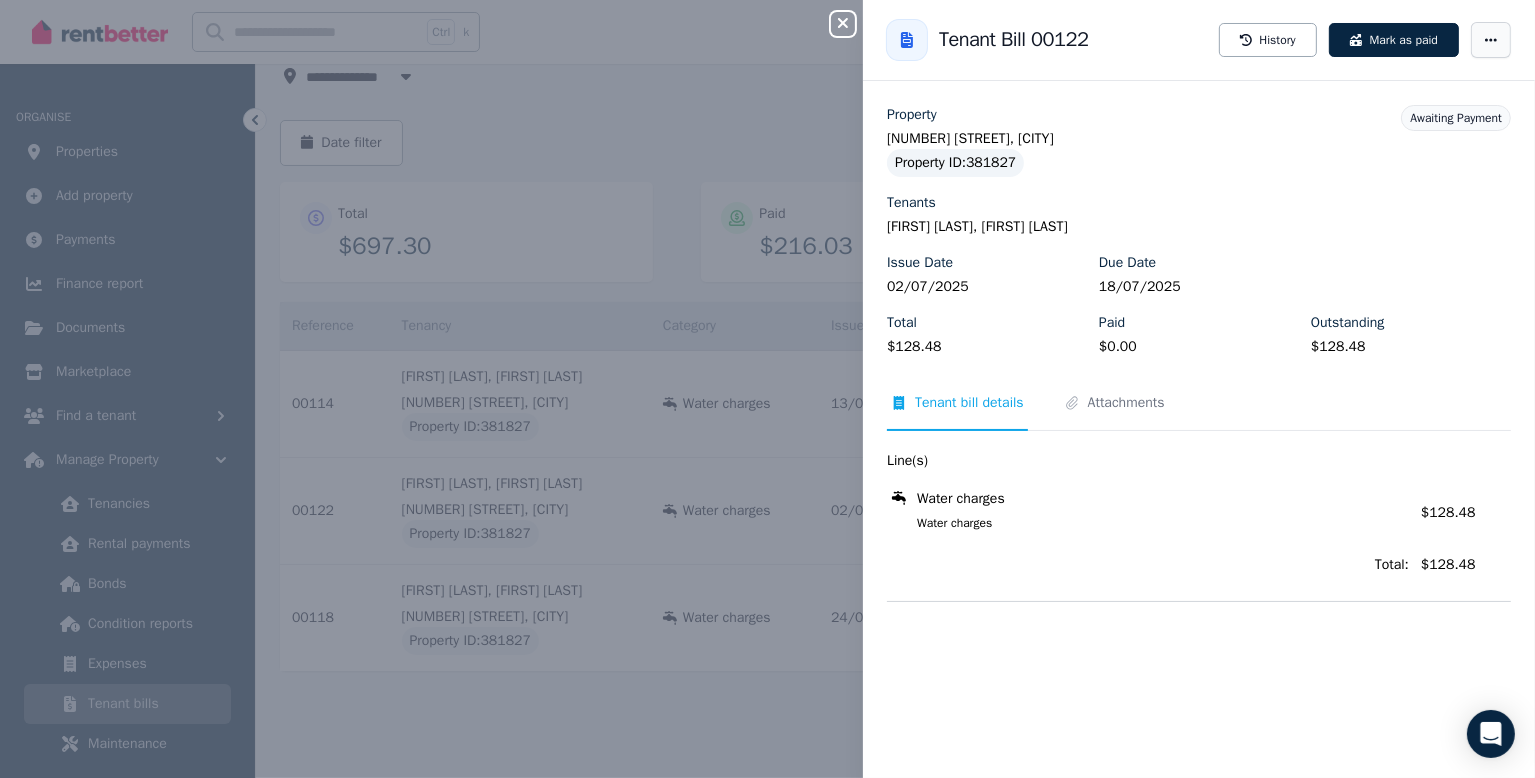 click at bounding box center (1491, 40) 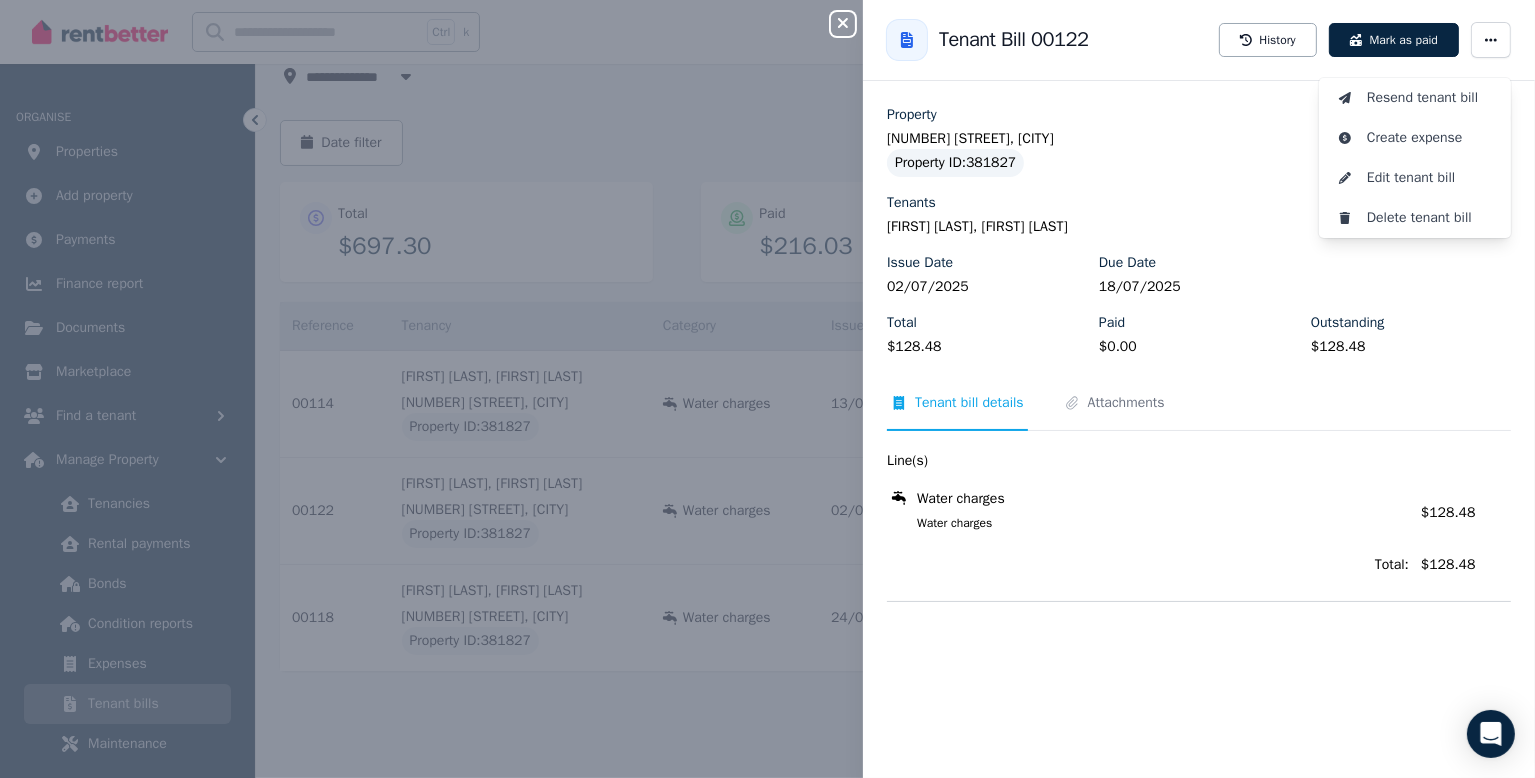 click on "Close panel Back to  Tenant Bill 00122 History Mark as paid Resend tenant bill Create expense Edit tenant bill Delete tenant bill Property [NUMBER] [STREET], [CITY] Property ID :  381827 Tenants [FIRST] [LAST], [FIRST] [LAST] Issue Date 02/07/2025 Due Date 18/07/2025 Total $128.48 Paid $0.00 Outstanding $128.48 Awaiting Payment Tenant bill details Attachments Line(s) Water charges Water charges Amount:  $128.48 Total: $128.48" at bounding box center [767, 389] 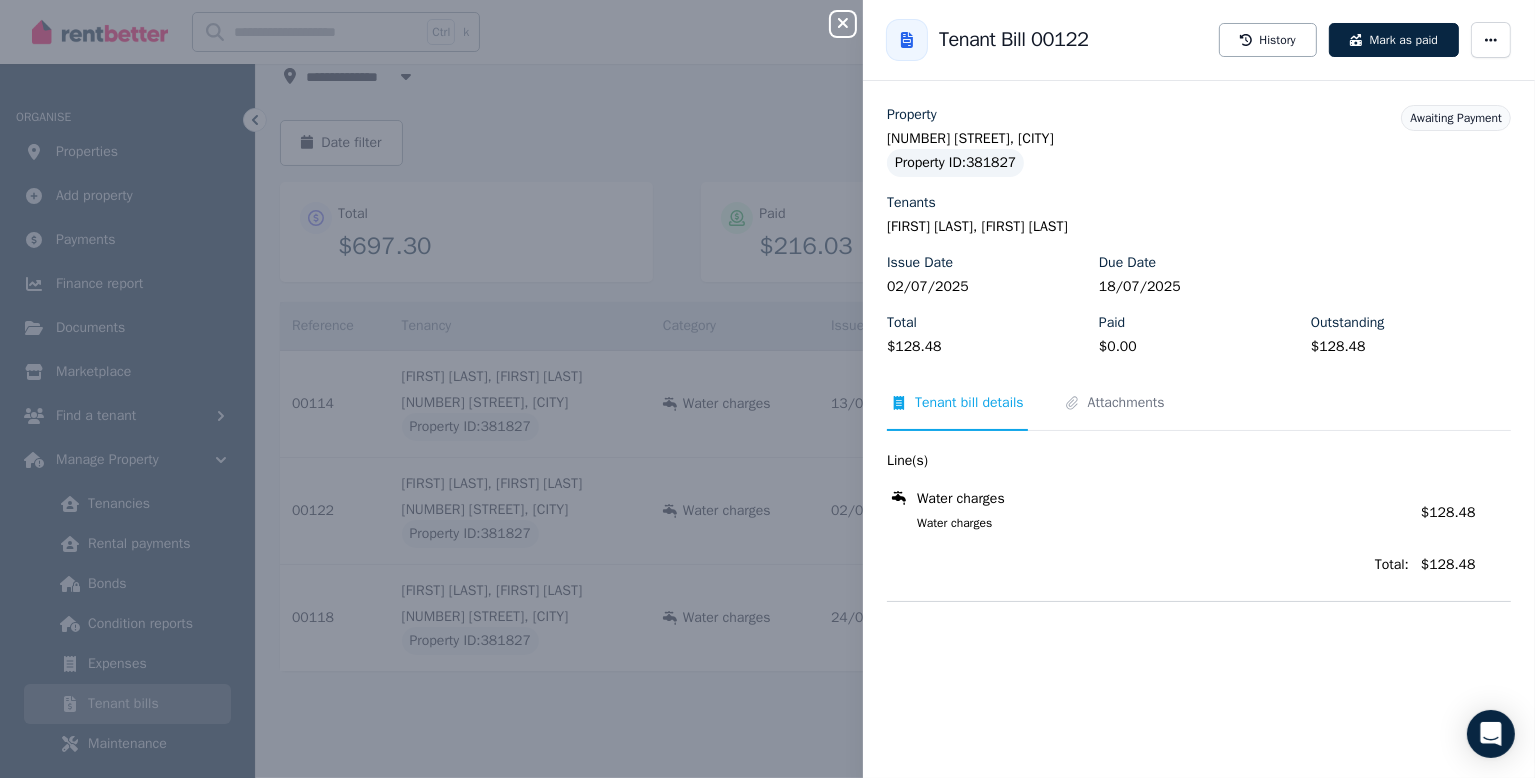 click 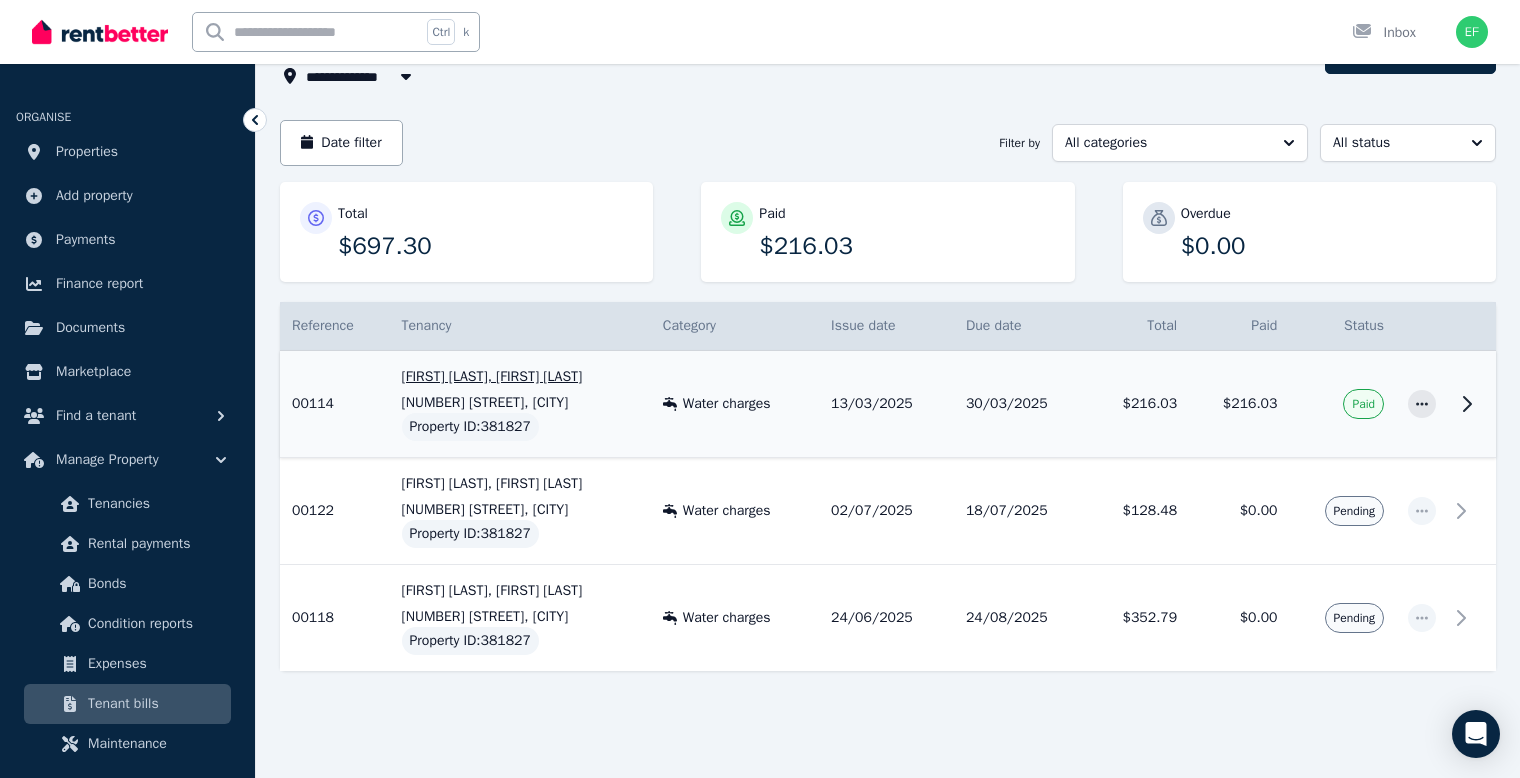 click on "[FIRST] [LAST], [FIRST] [LAST]" at bounding box center [520, 377] 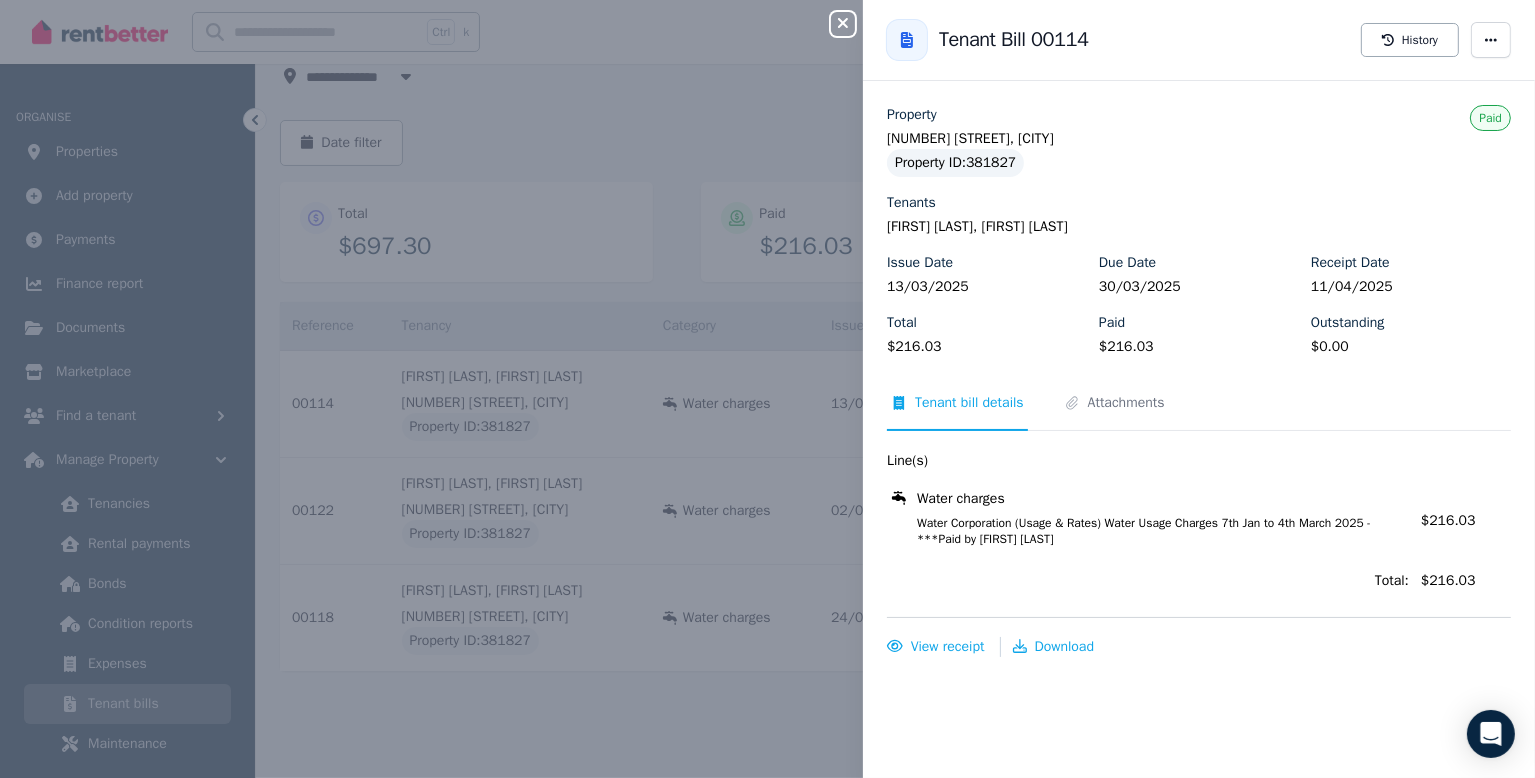 click on "Close panel Back to  Tenant Bill 00114 History Property [NUMBER] [STREET], [CITY] Property ID :  381827 Tenants [FIRST] [LAST], [FIRST] [LAST] Issue Date 13/03/2025 Due Date 30/03/2025 Receipt Date 11/04/2025 Total $216.03 Paid $216.03 Outstanding $0.00 Paid Tenant bill details Attachments Line(s) Water charges Water Corporation (Usage & Rates)
Water Usage Charges 7th Jan to 4th March 2025 - ***Paid by [FIRST] [LAST] Amount:  $216.03 Total: $216.03 View receipt Download" at bounding box center (767, 389) 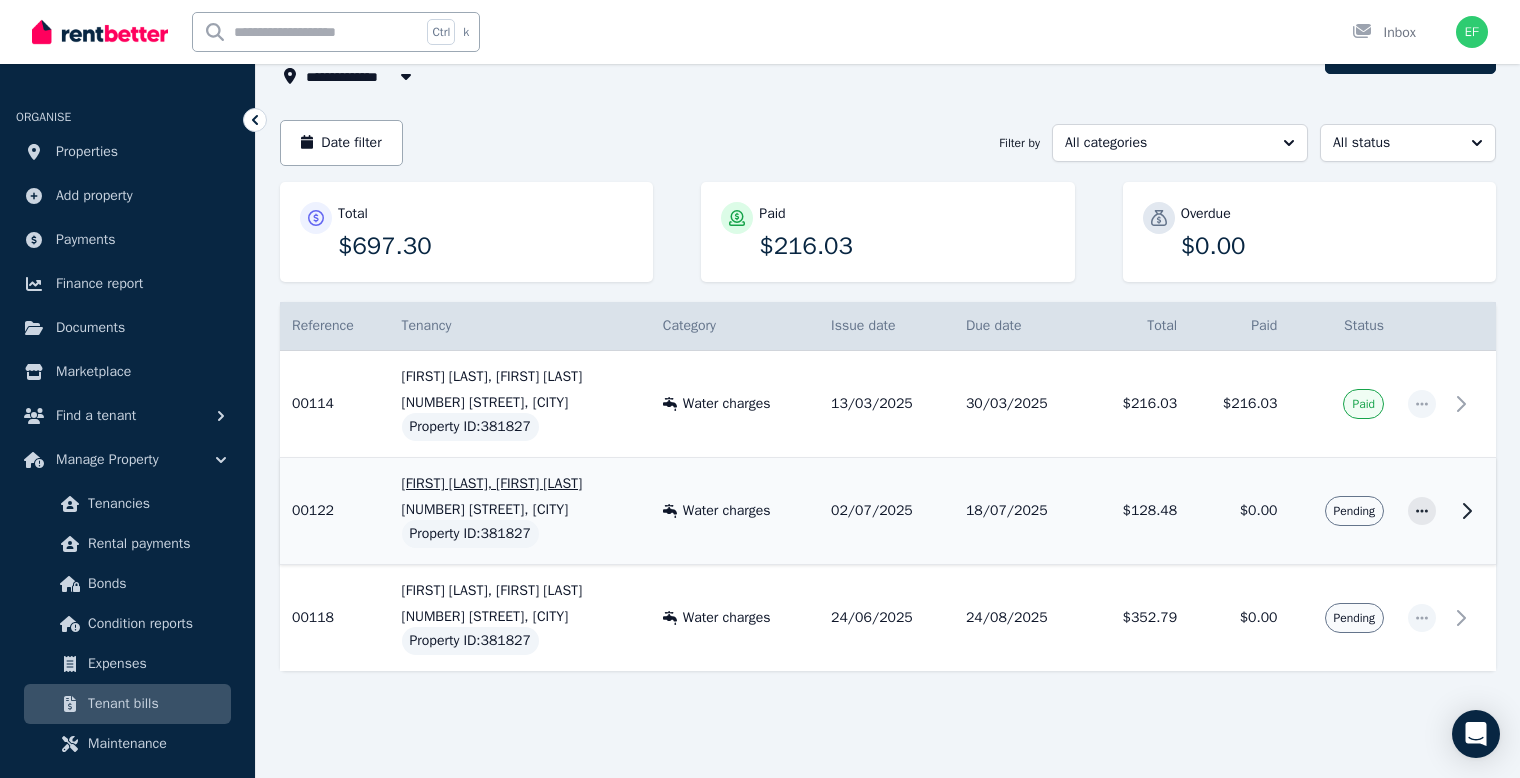 click on "[FIRST] [LAST], [FIRST] [LAST]" at bounding box center [520, 484] 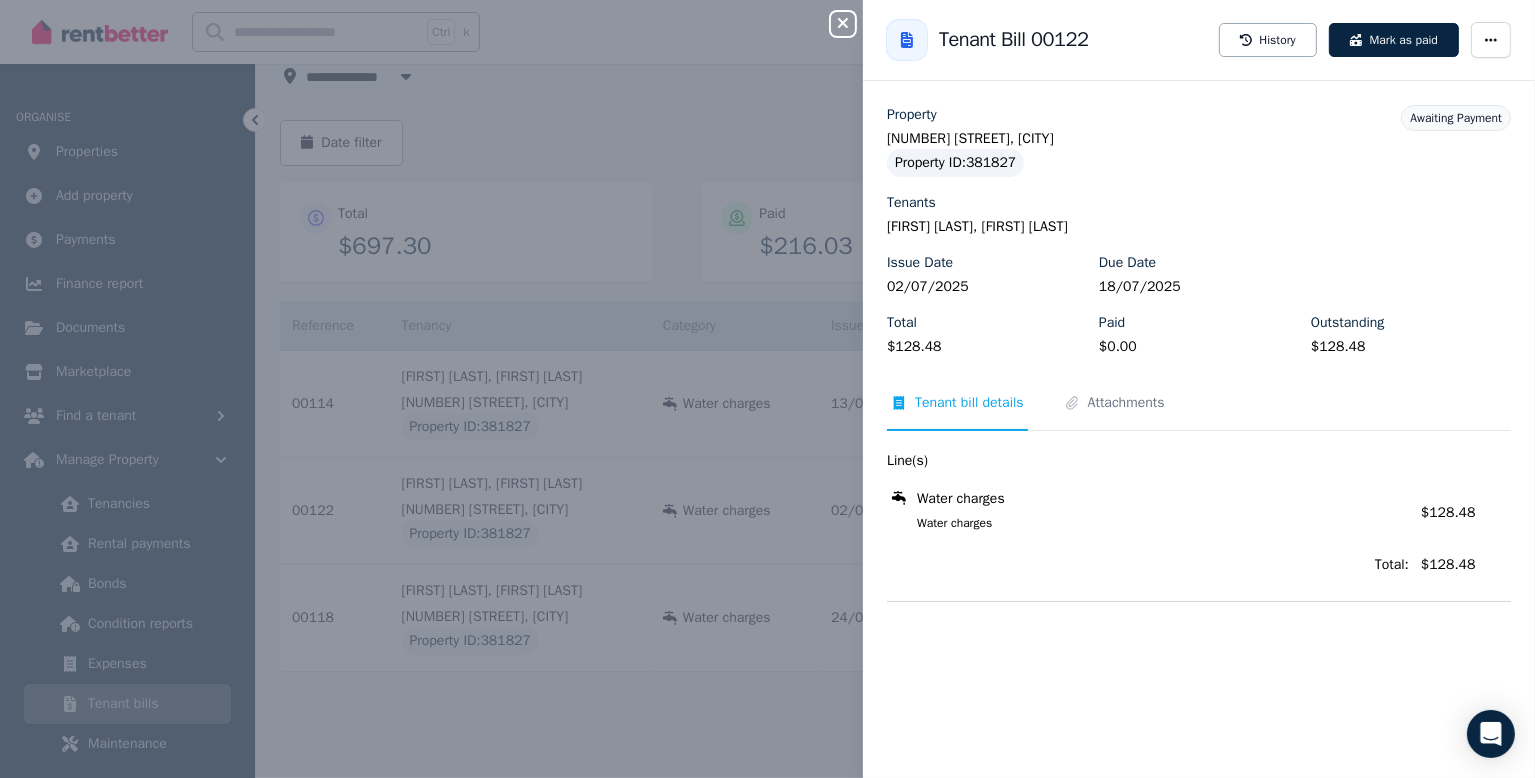 click on "Close panel Back to  Tenant Bill 00122 History Mark as paid Property [NUMBER] [STREET], [CITY] Property ID :  381827 Tenants [FIRST] [LAST], [FIRST] [LAST] Issue Date 02/07/2025 Due Date 18/07/2025 Total $128.48 Paid $0.00 Outstanding $128.48 Awaiting Payment Tenant bill details Attachments Line(s) Water charges Water charges Amount:  $128.48 Total: $128.48" at bounding box center [767, 389] 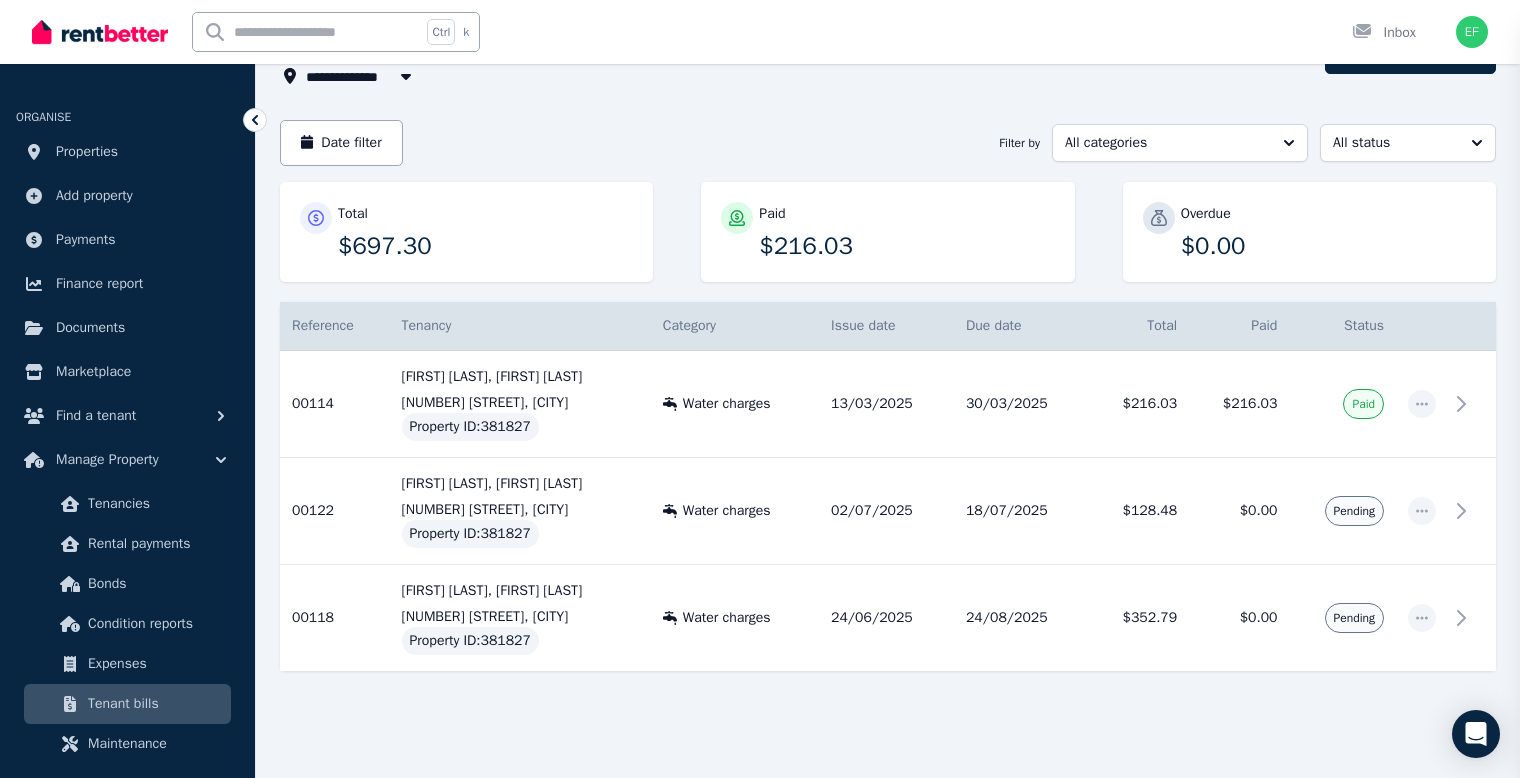 click on "[FIRST] [LAST], [FIRST] [LAST]" at bounding box center [520, 591] 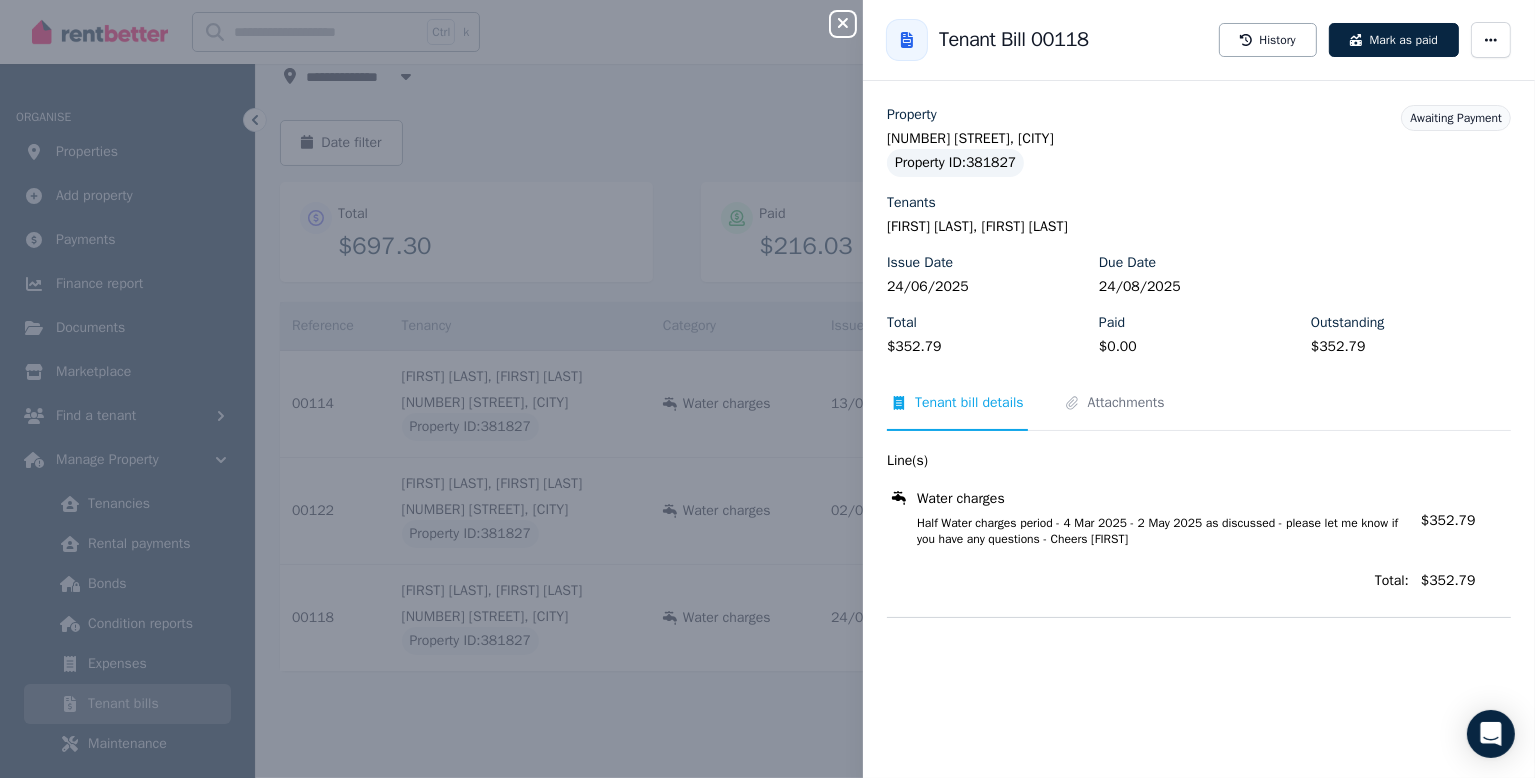 click on "Close panel Back to  Tenant Bill 00118 History Mark as paid Property [NUMBER] [STREET], [CITY] Property ID :  381827 Tenants [FIRST] [LAST], [FIRST] [LAST] Issue Date 24/06/2025 Due Date 24/08/2025 Total $352.79 Paid $0.00 Outstanding $352.79 Awaiting Payment Tenant bill details Attachments Line(s) Water charges Half Water charges period - 4 Mar 2025 - 2 May 2025 as discussed - please let me know if you have any questions - Cheers [FIRST] Amount:  $352.79 Total: $352.79" at bounding box center (767, 389) 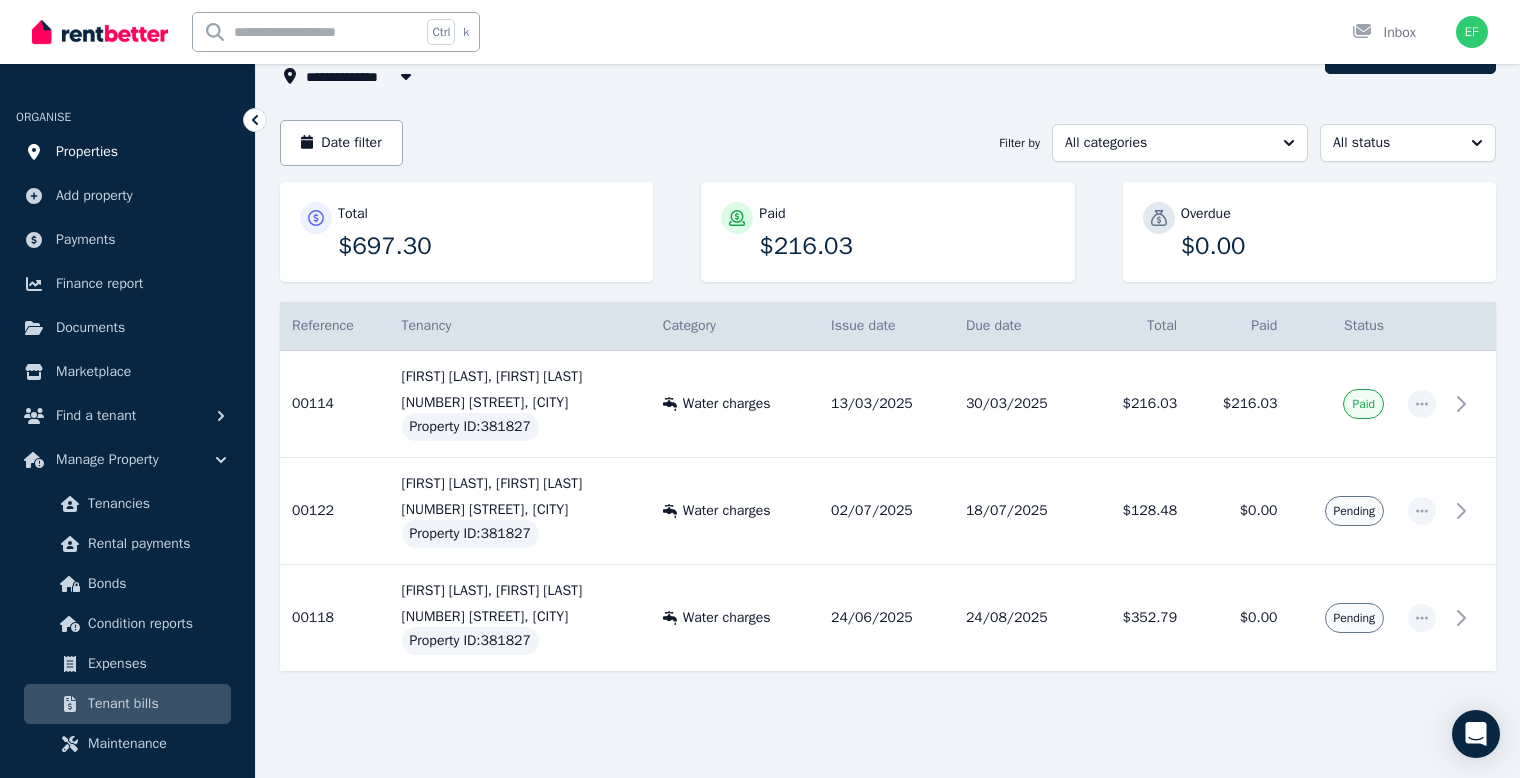 click on "Properties" at bounding box center [127, 152] 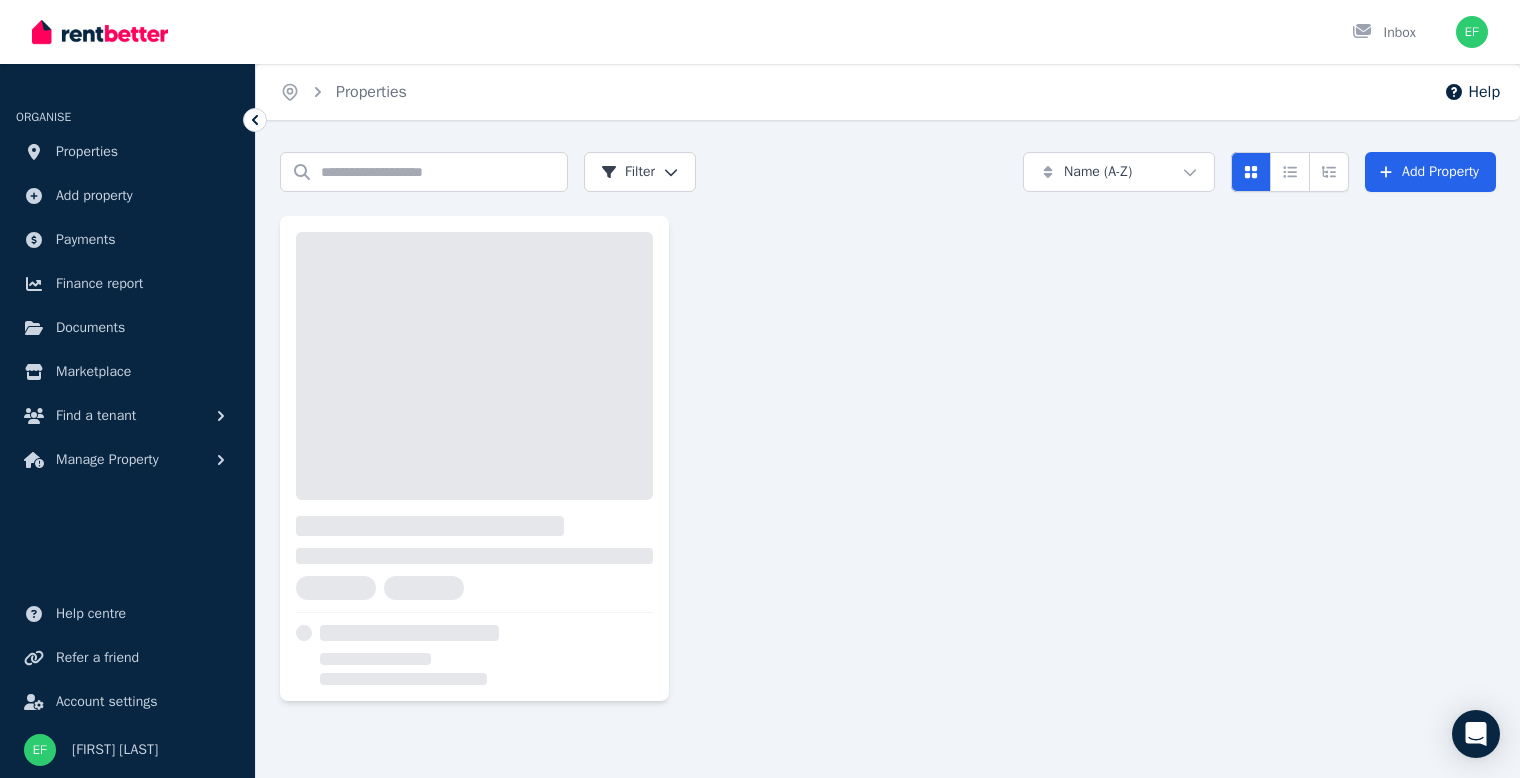 scroll, scrollTop: 0, scrollLeft: 0, axis: both 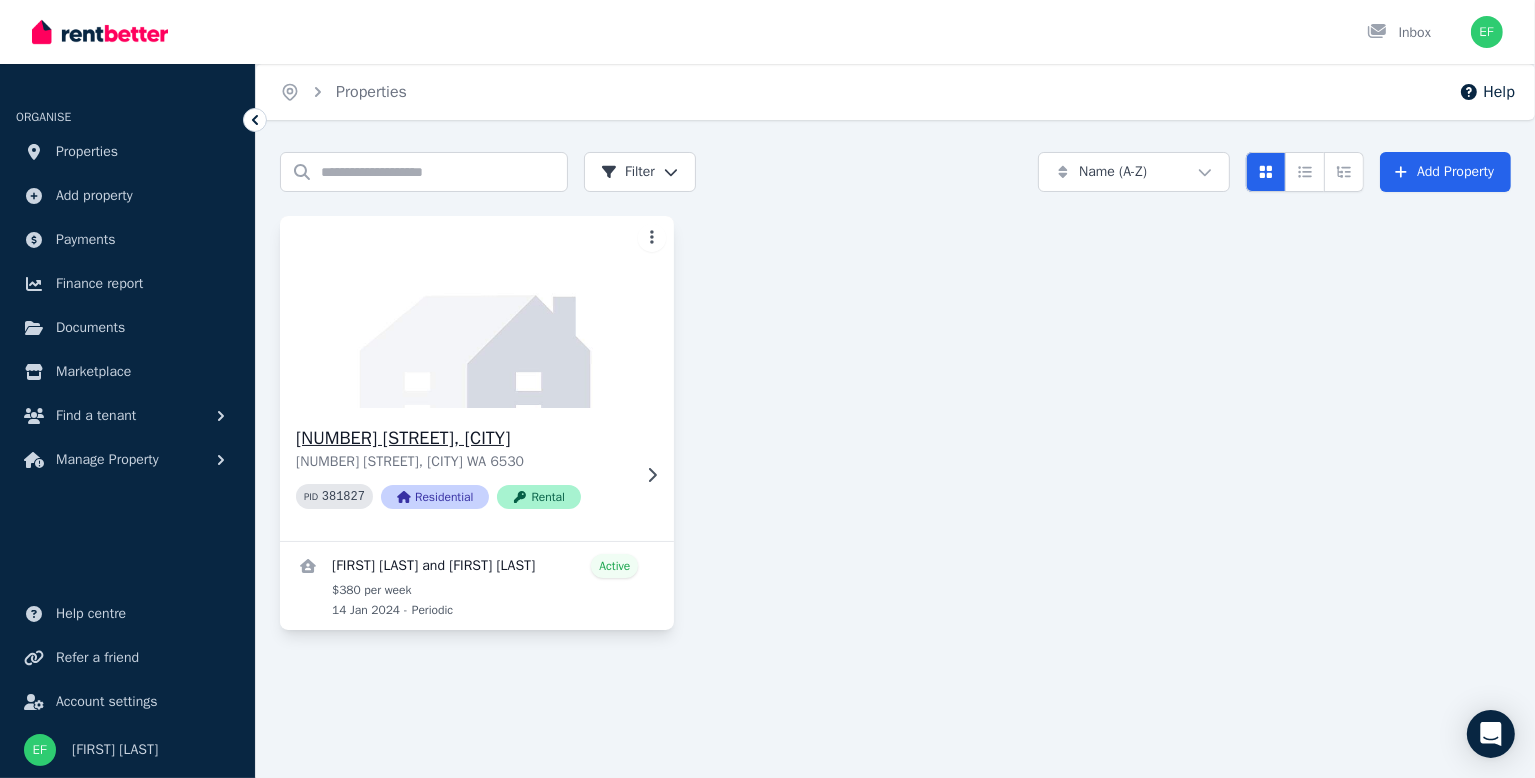 click on "[NUMBER] [STREET], [CITY]" at bounding box center [463, 438] 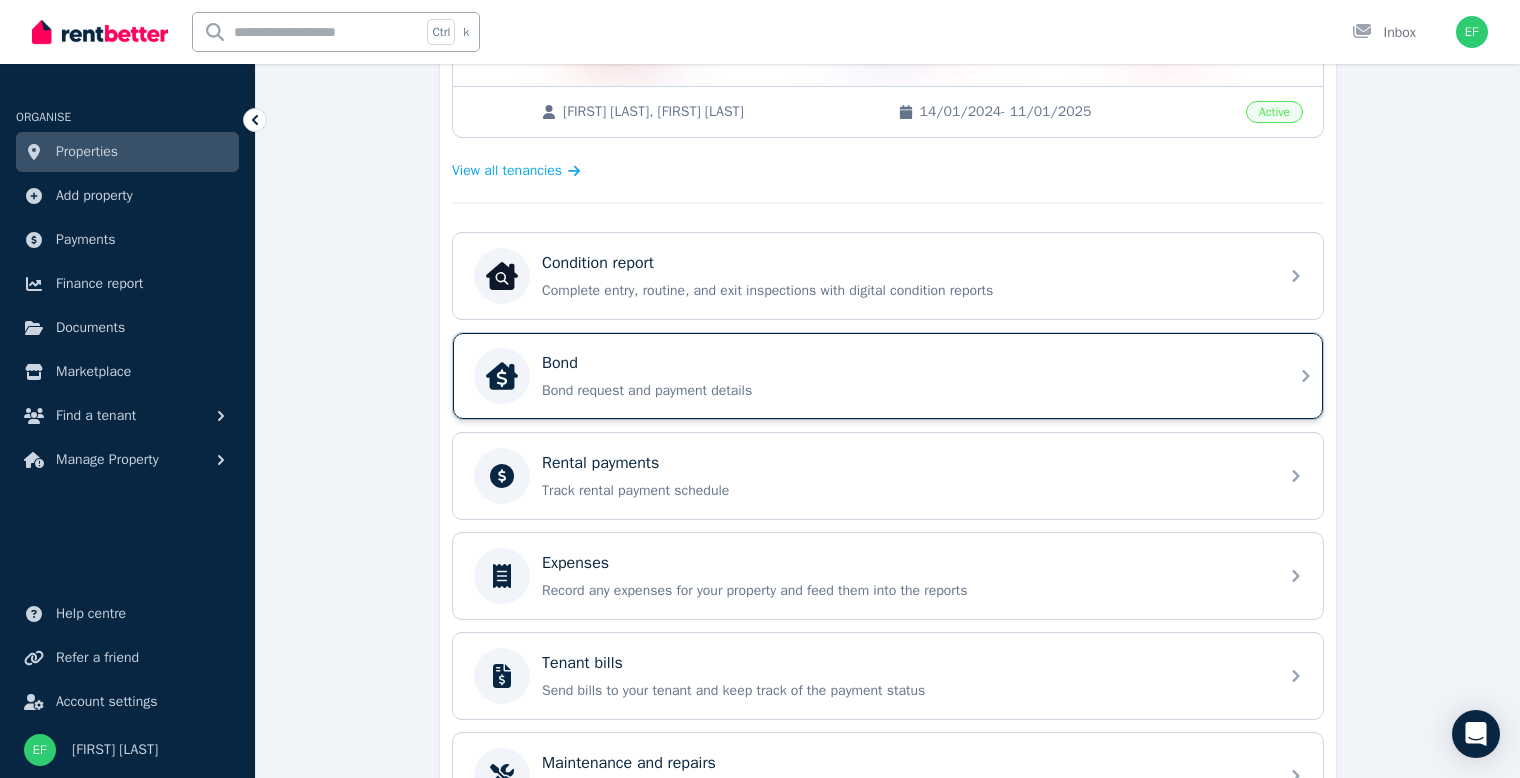 scroll, scrollTop: 166, scrollLeft: 0, axis: vertical 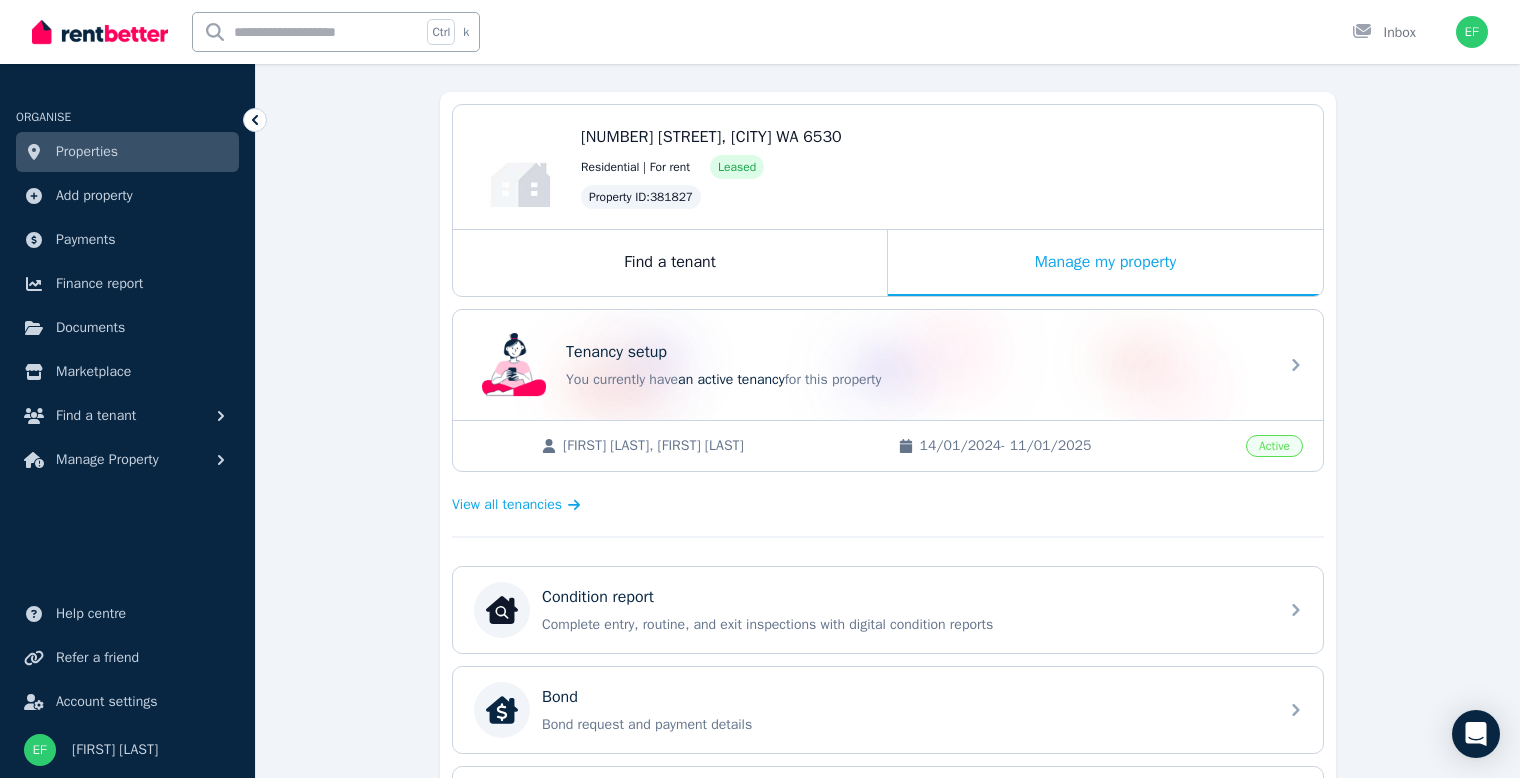 click on "[FIRST] [LAST], [FIRST] [LAST]" at bounding box center (720, 446) 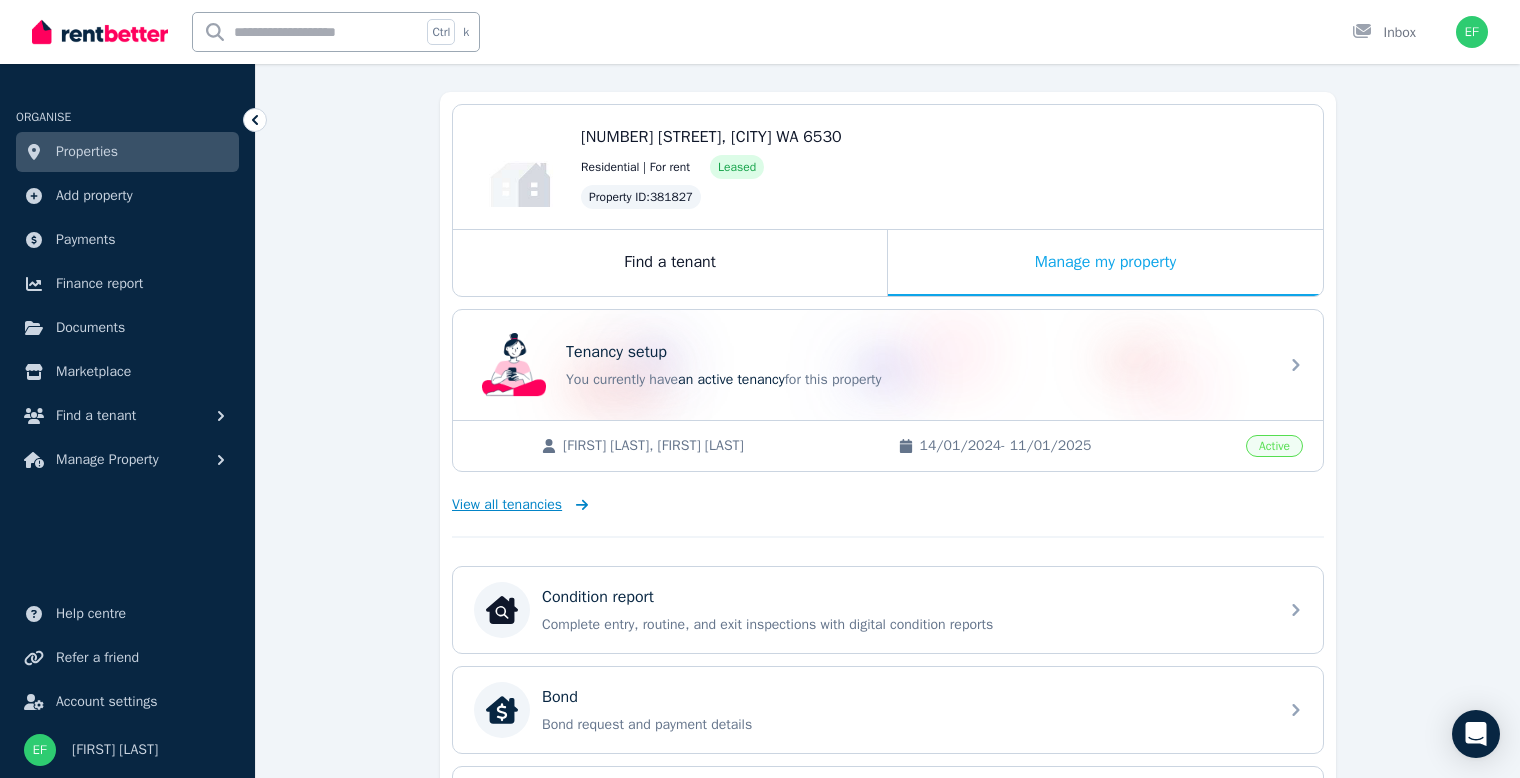 click on "View all tenancies" at bounding box center (507, 505) 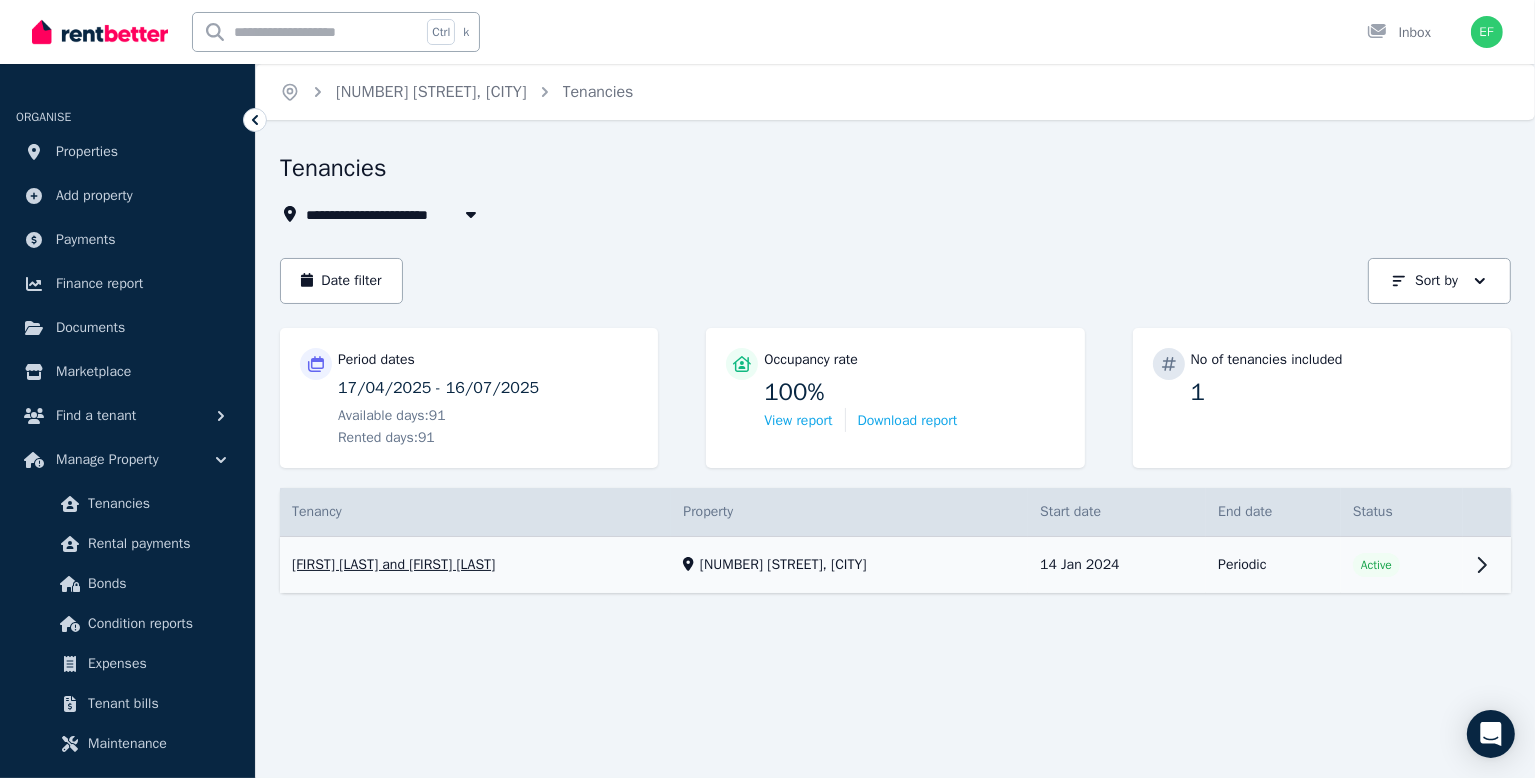 click on "View property details" at bounding box center (895, 565) 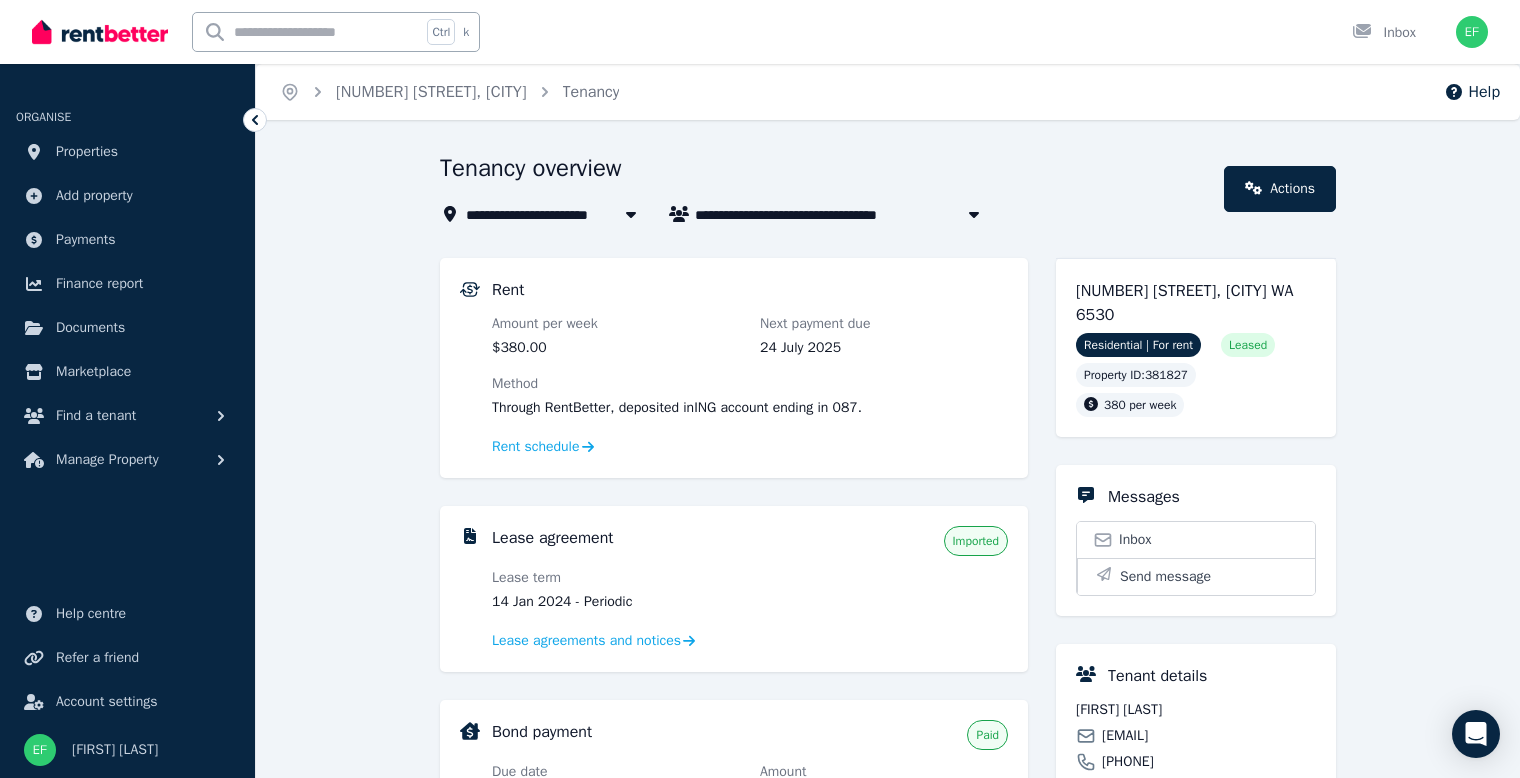 click 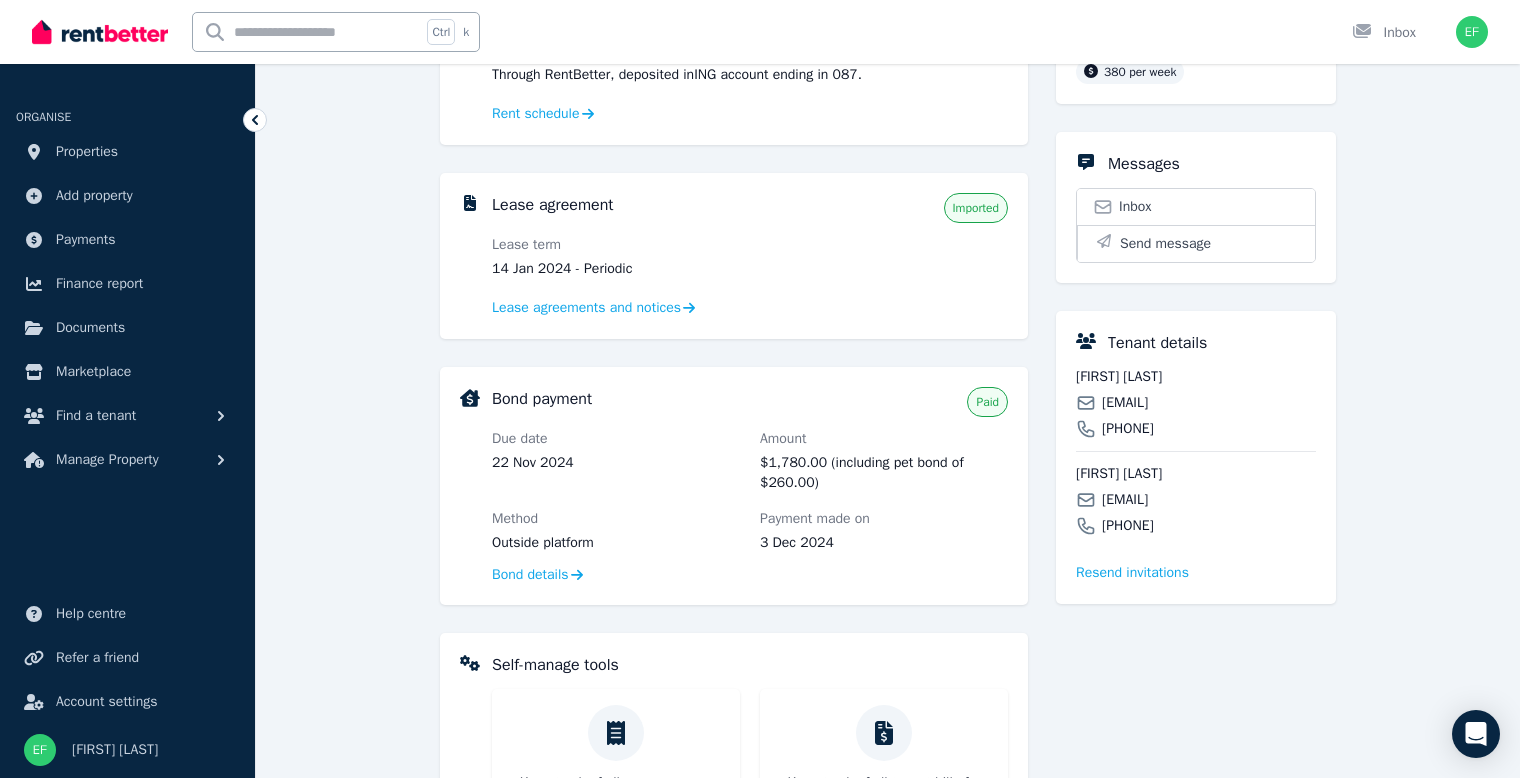 scroll, scrollTop: 166, scrollLeft: 0, axis: vertical 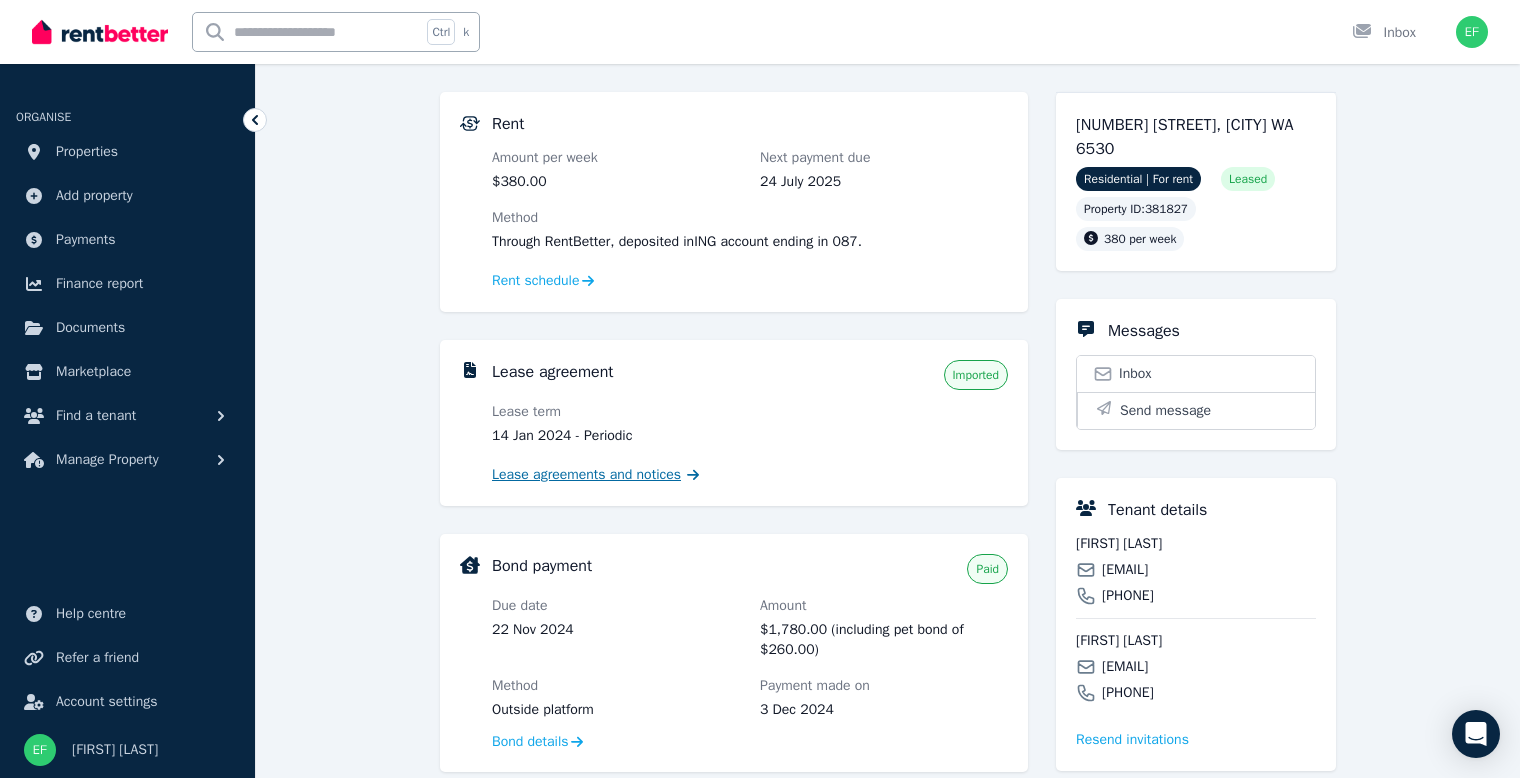 click on "Lease agreements and notices" at bounding box center [586, 475] 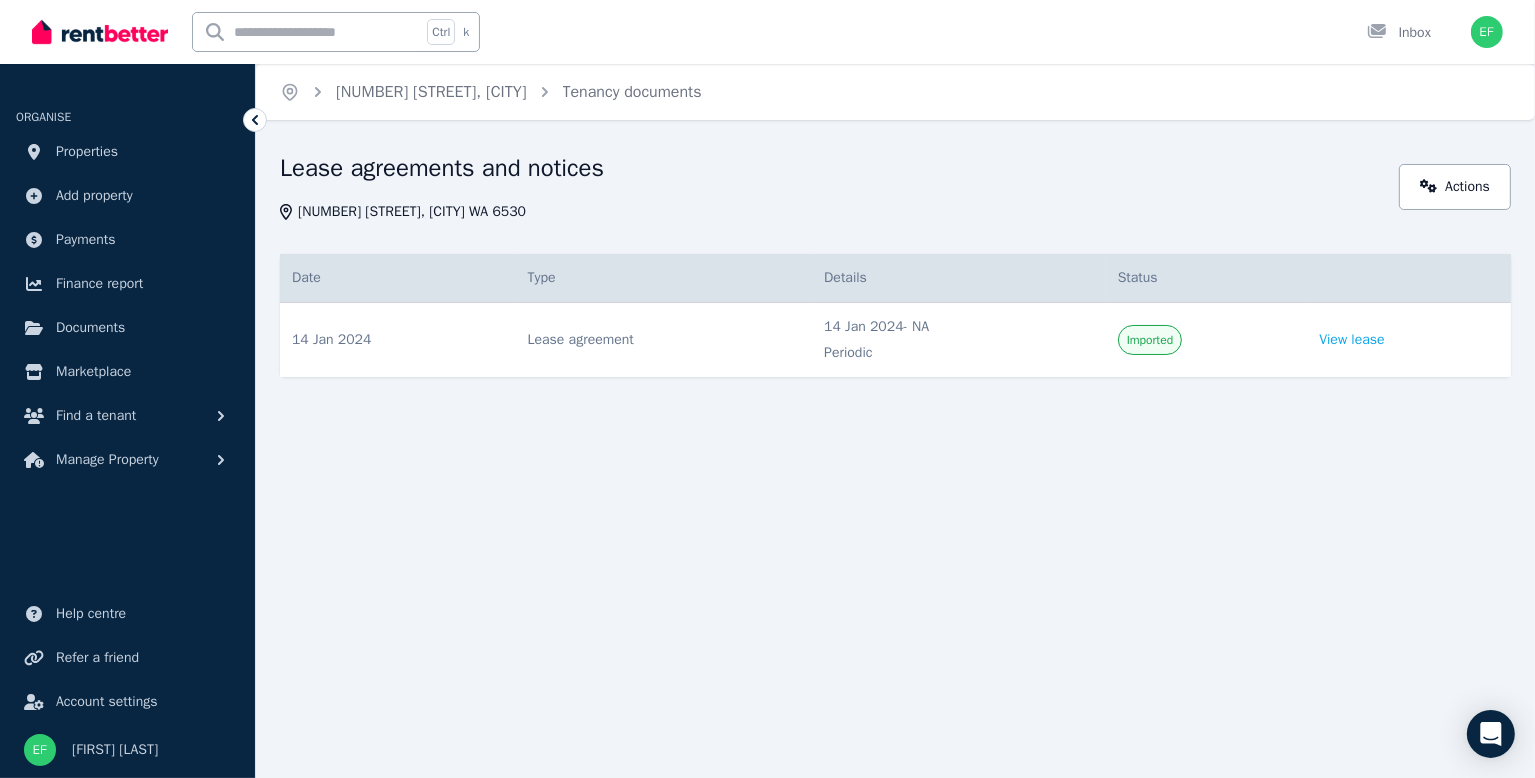 click 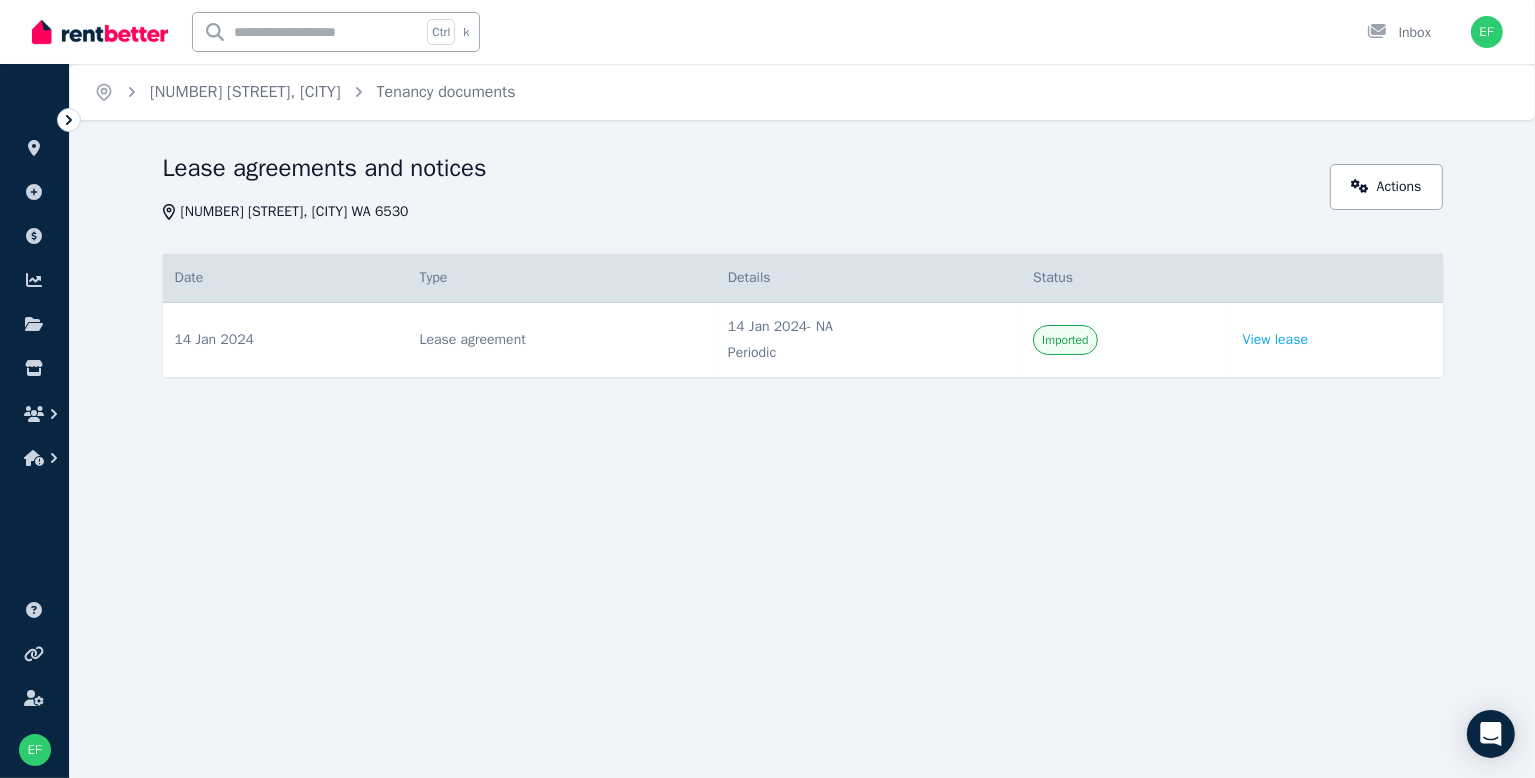 click 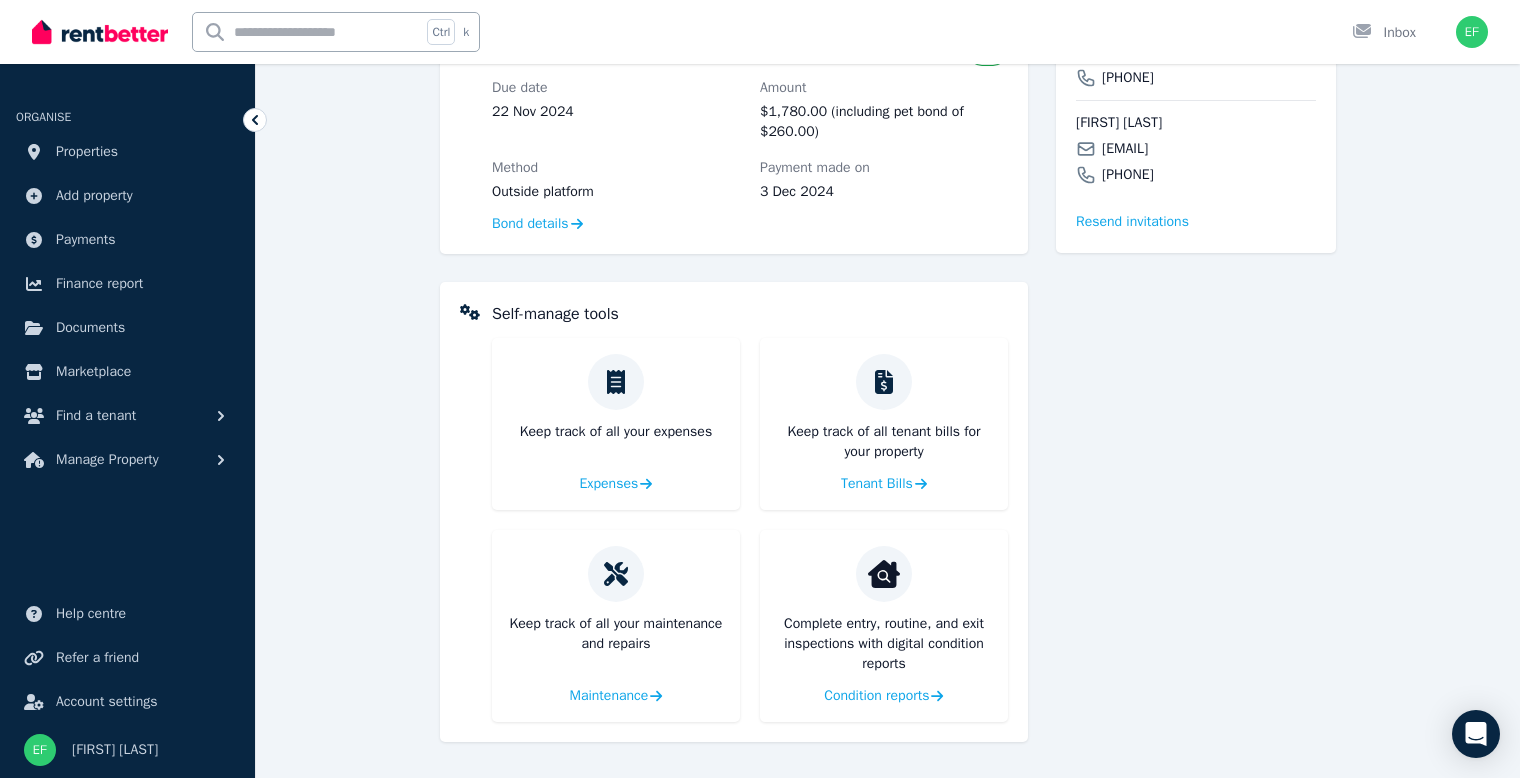 scroll, scrollTop: 350, scrollLeft: 0, axis: vertical 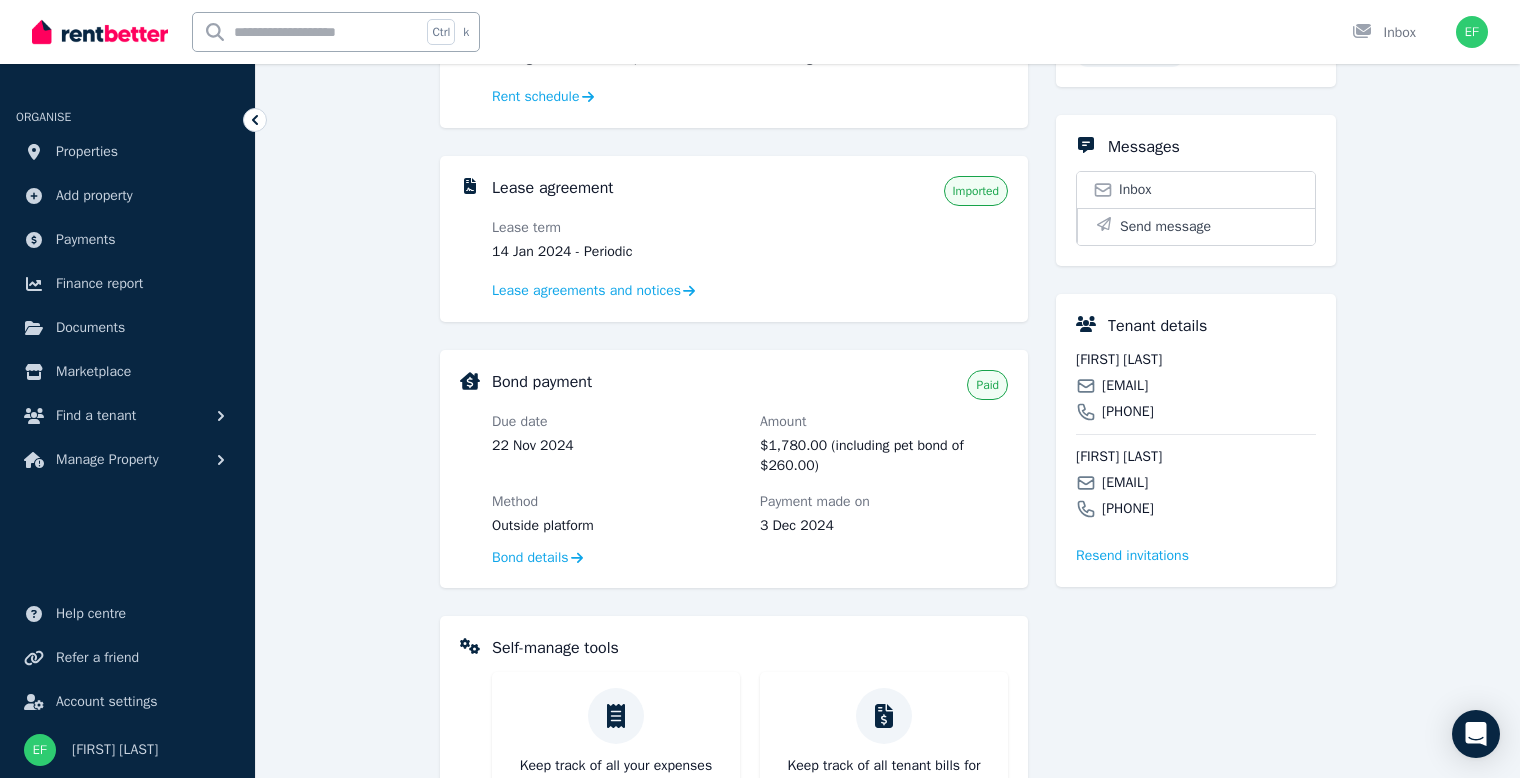 drag, startPoint x: 1260, startPoint y: 382, endPoint x: 1101, endPoint y: 389, distance: 159.154 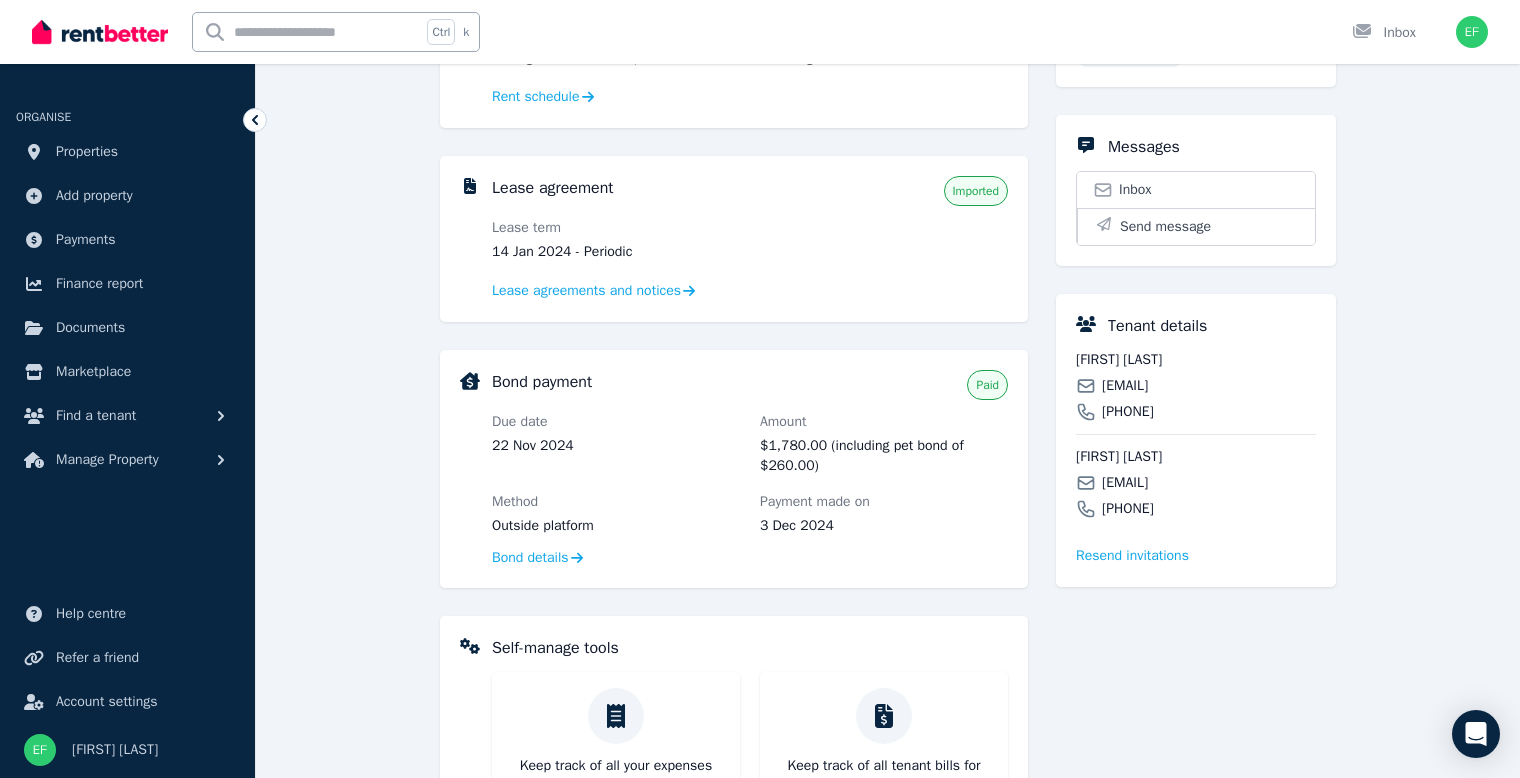 click on "[EMAIL]" at bounding box center [1196, 386] 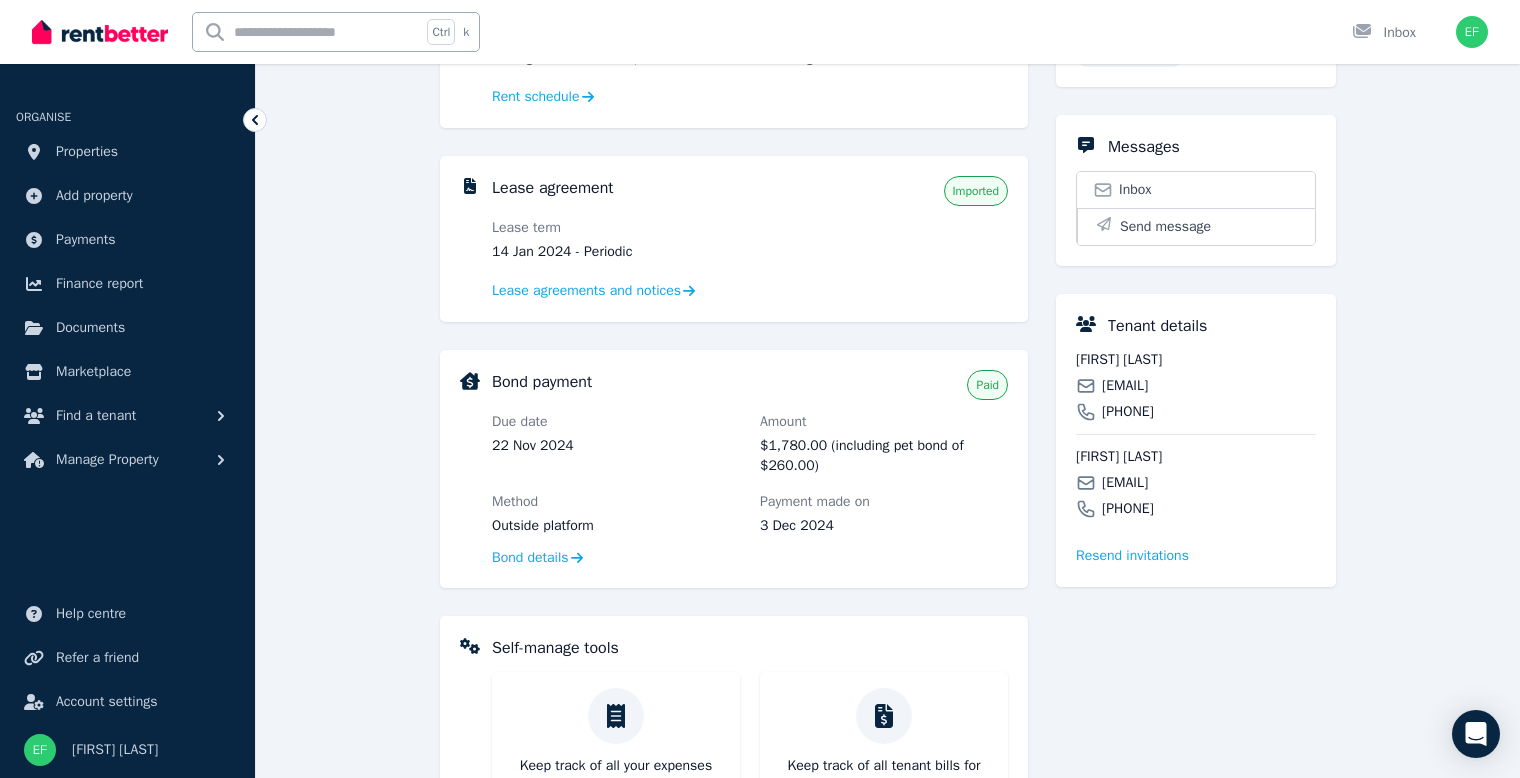 copy on "[EMAIL]" 